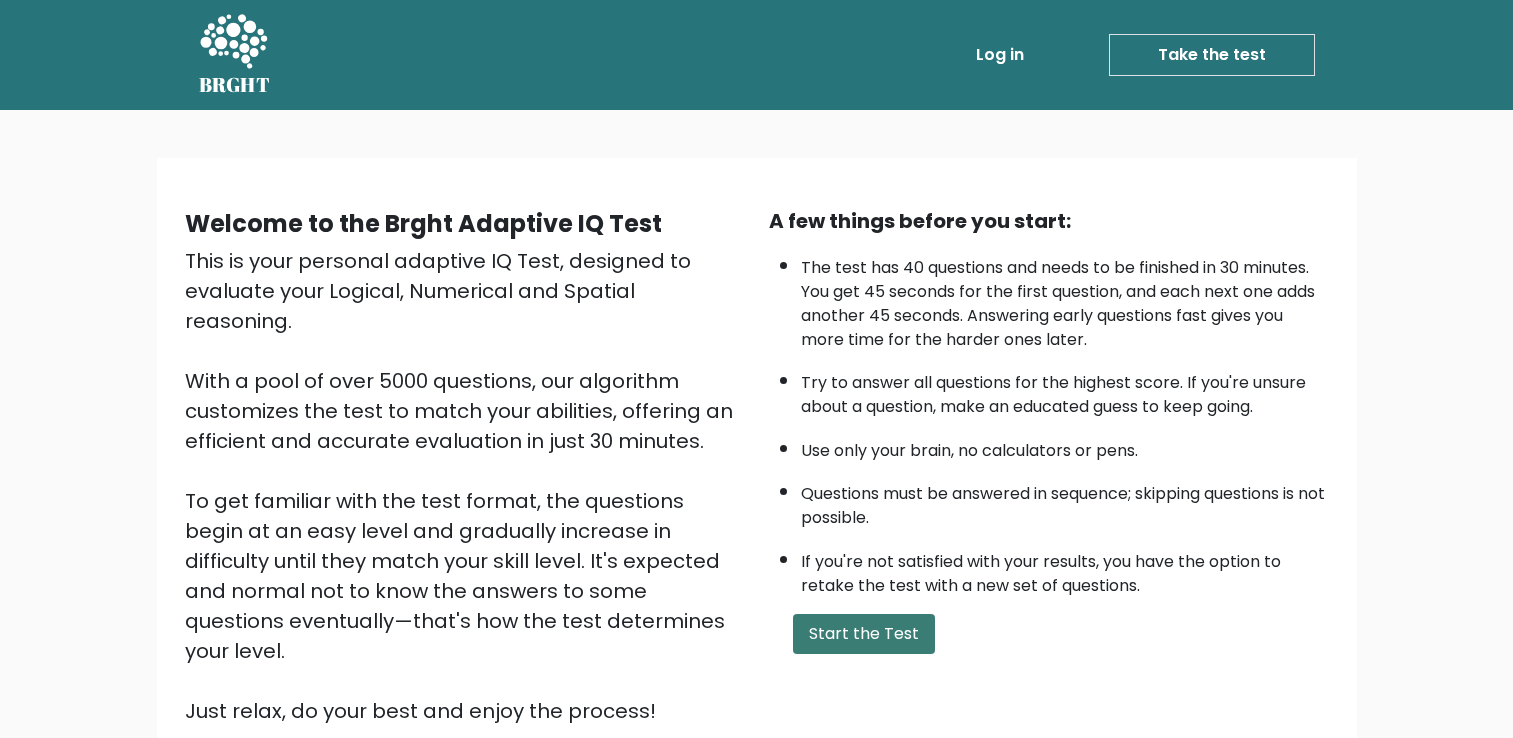 scroll, scrollTop: 0, scrollLeft: 0, axis: both 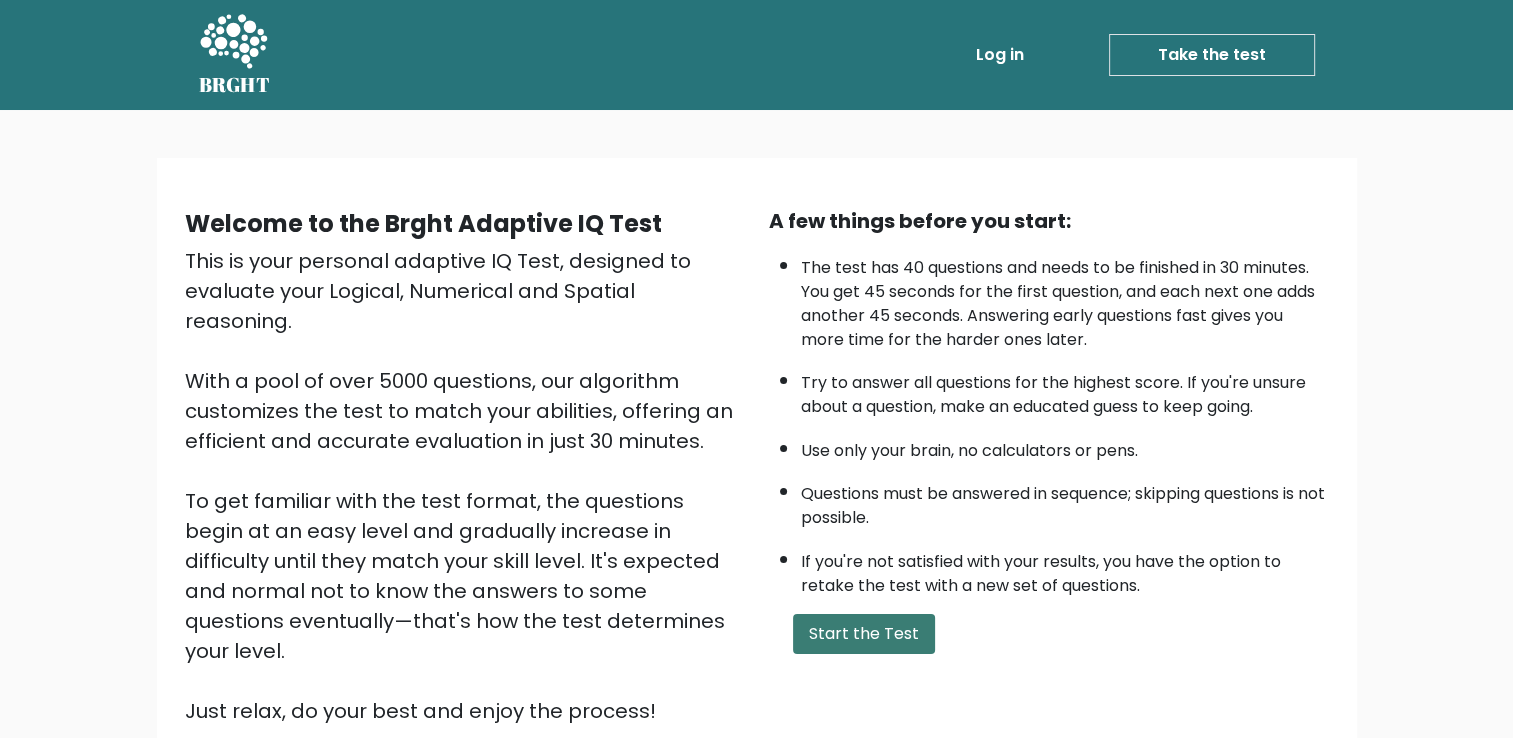 click on "Start the Test" at bounding box center (864, 634) 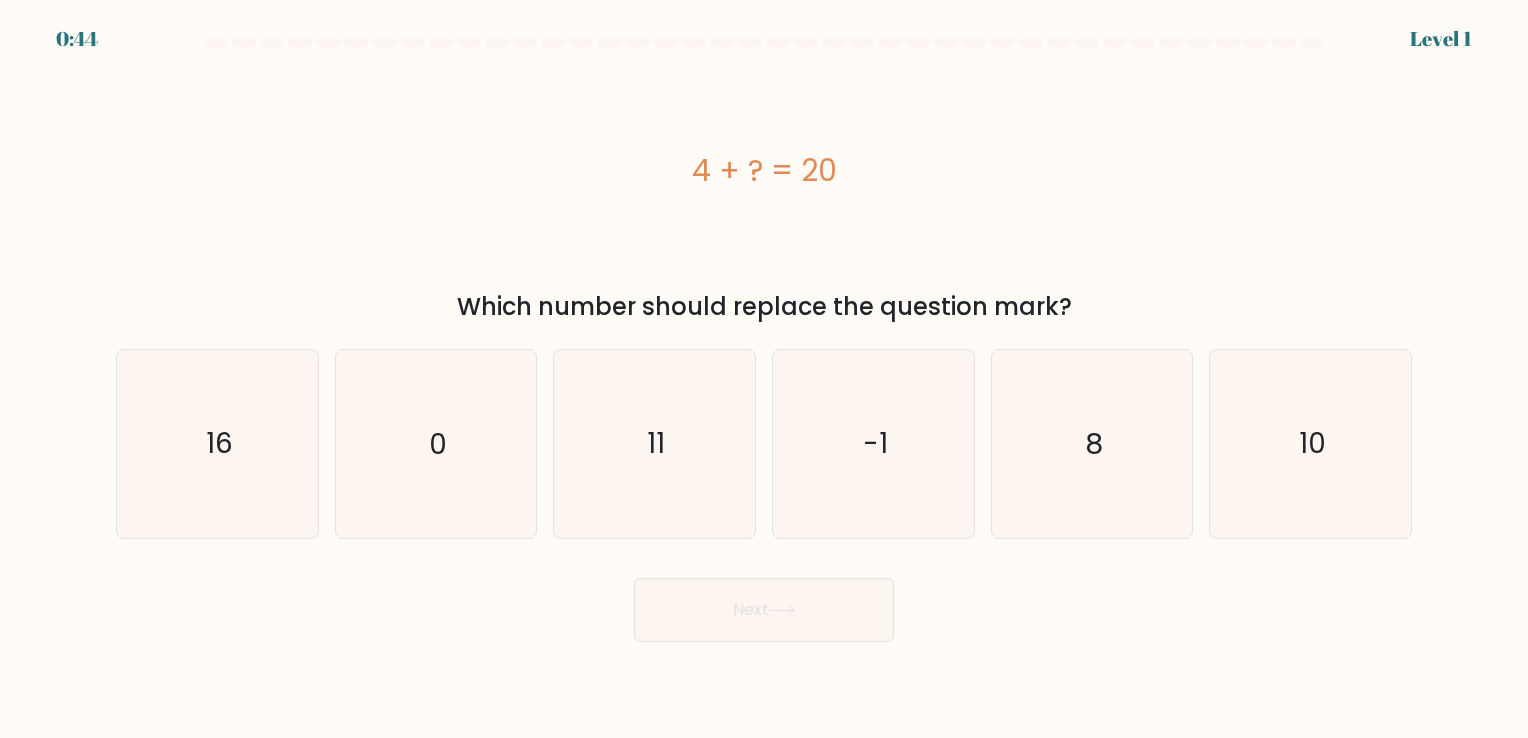 scroll, scrollTop: 0, scrollLeft: 0, axis: both 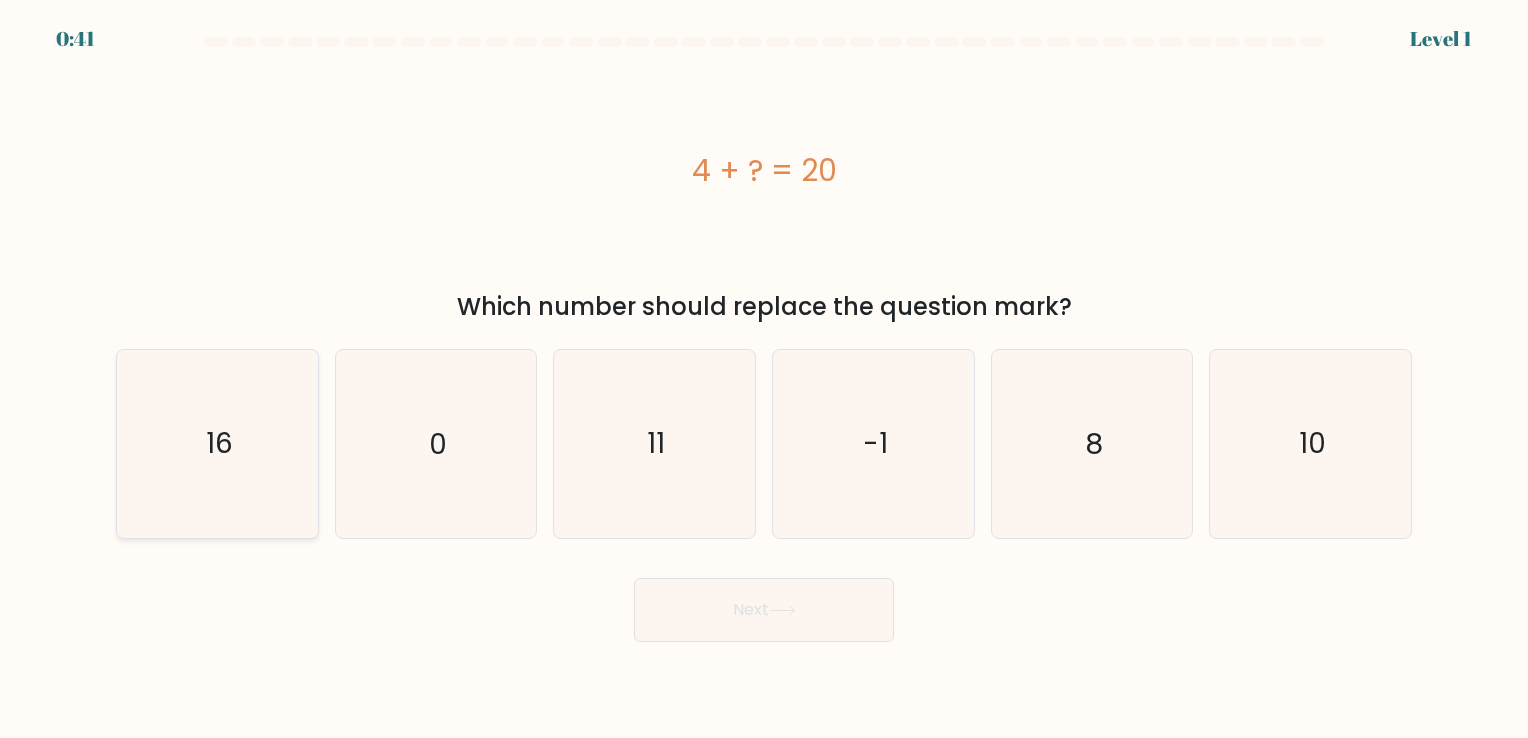 click on "16" 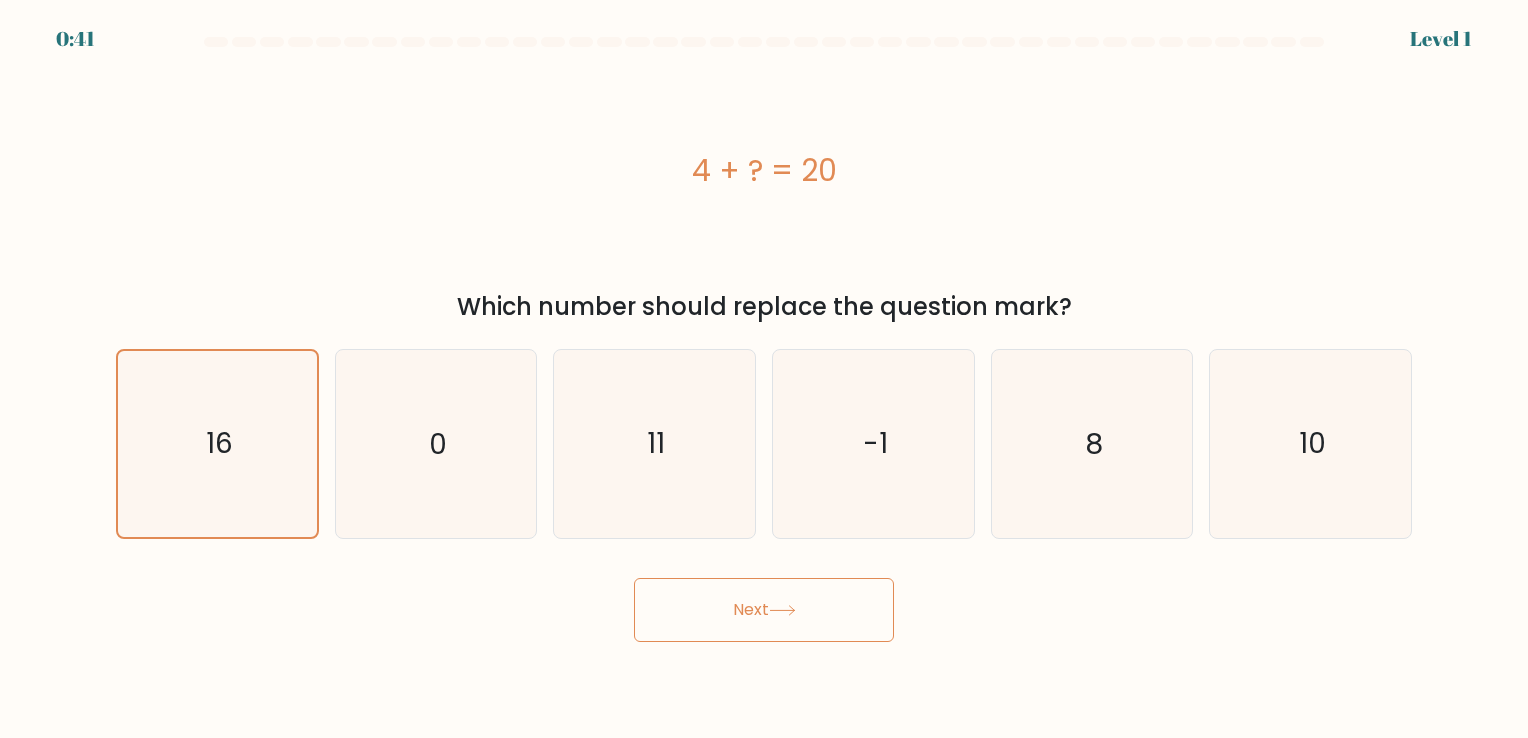 click on "Next" at bounding box center (764, 610) 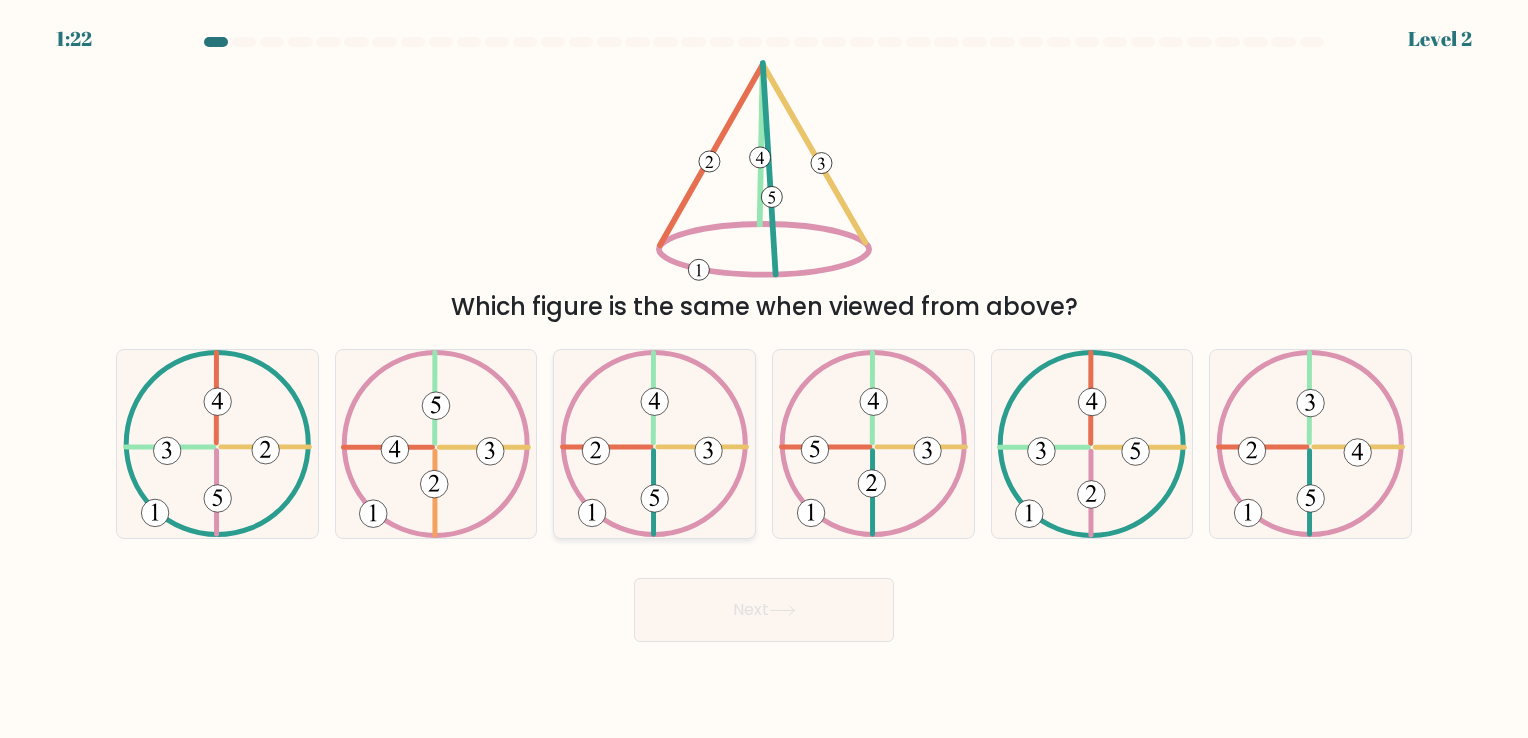 click 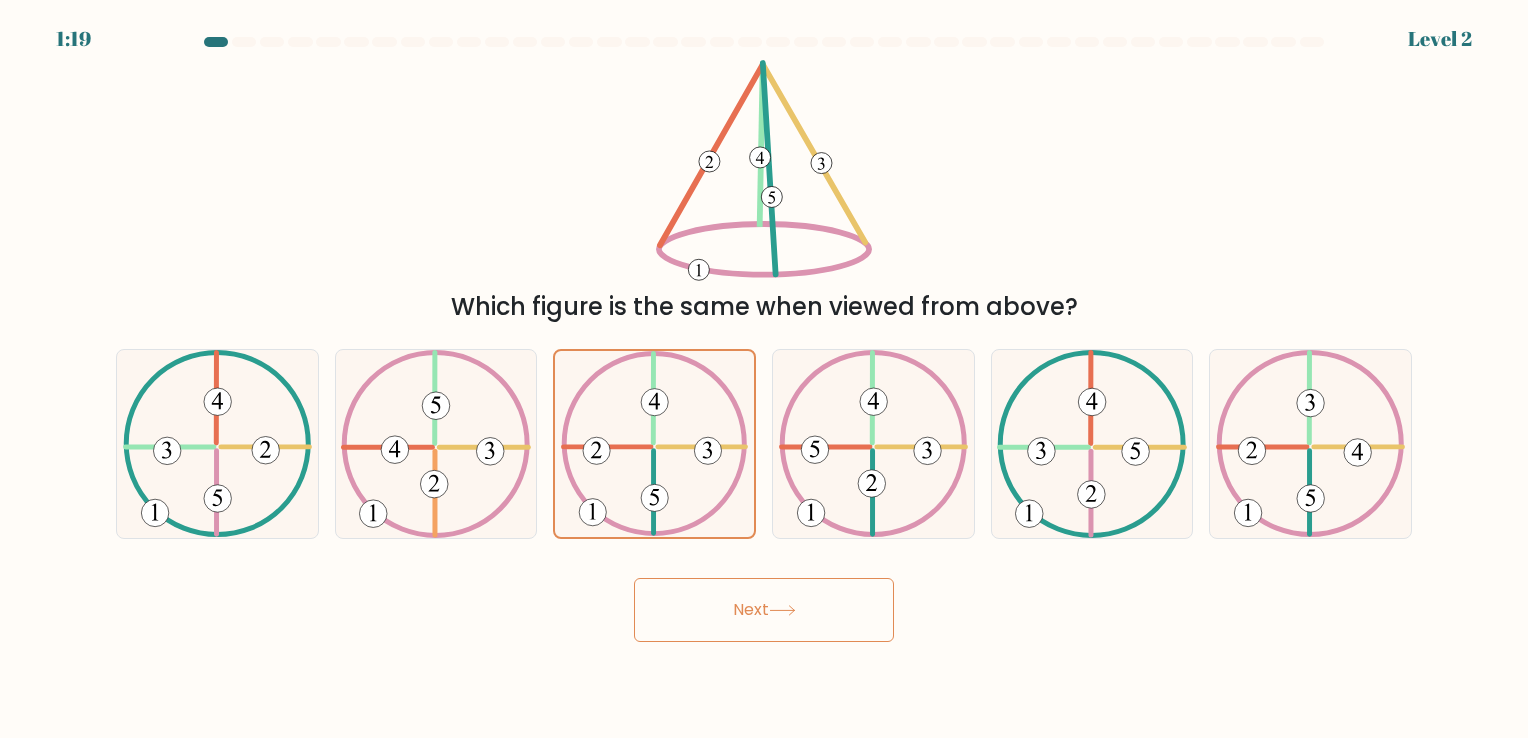 click on "Next" at bounding box center (764, 610) 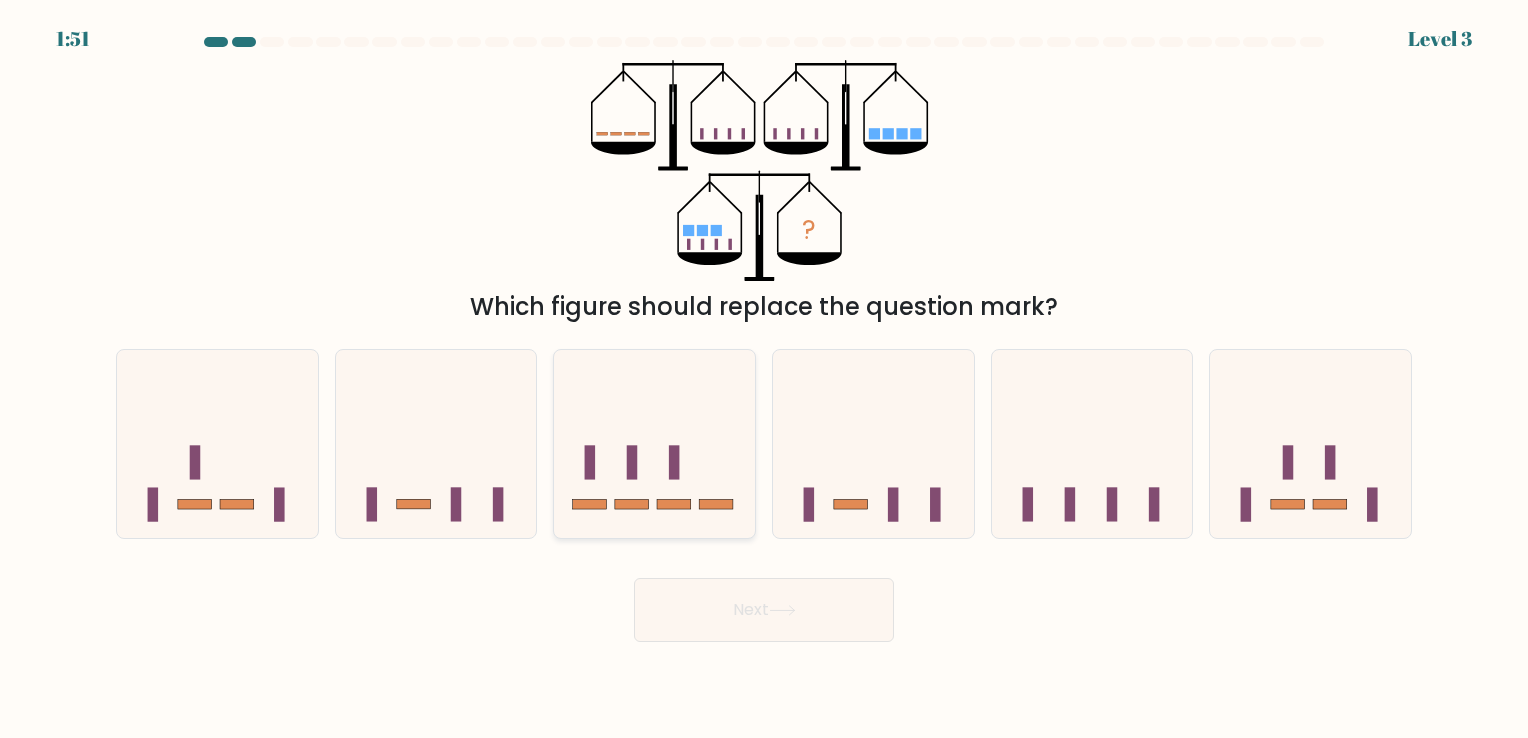 click 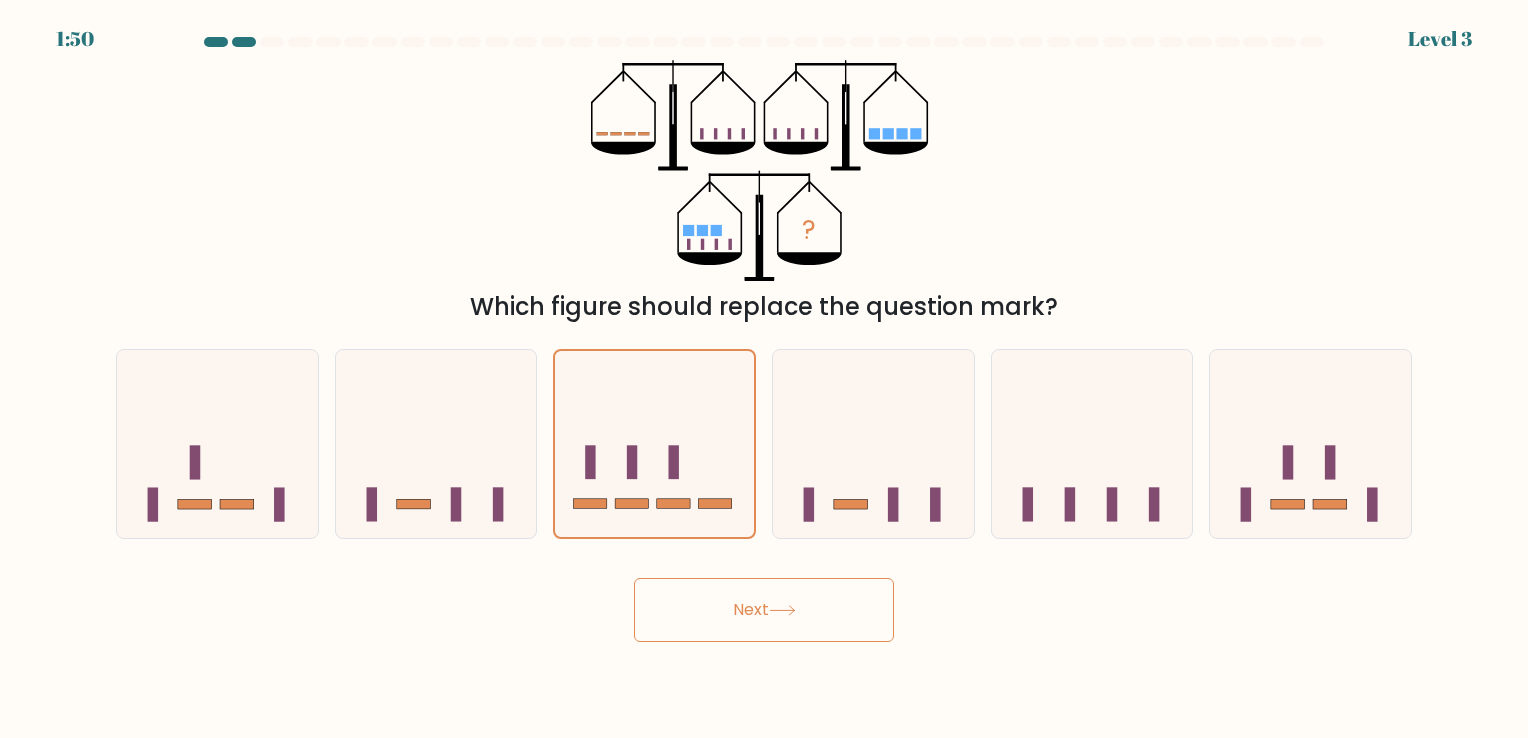 click on "Next" at bounding box center [764, 610] 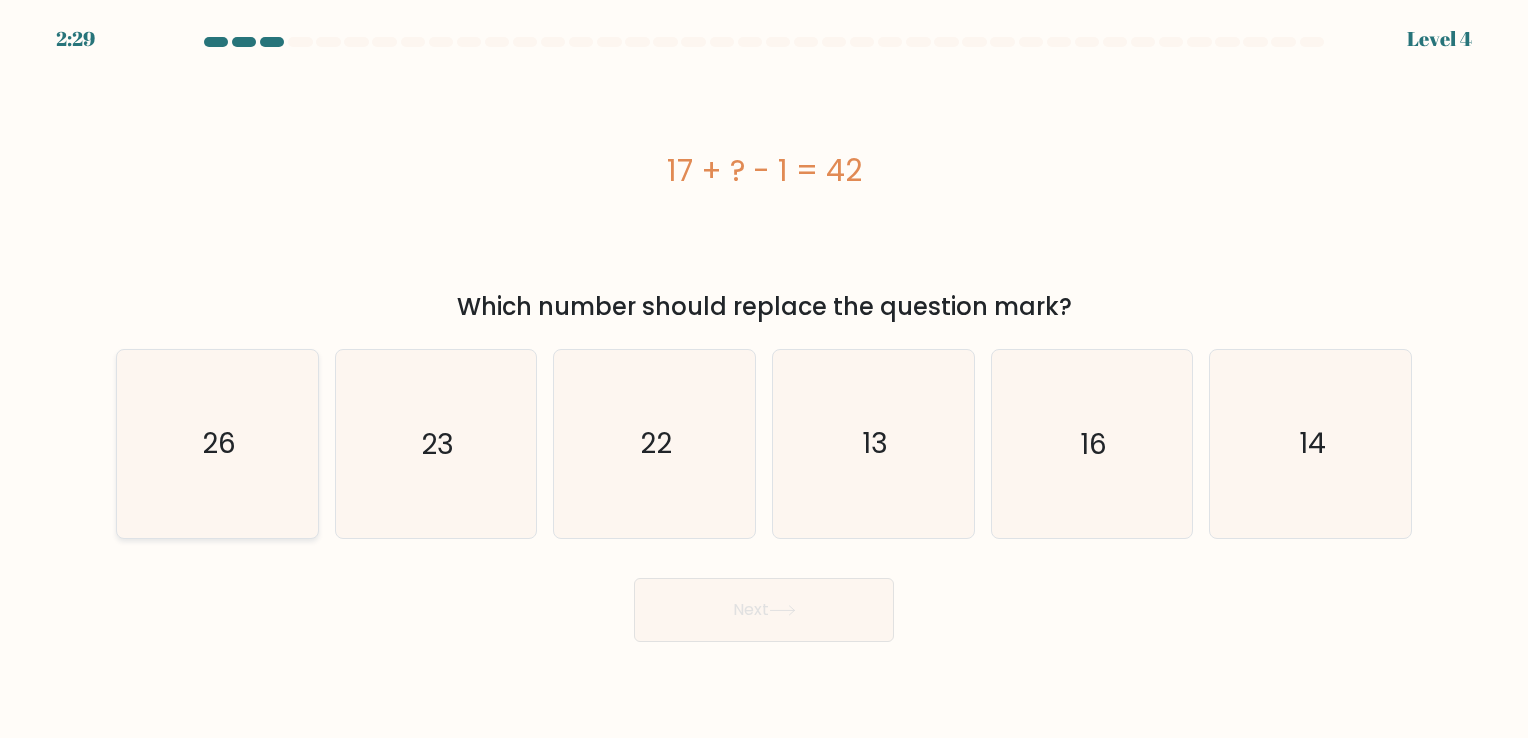 click on "26" 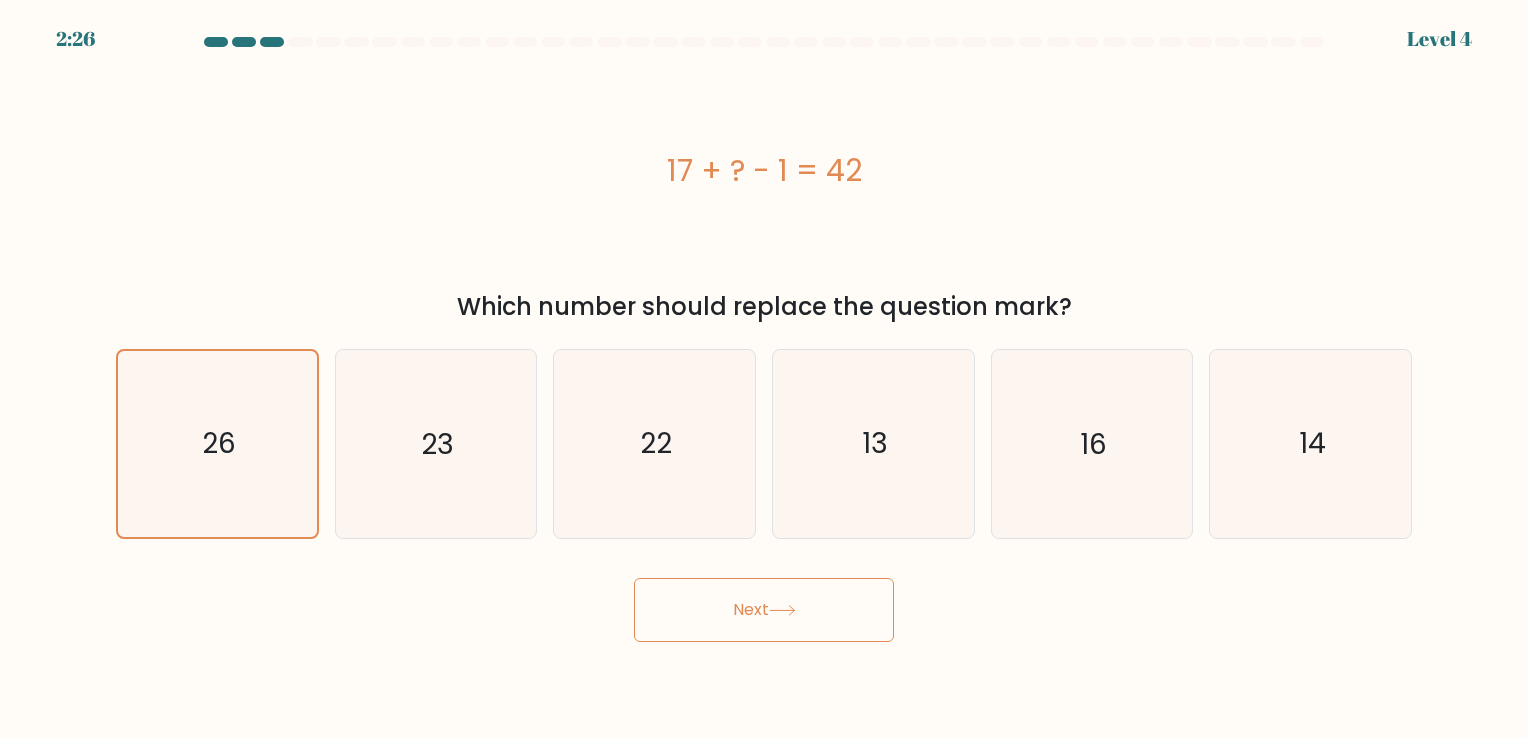 click on "Next" at bounding box center [764, 610] 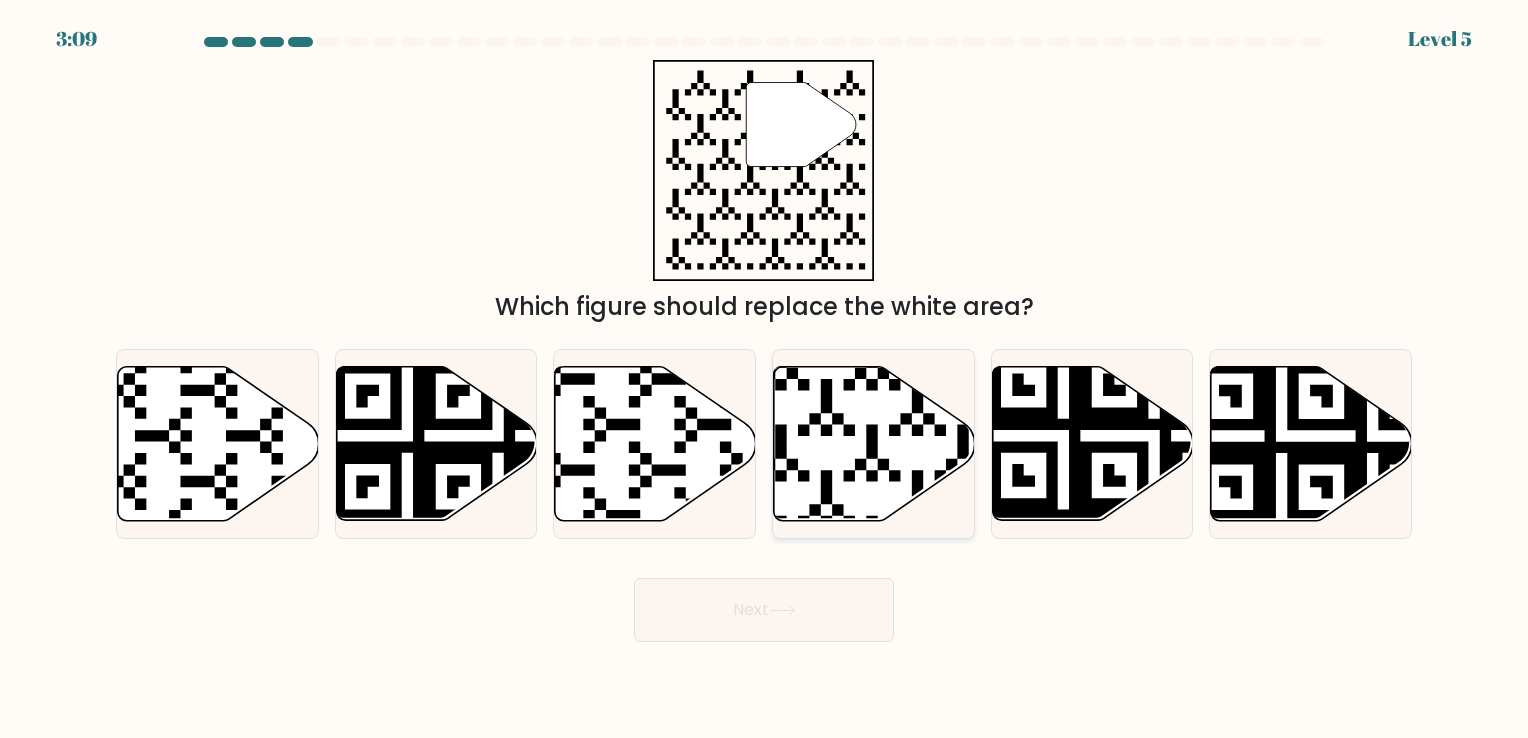 click 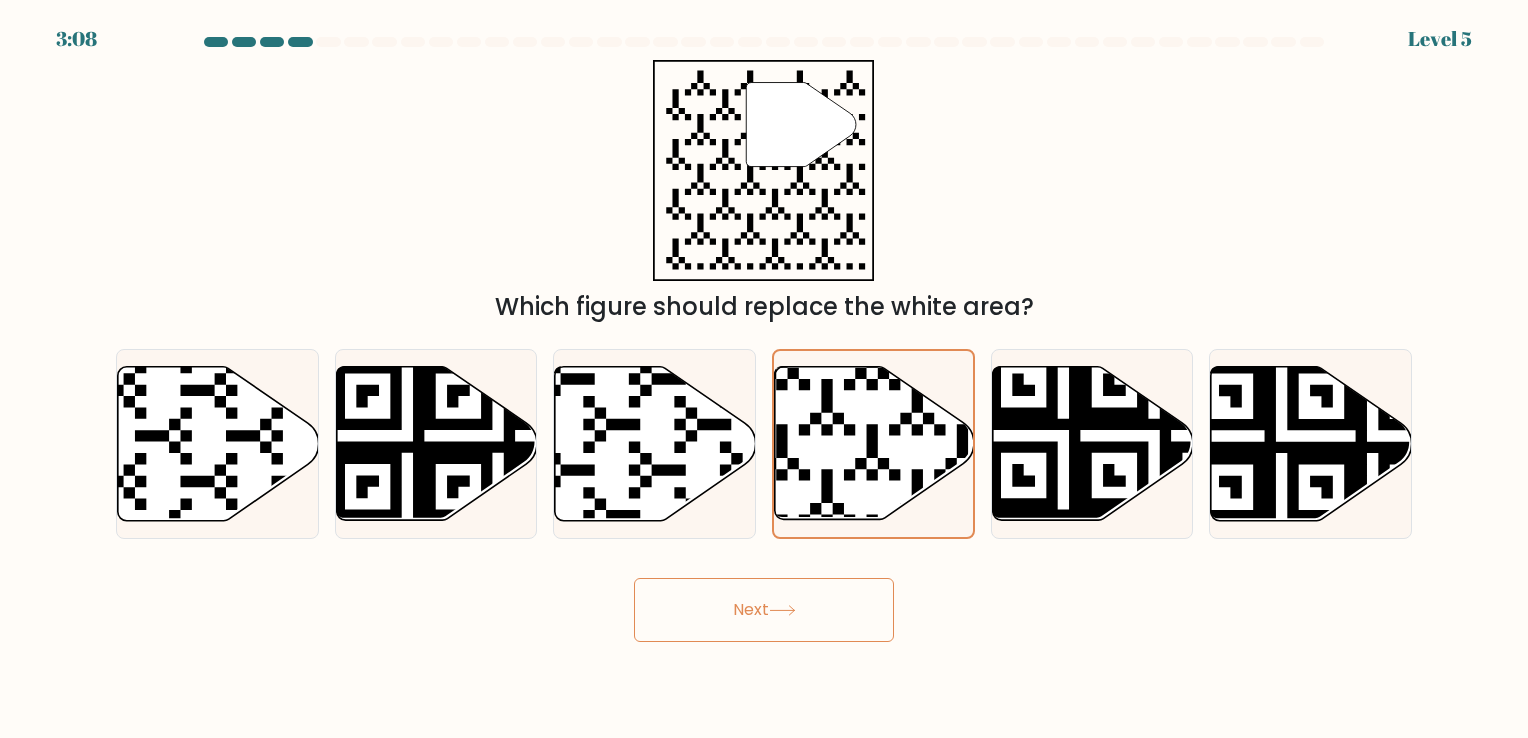 click on "3:08
Level 5" at bounding box center [764, 369] 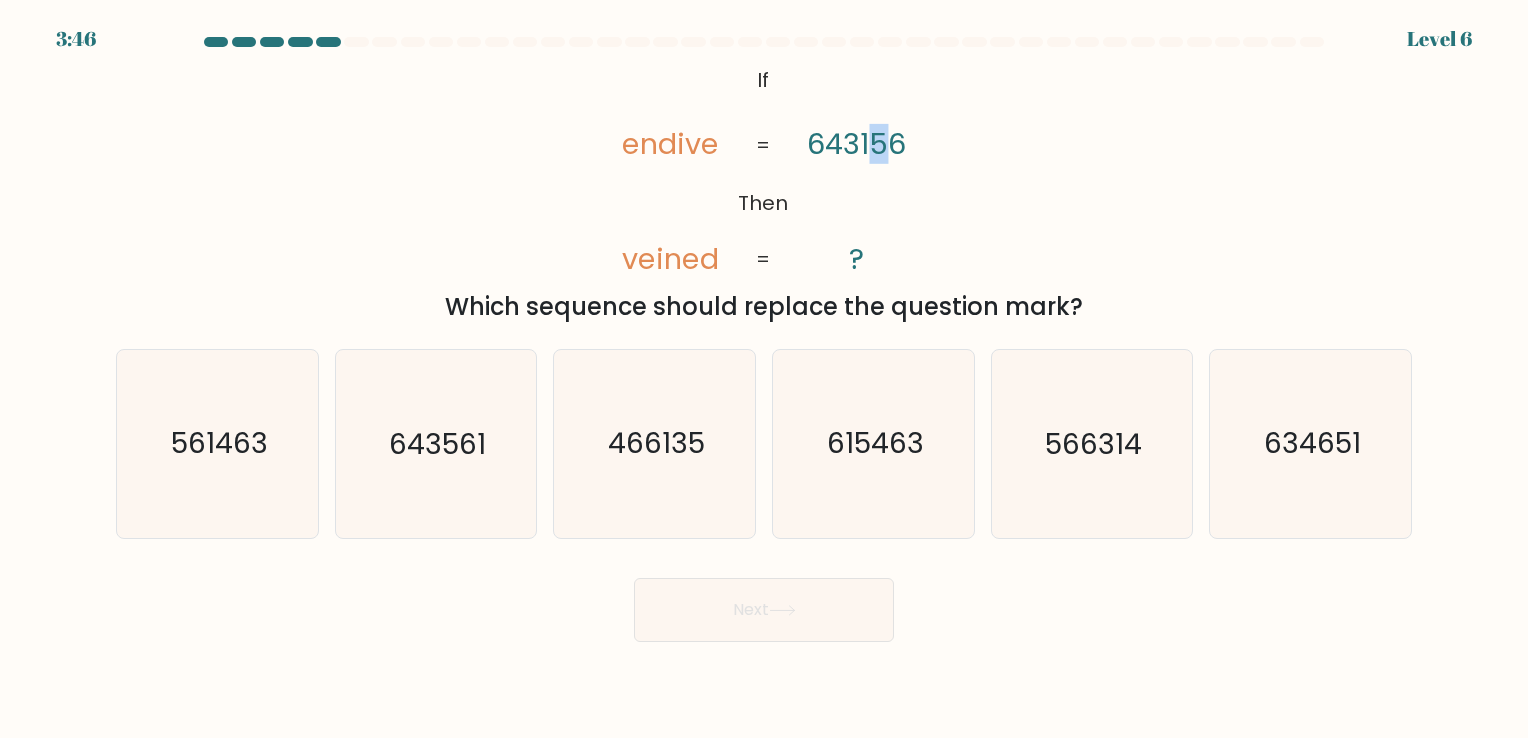 drag, startPoint x: 887, startPoint y: 137, endPoint x: 874, endPoint y: 140, distance: 13.341664 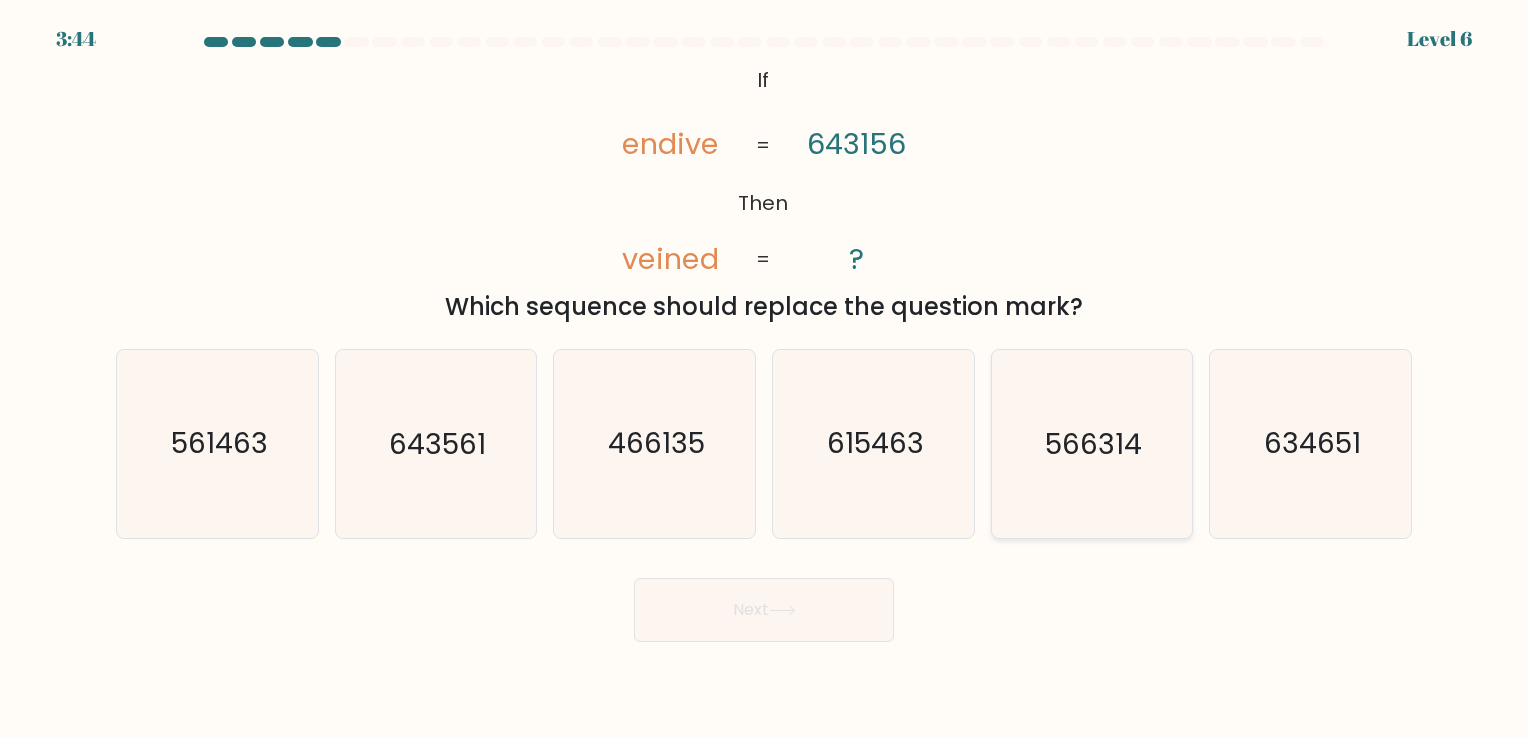 click on "566314" 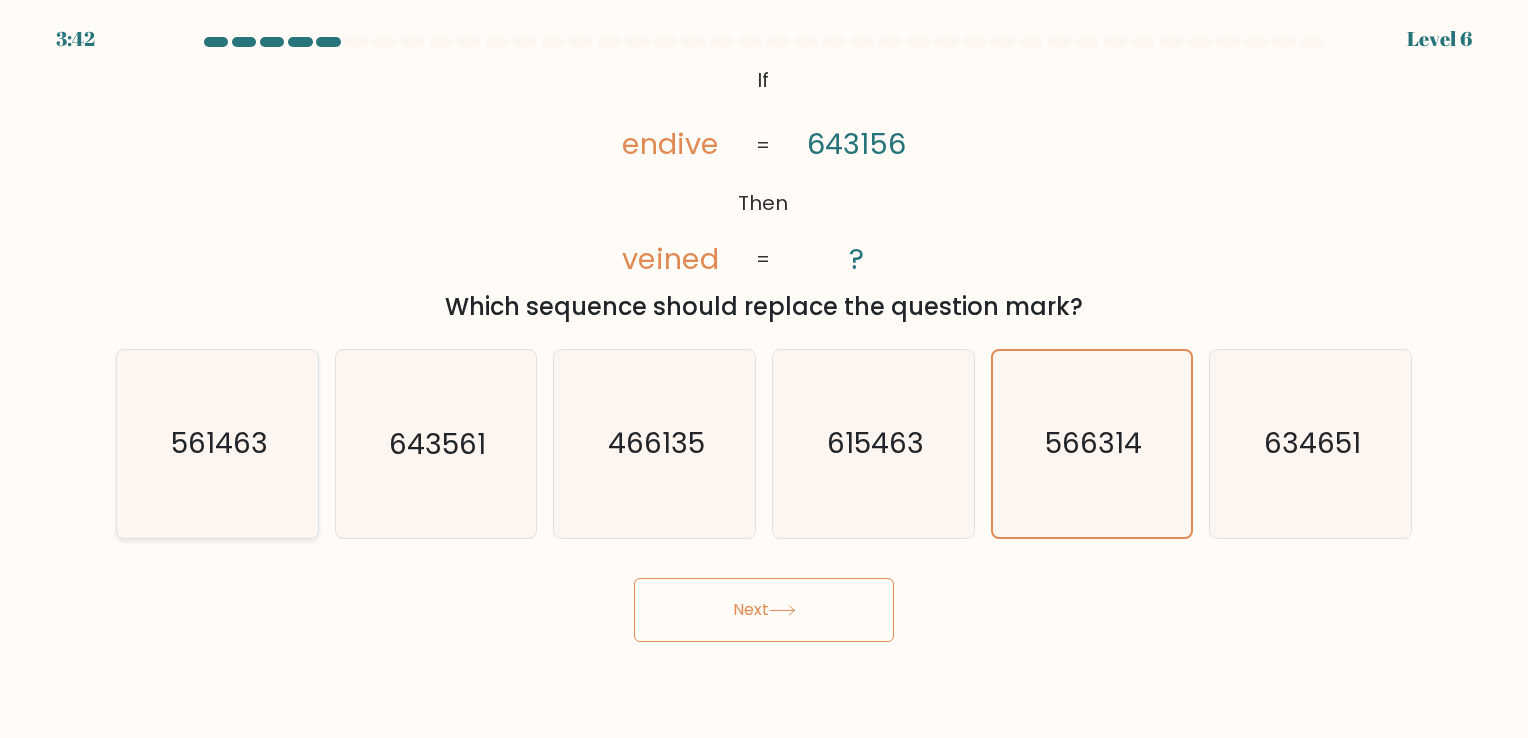 drag, startPoint x: 341, startPoint y: 466, endPoint x: 311, endPoint y: 466, distance: 30 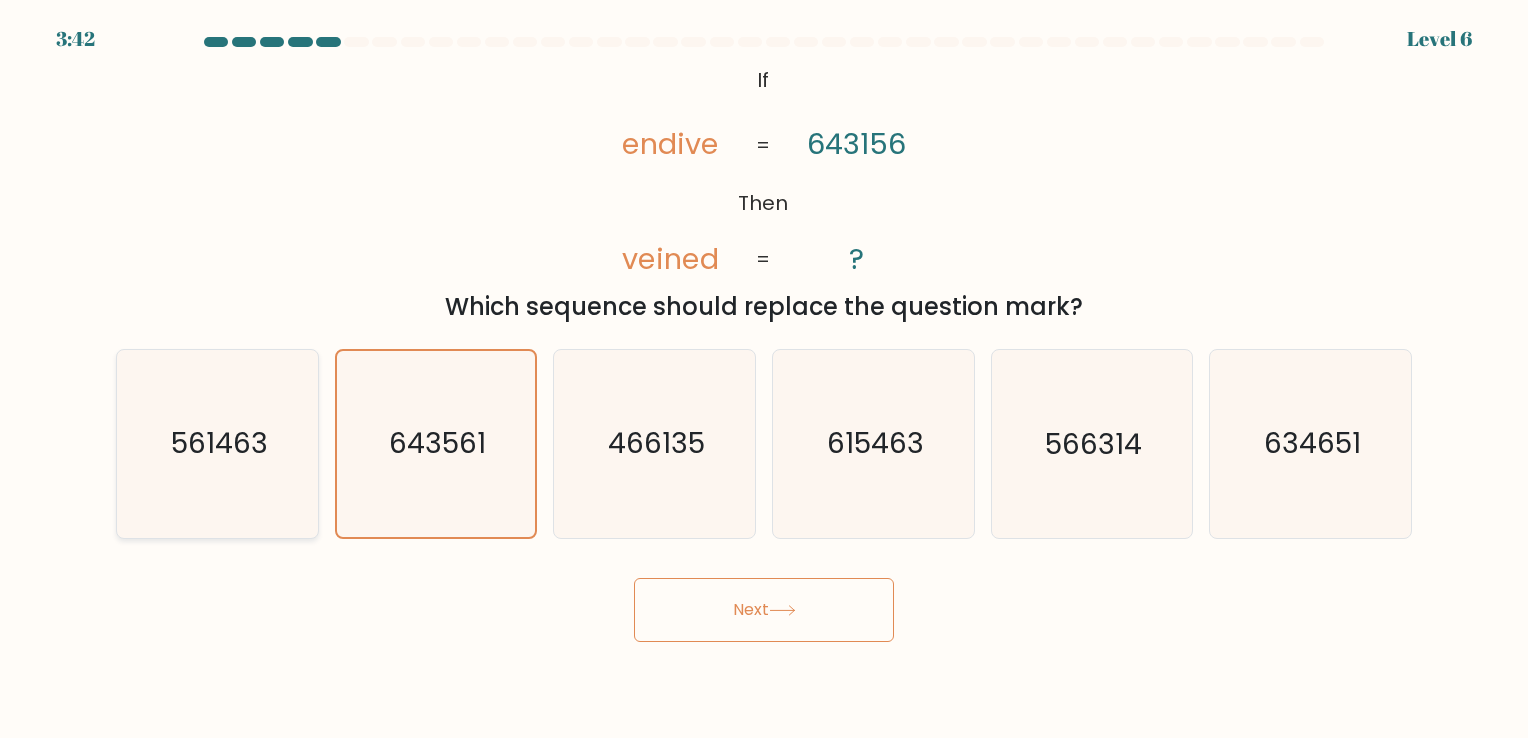 click on "561463" 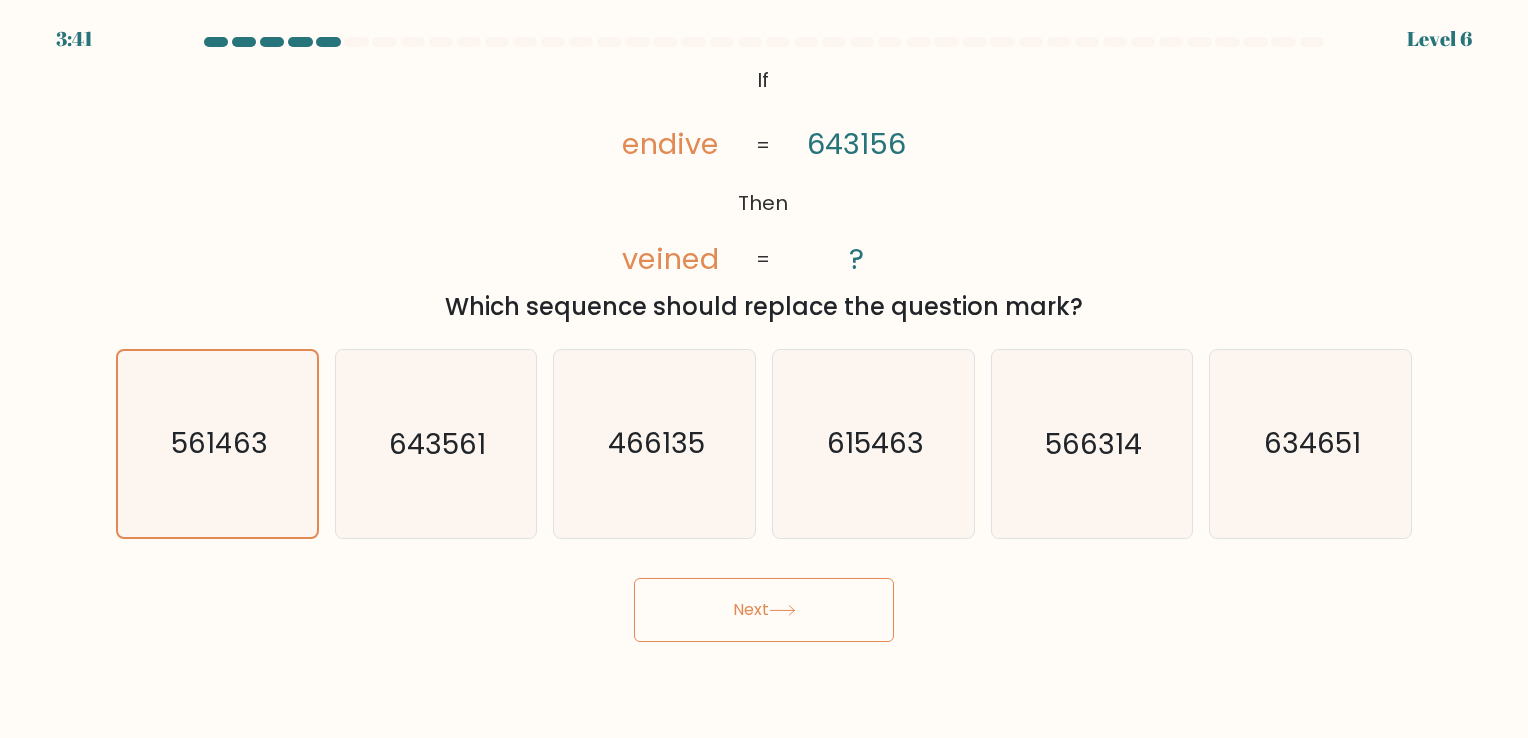 click on "Next" at bounding box center [764, 610] 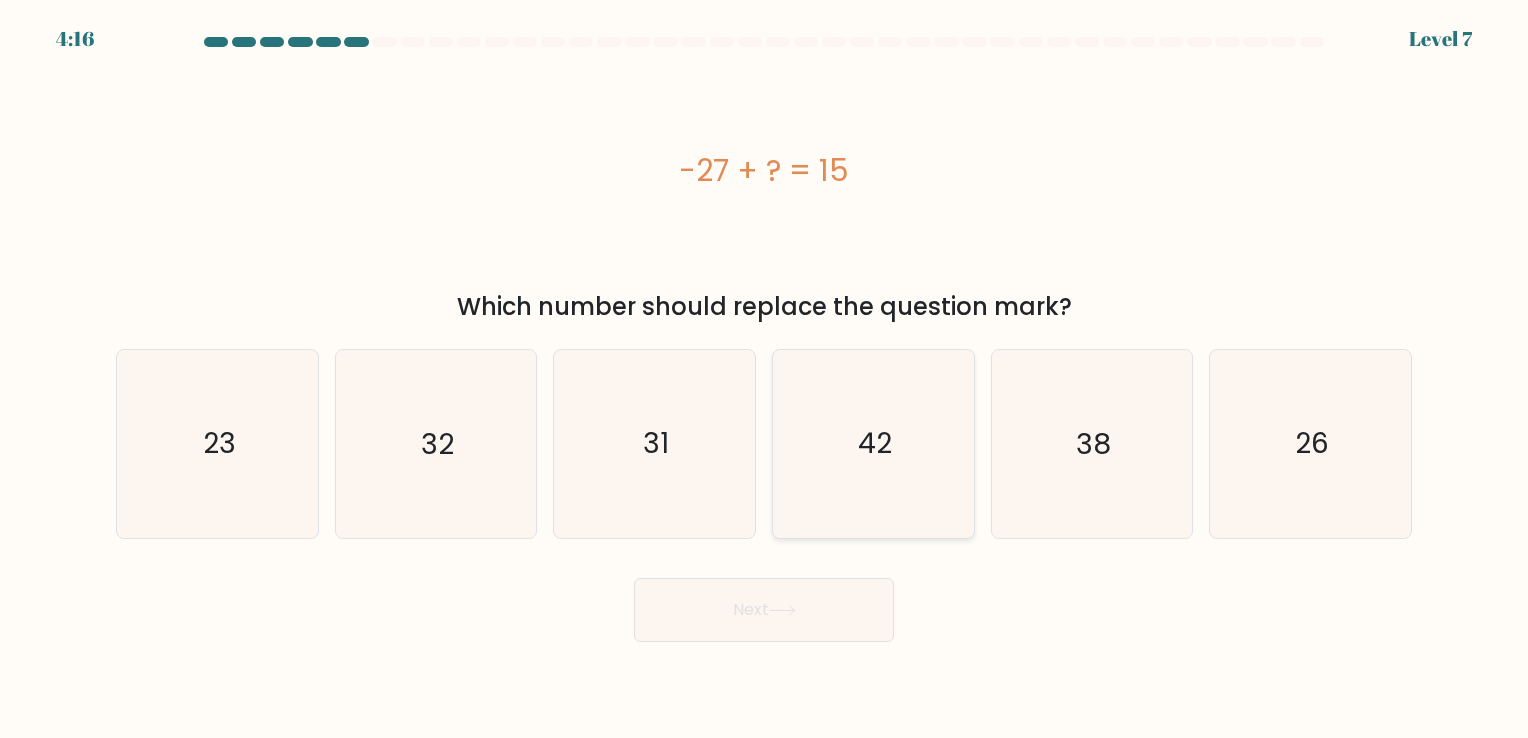 click on "42" 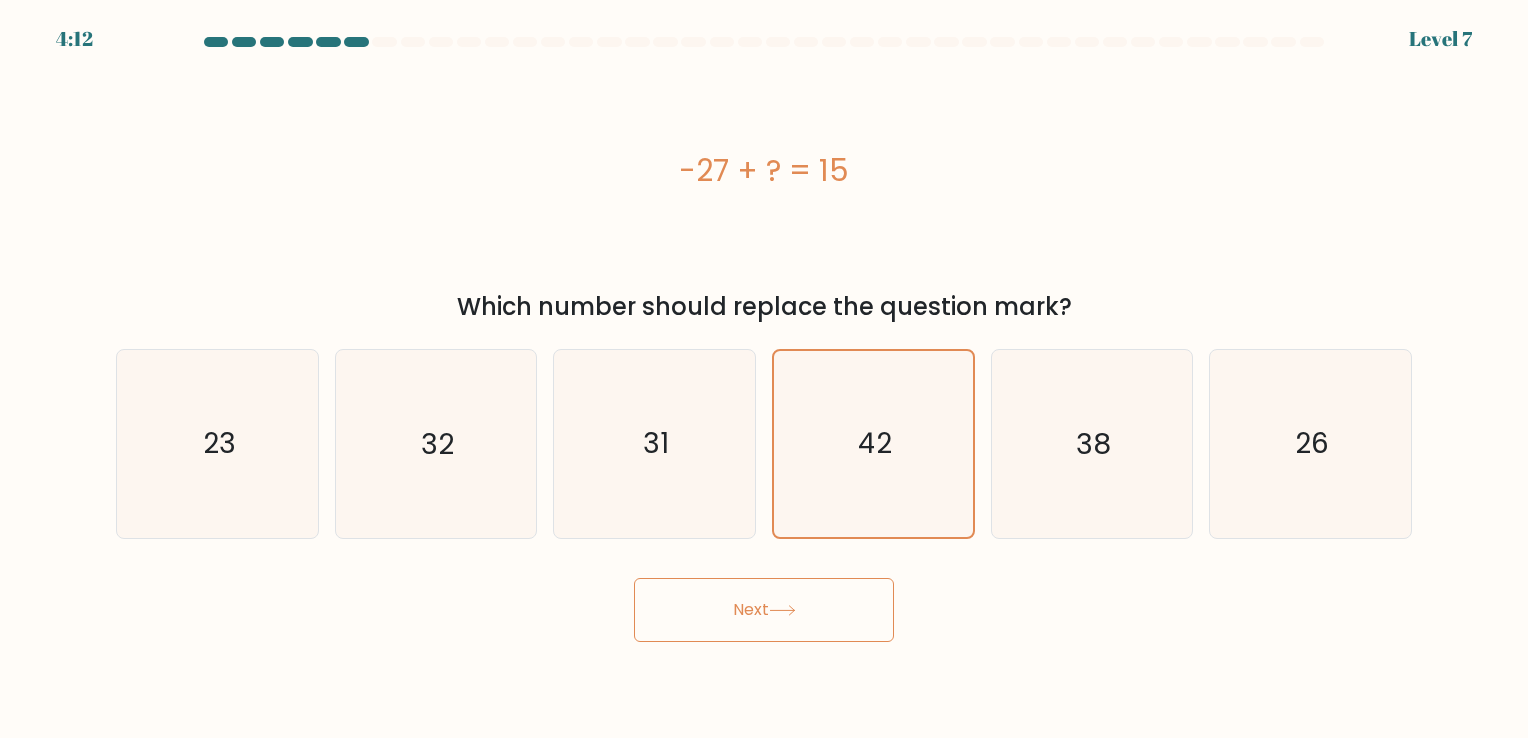 click on "Next" at bounding box center [764, 610] 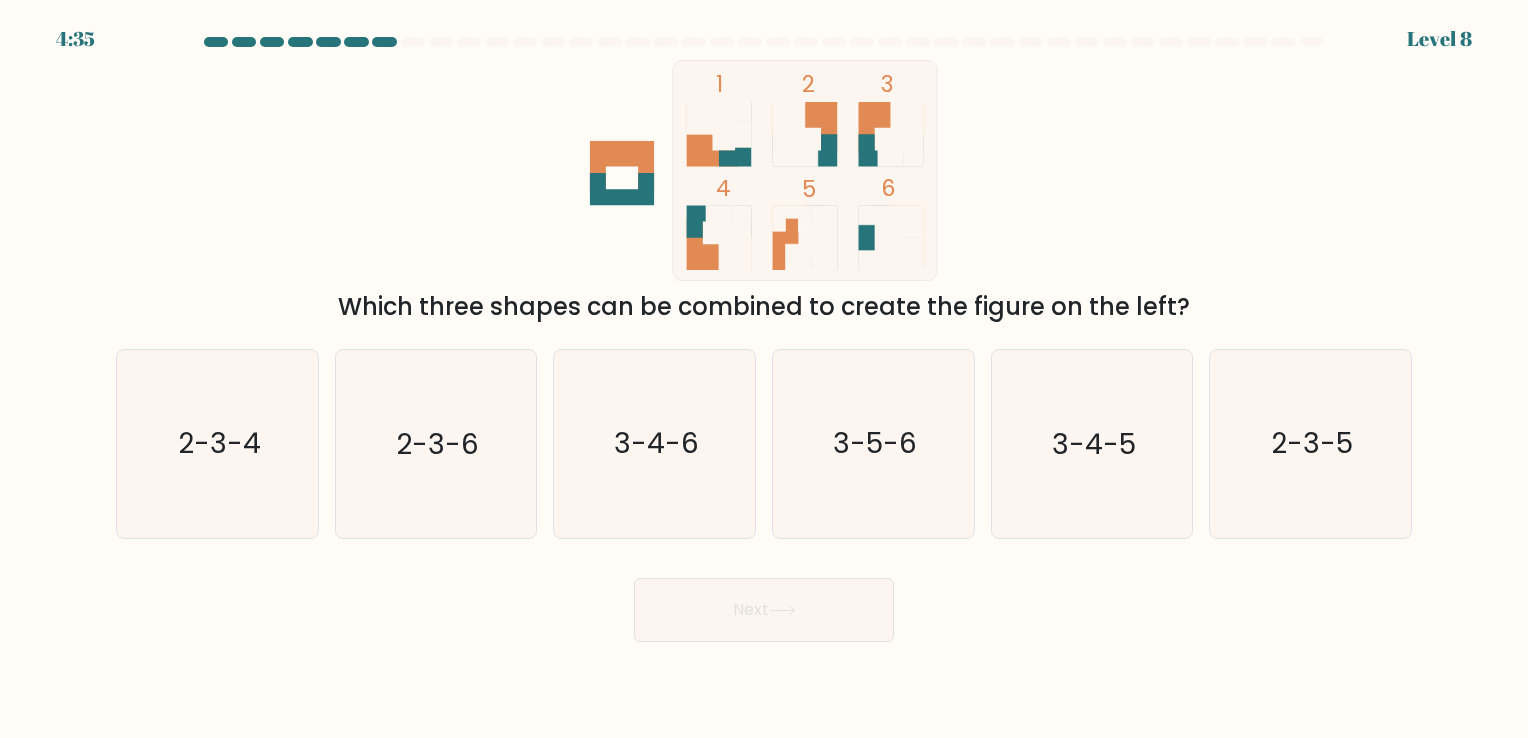 click 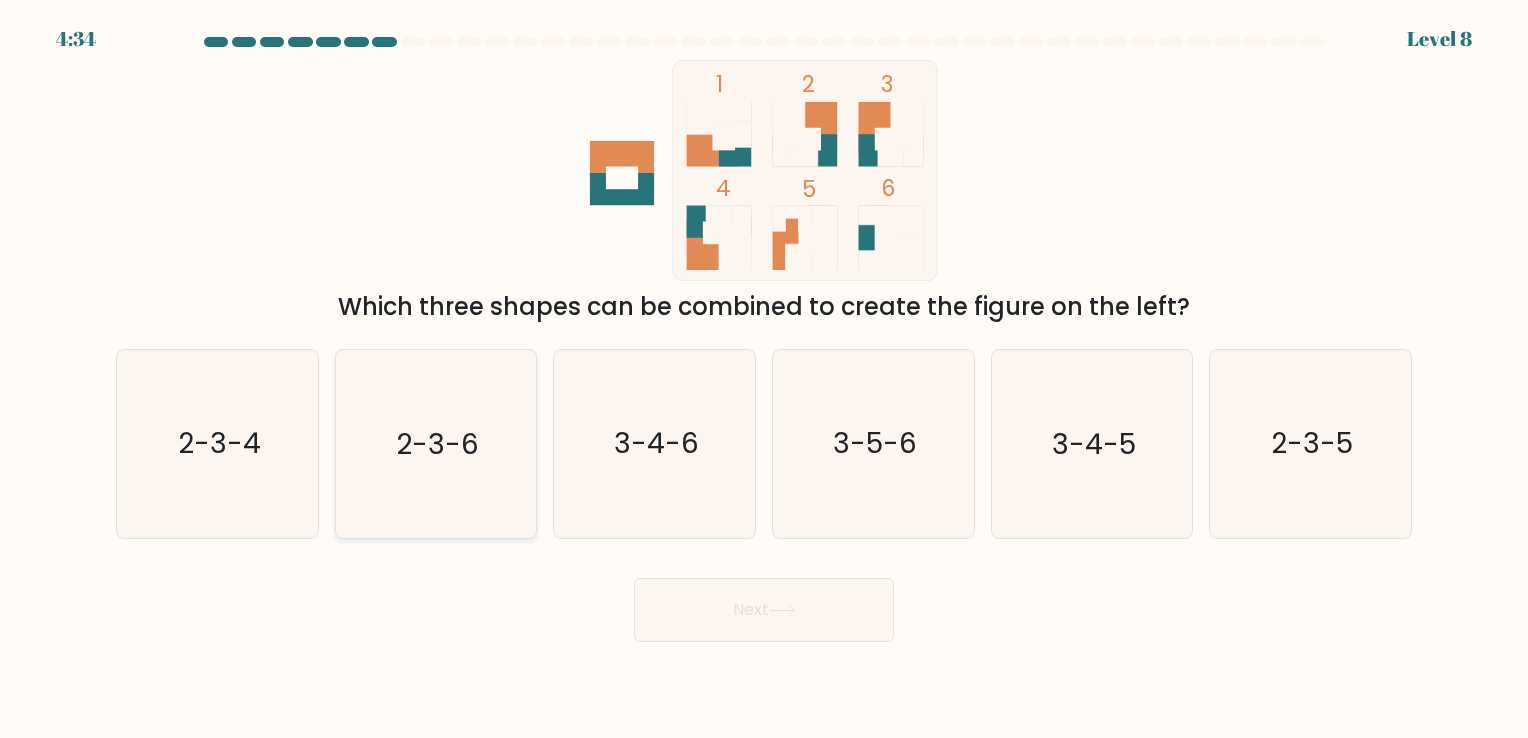 click on "2-3-6" 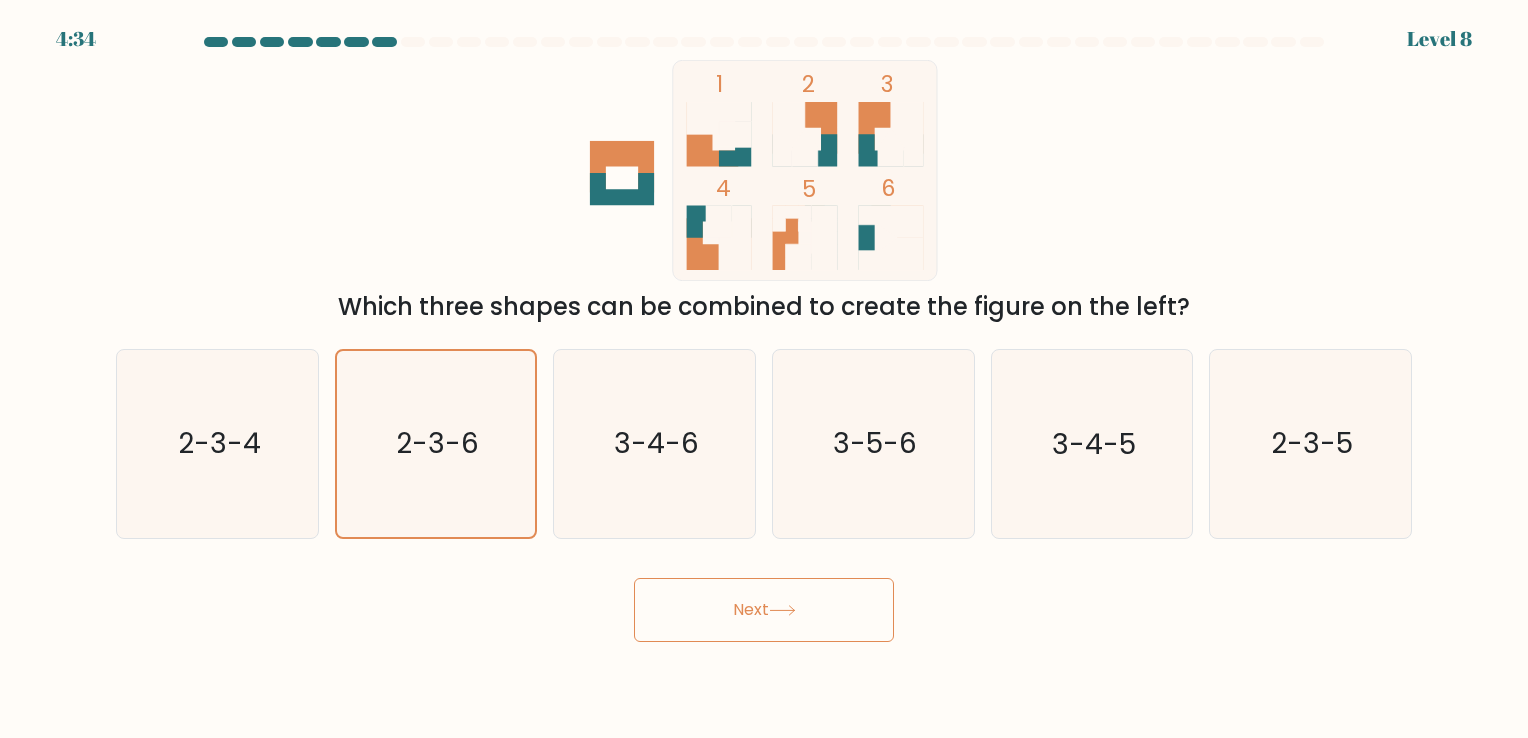 click on "Next" at bounding box center [764, 610] 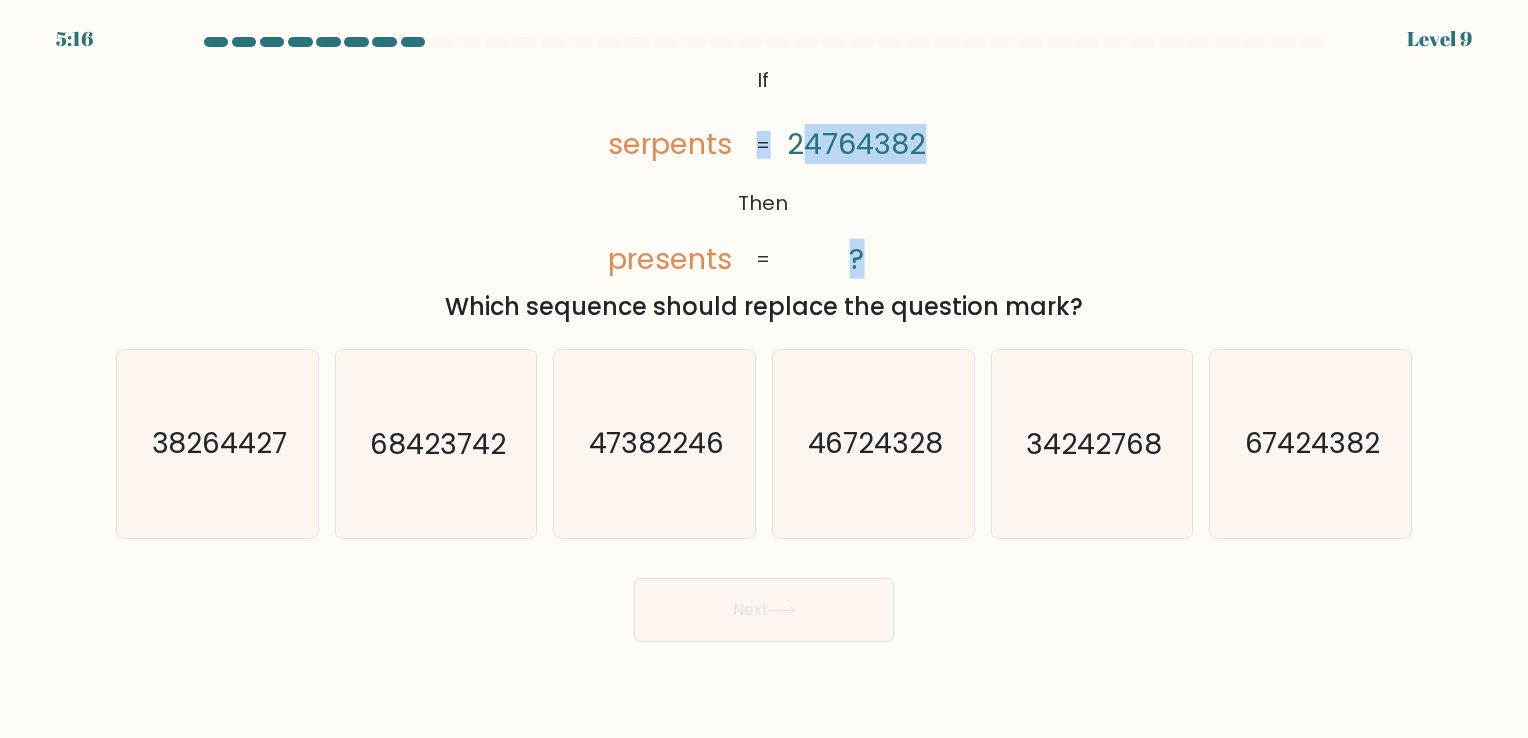 drag, startPoint x: 803, startPoint y: 138, endPoint x: 764, endPoint y: 143, distance: 39.319206 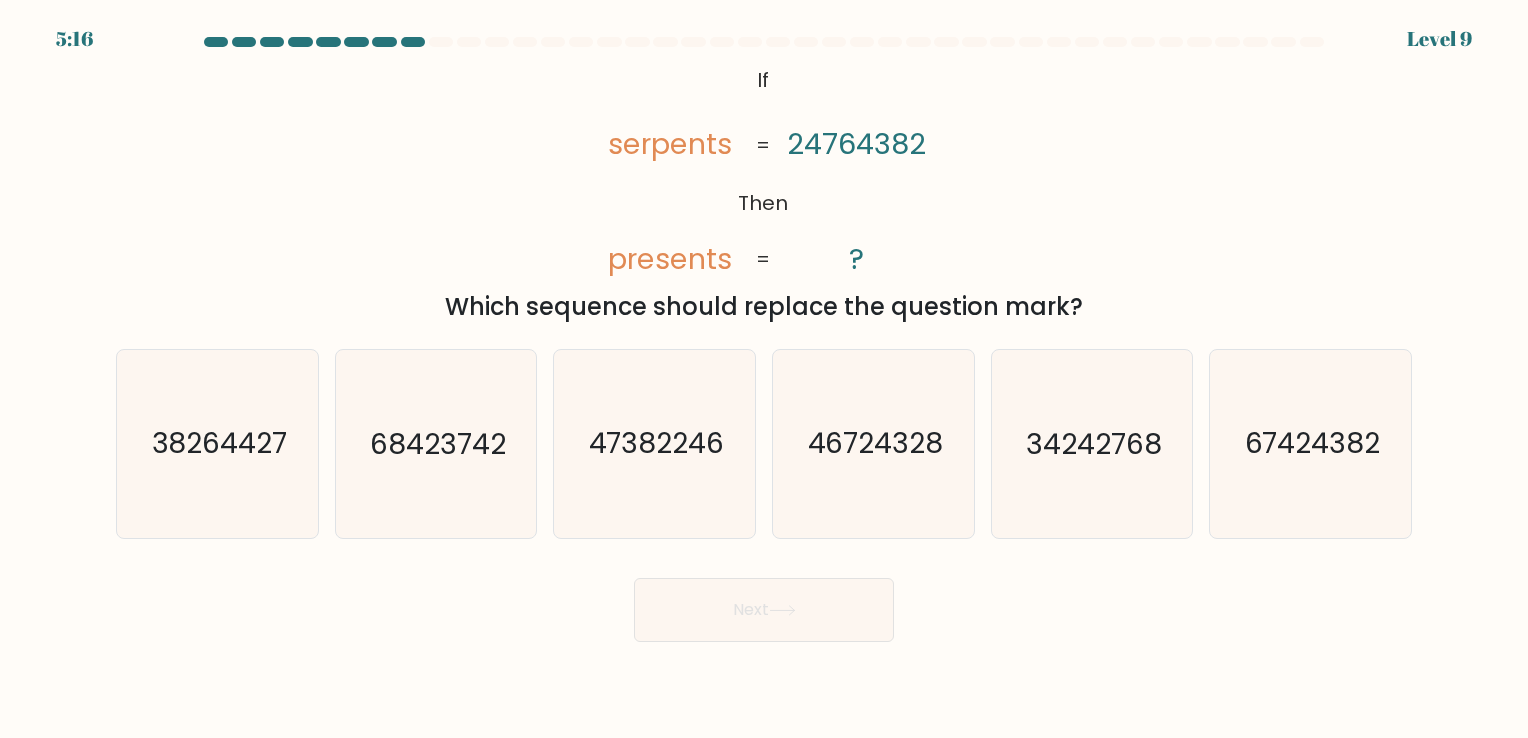 drag, startPoint x: 764, startPoint y: 143, endPoint x: 751, endPoint y: 265, distance: 122.69067 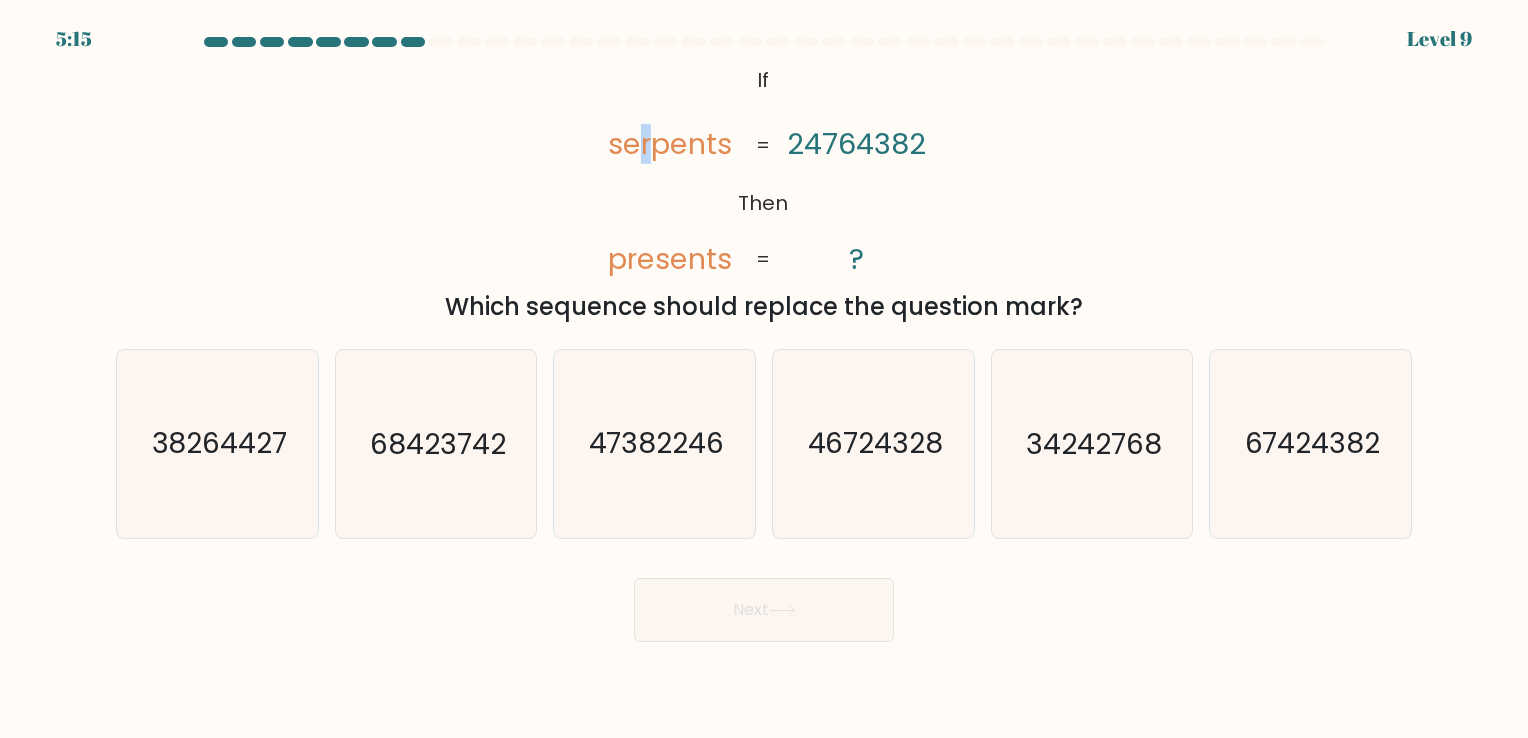 drag, startPoint x: 645, startPoint y: 150, endPoint x: 659, endPoint y: 150, distance: 14 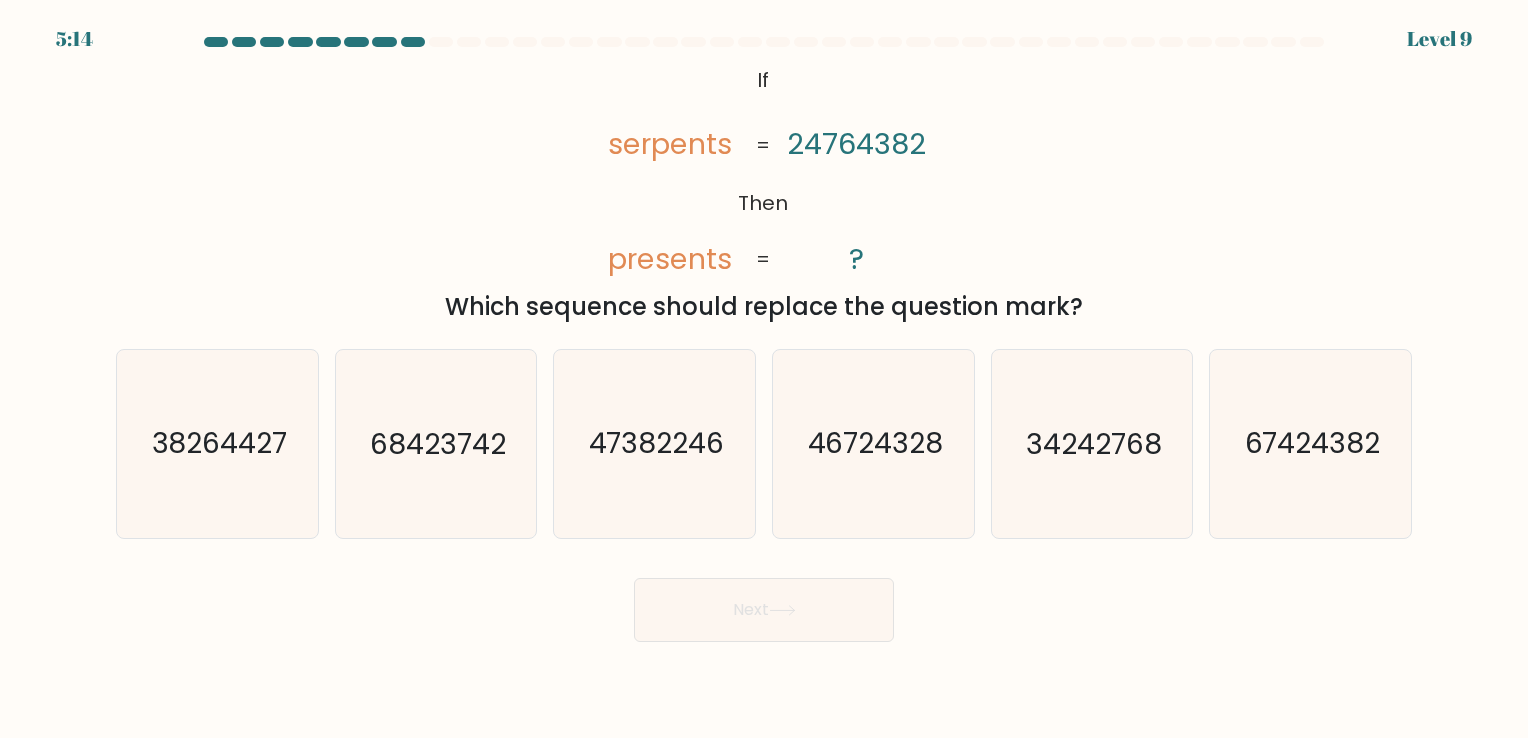 drag, startPoint x: 659, startPoint y: 150, endPoint x: 875, endPoint y: 146, distance: 216.03703 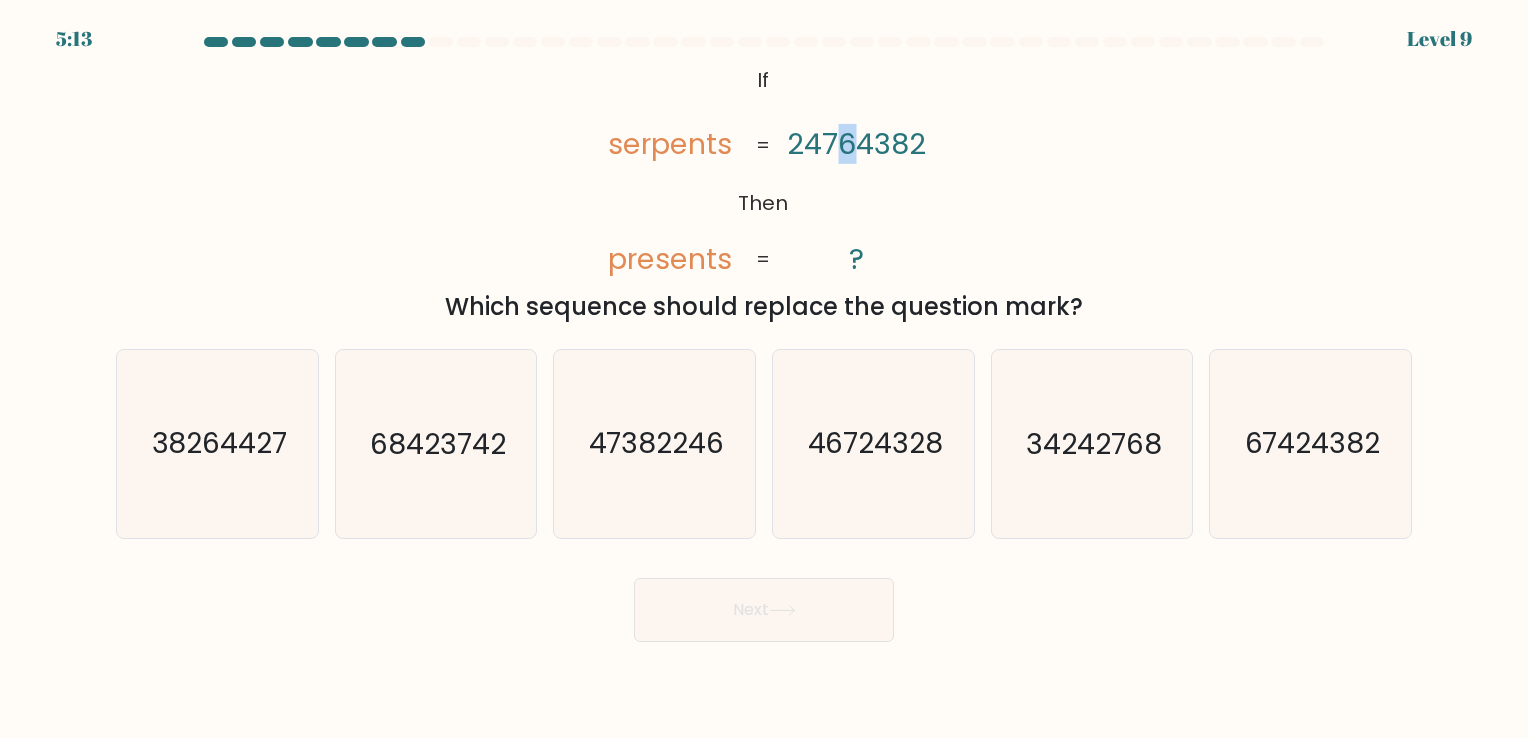 click on "24764382" 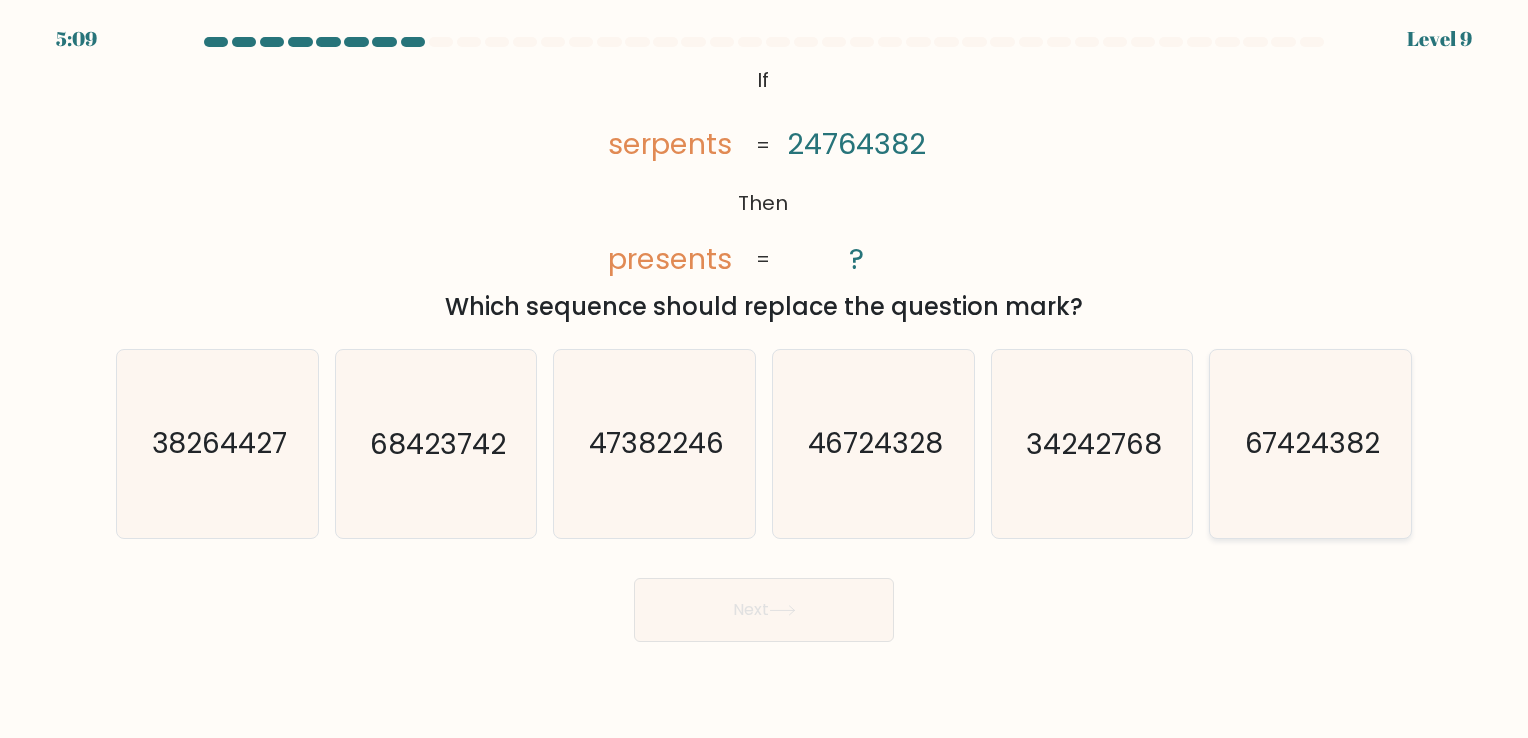 click on "67424382" 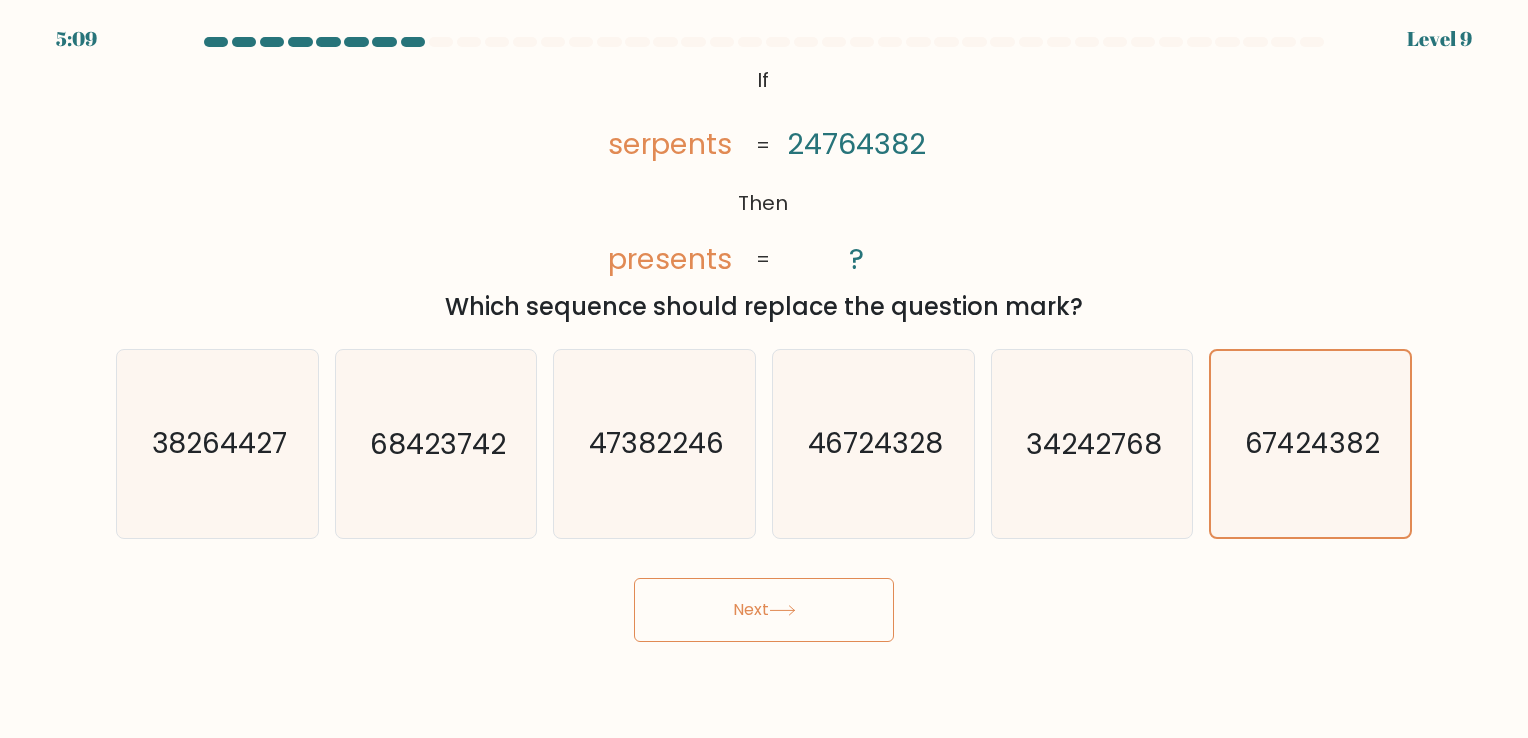 click on "Next" at bounding box center (764, 610) 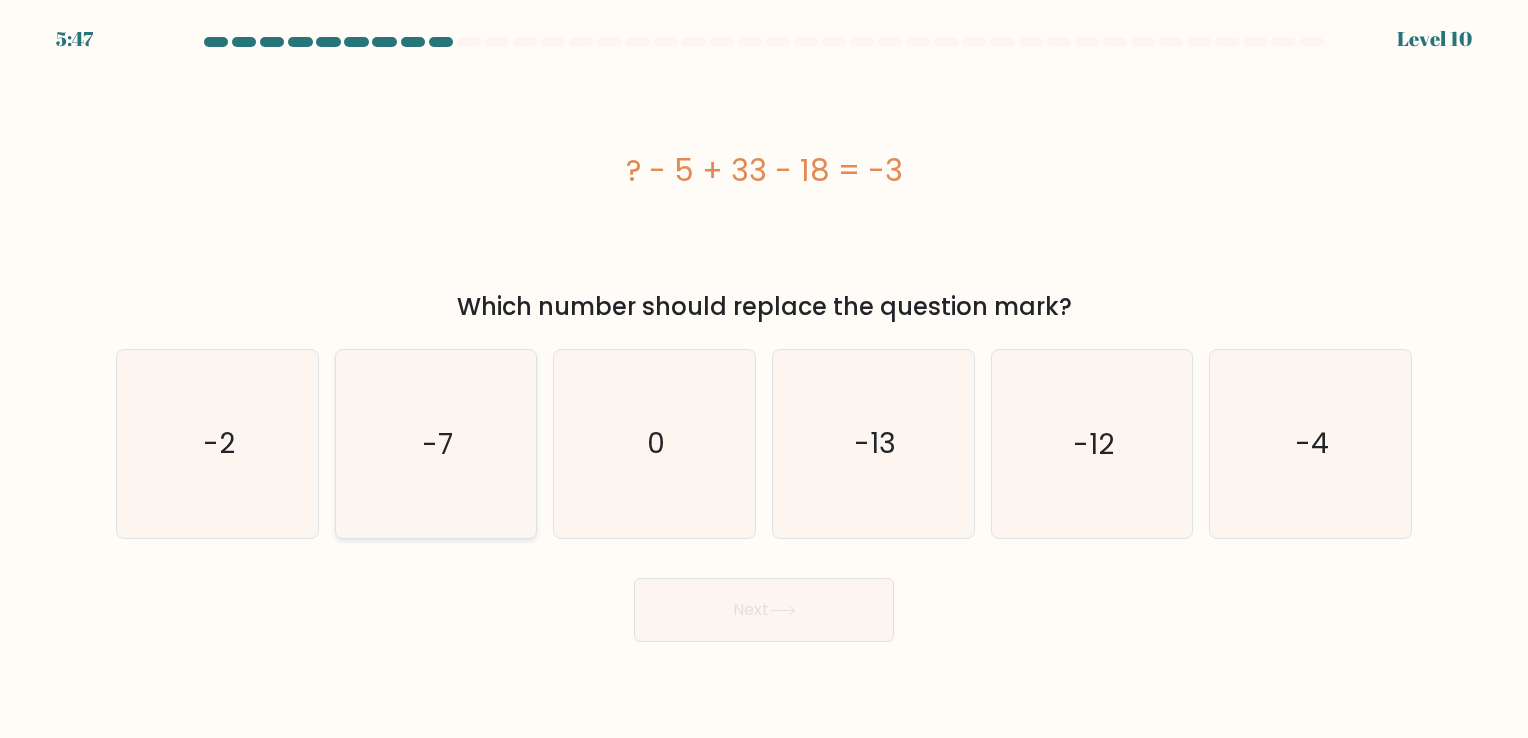 click on "-7" 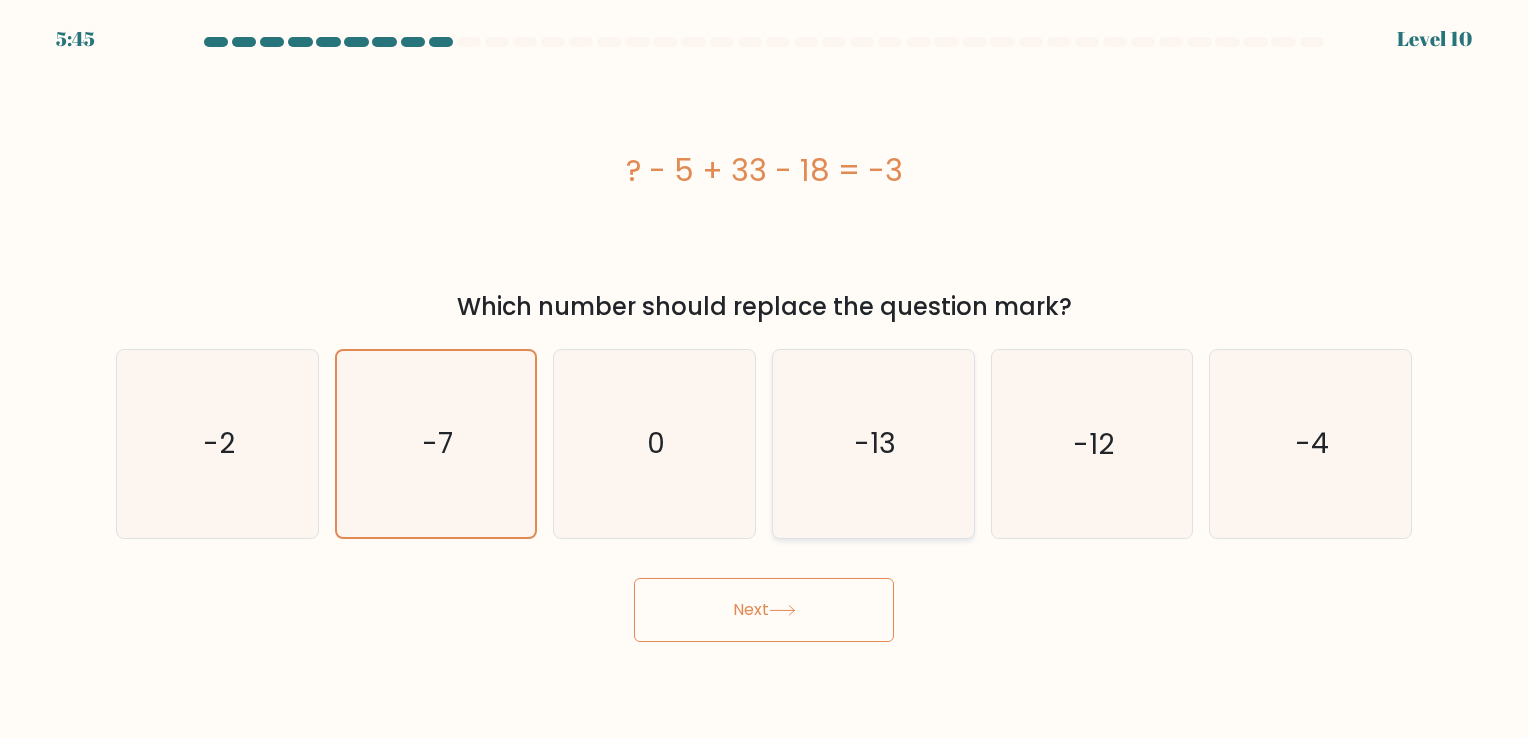click on "-13" 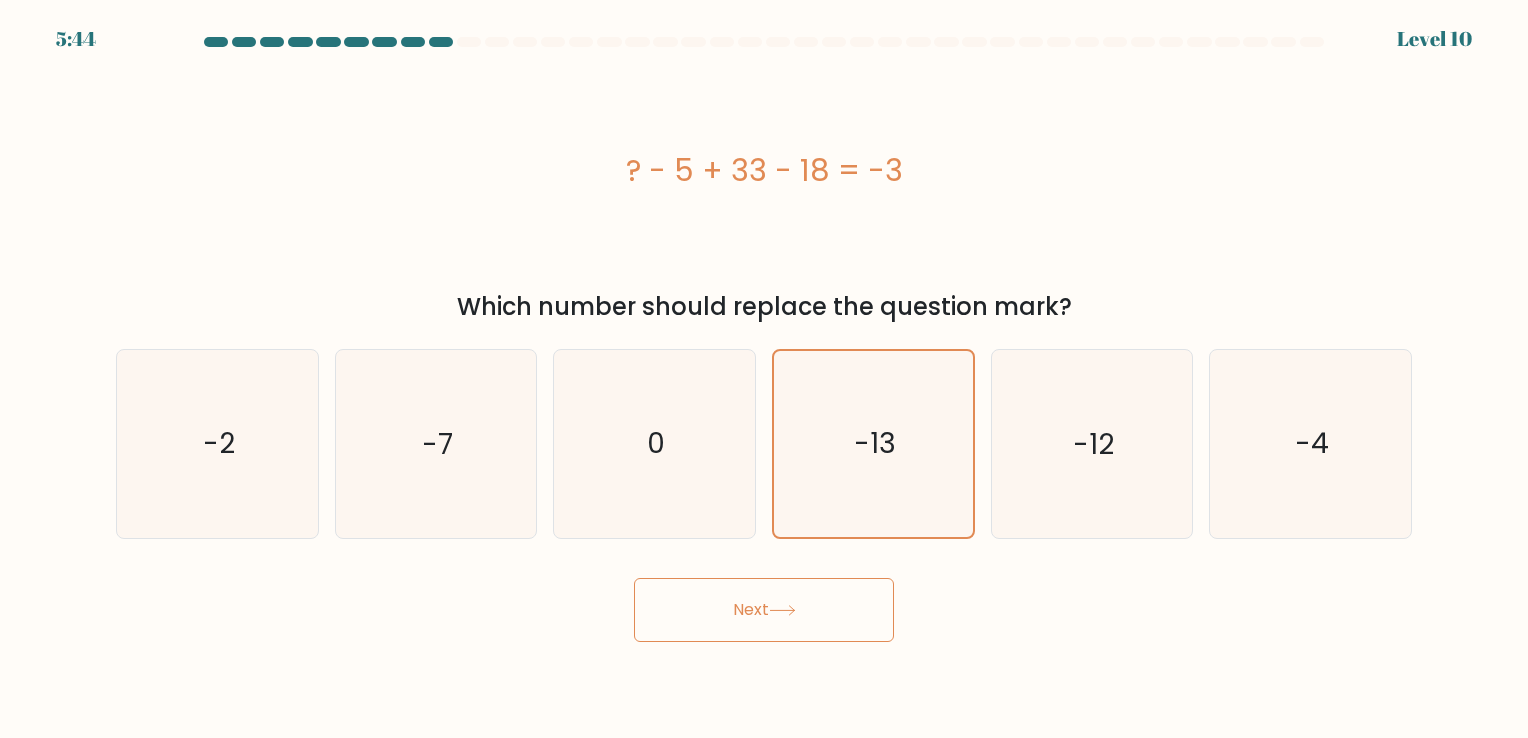 click on "Next" at bounding box center [764, 610] 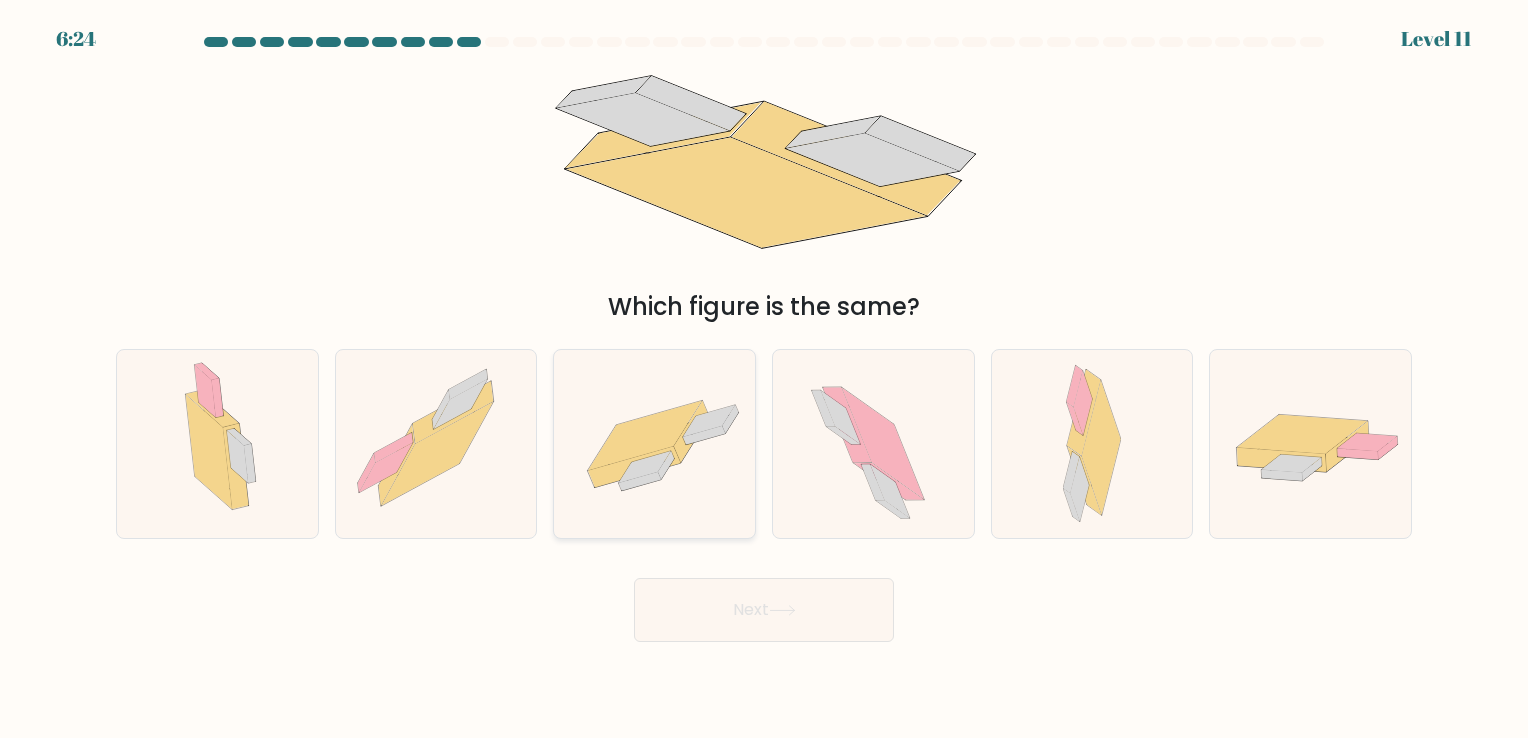 click 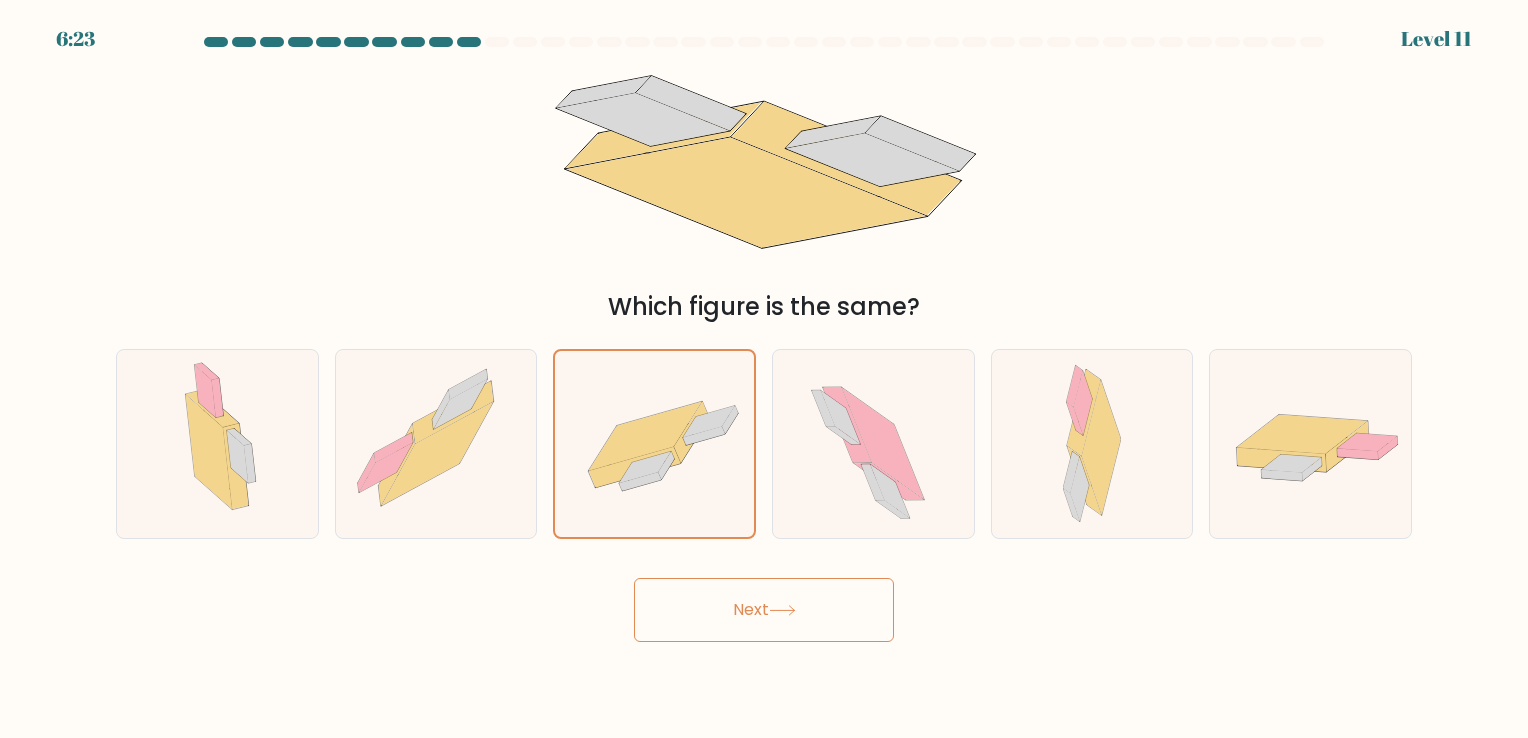 click on "Next" at bounding box center [764, 610] 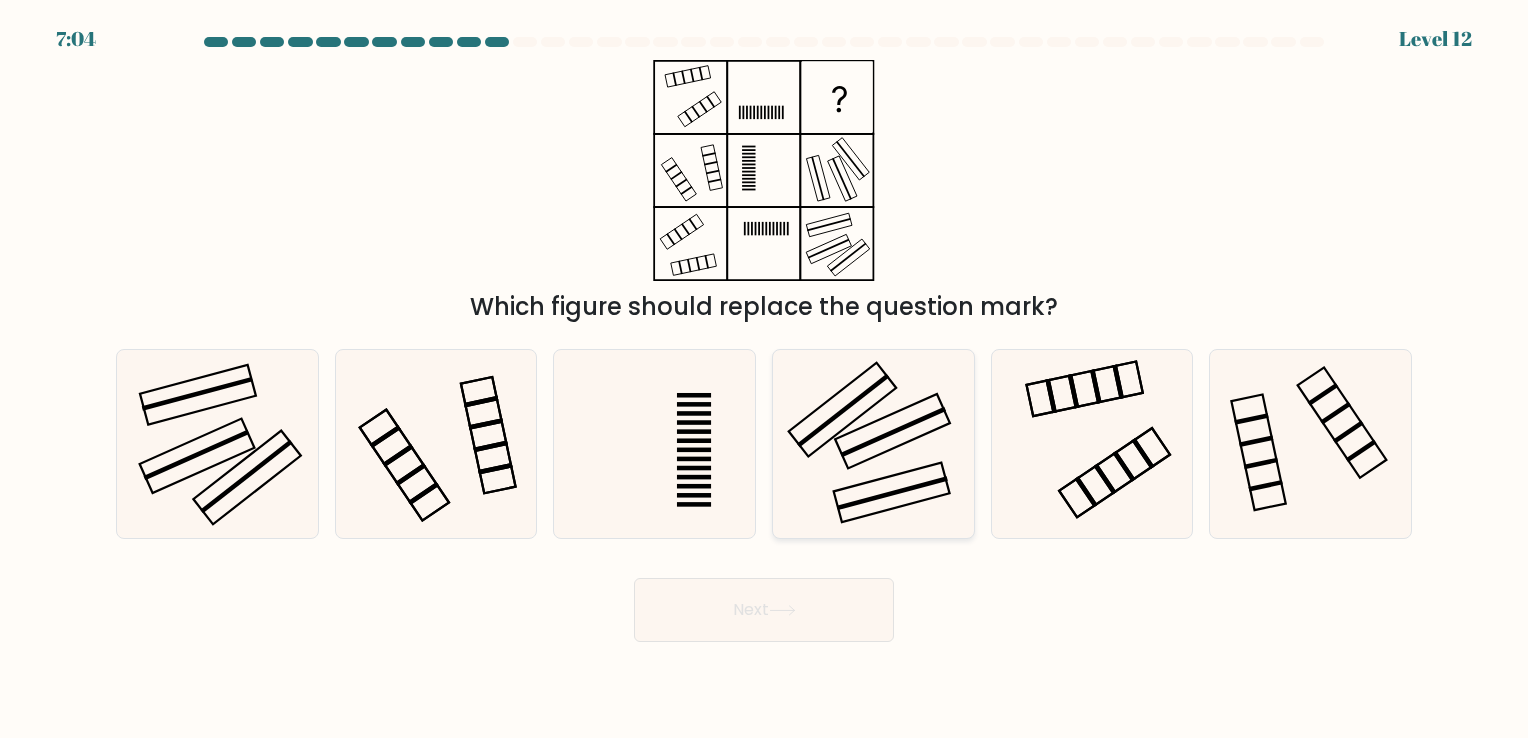 click 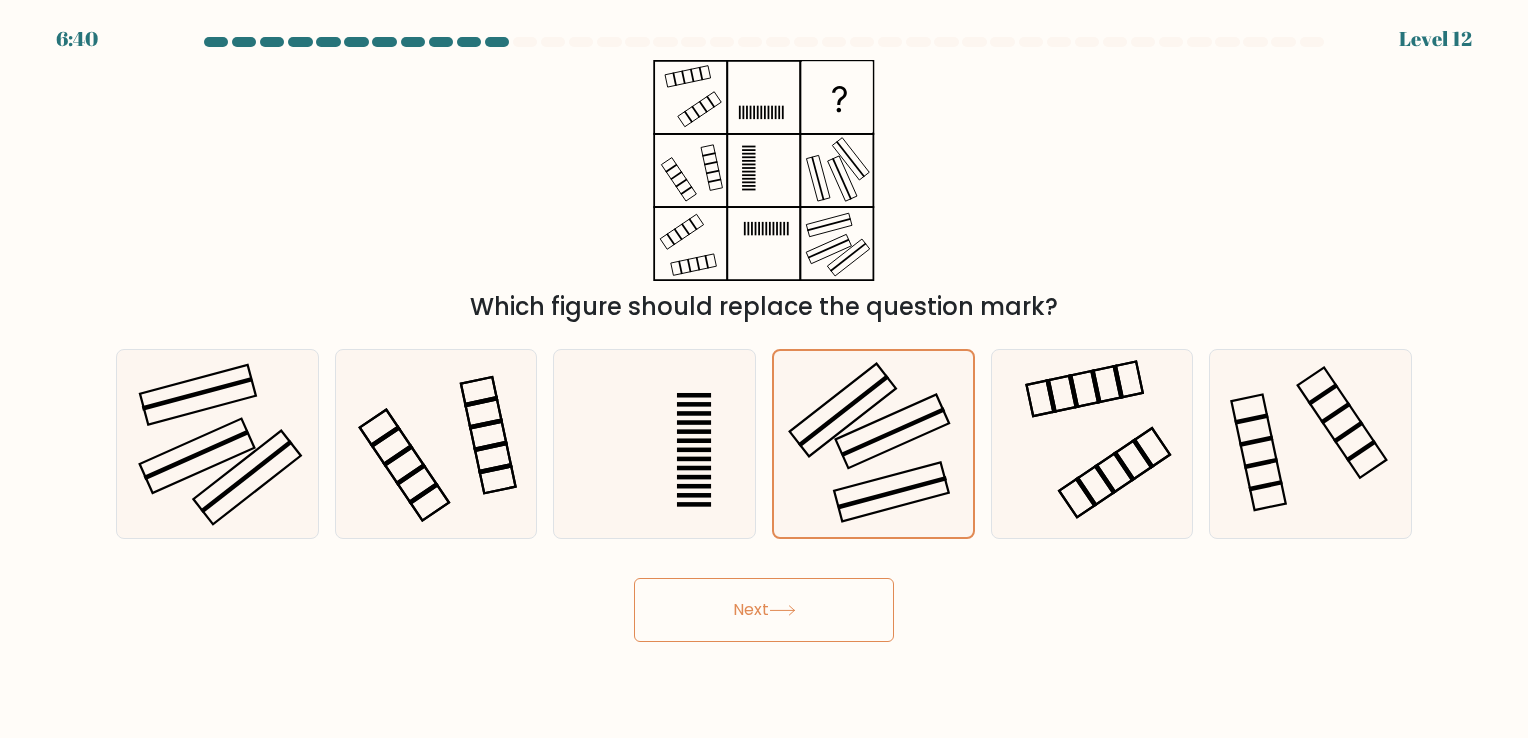 click on "Next" at bounding box center [764, 610] 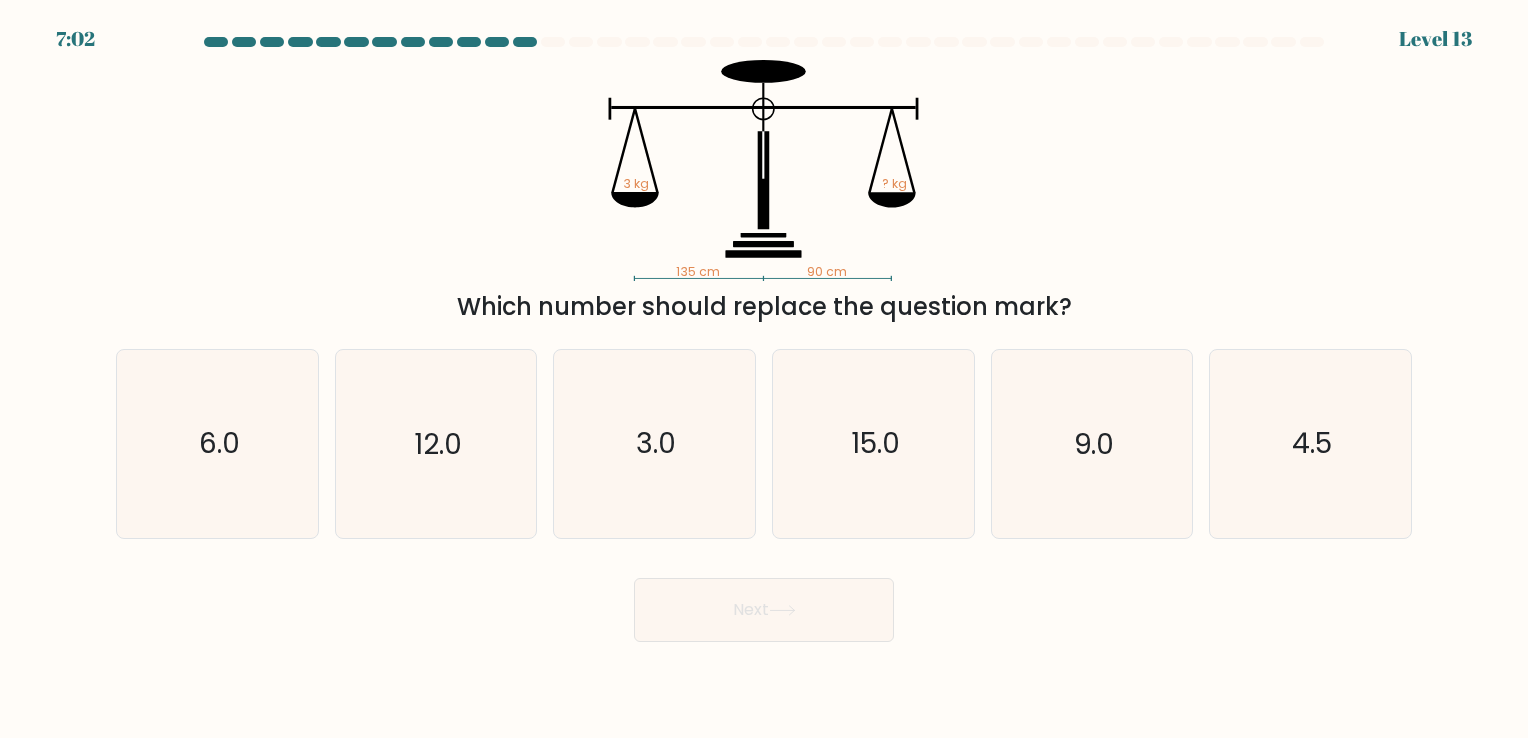 click on "e.
9.0" at bounding box center [1092, 443] 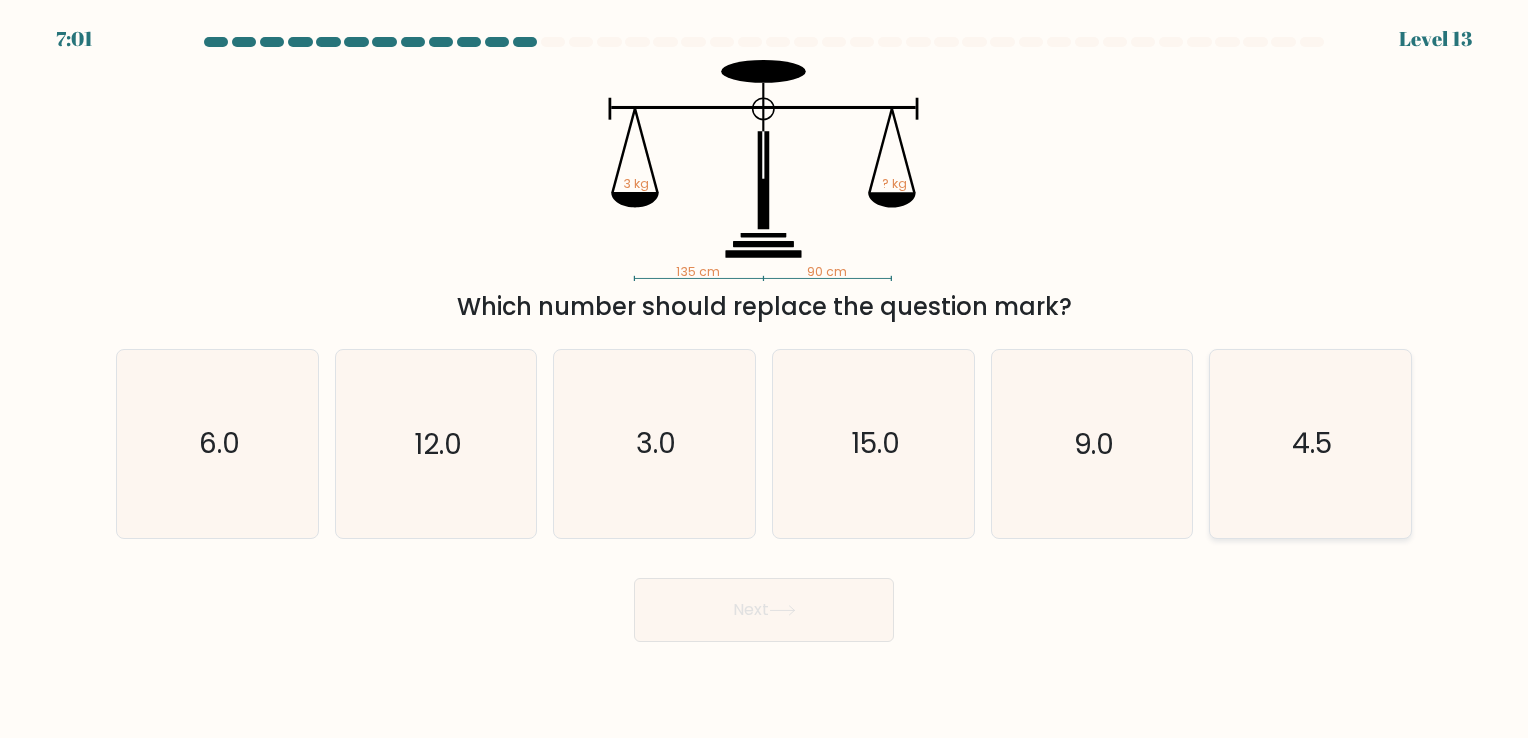 click on "4.5" 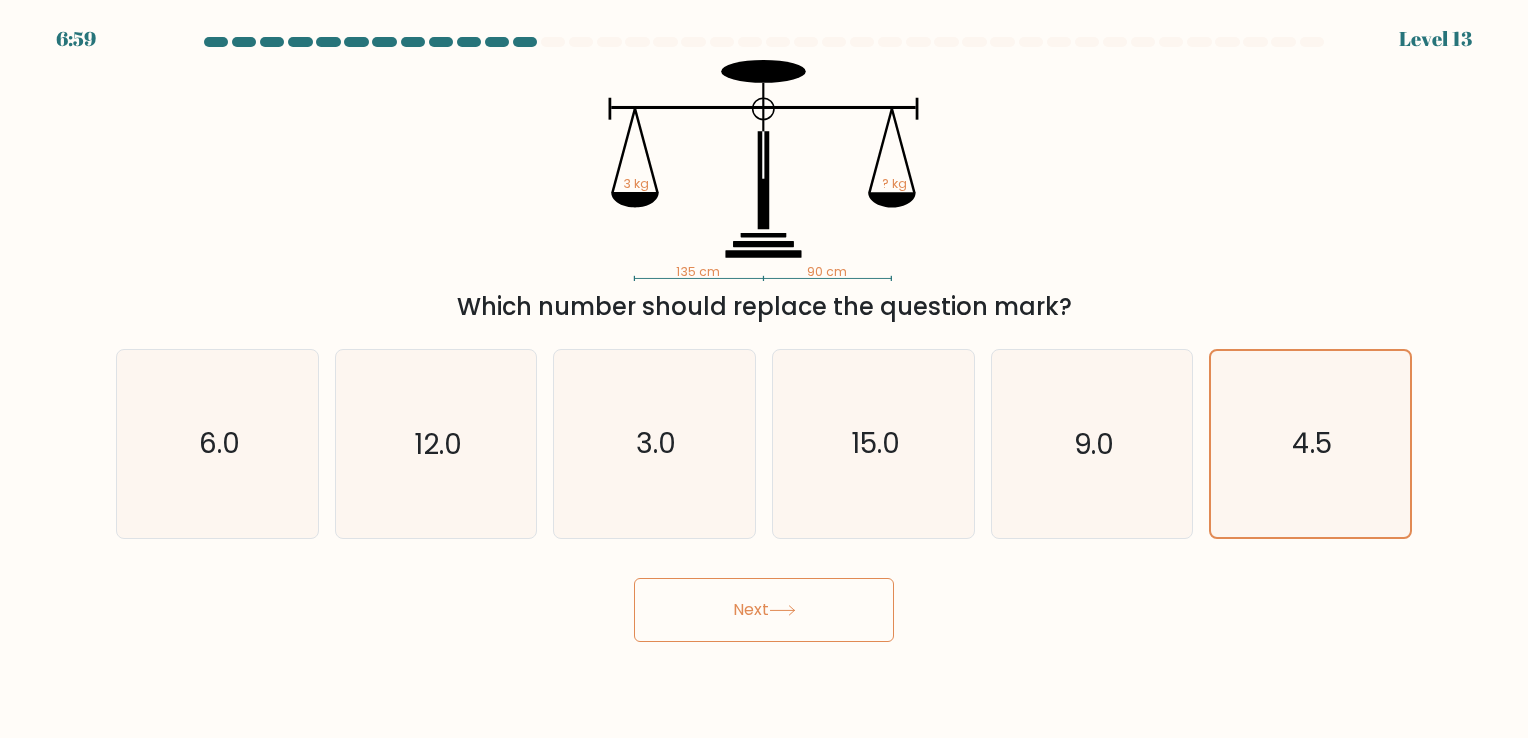 click on "Next" at bounding box center [764, 610] 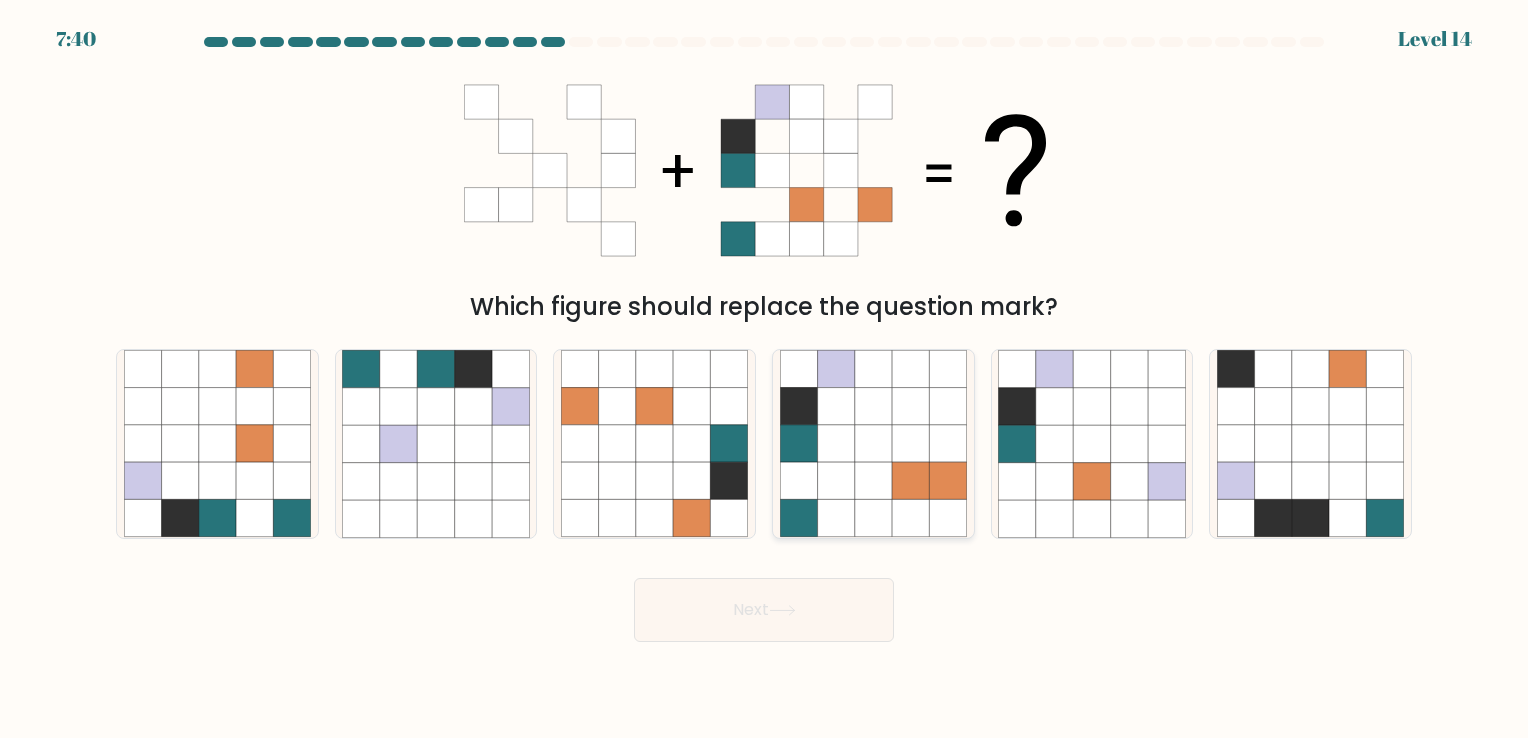 click 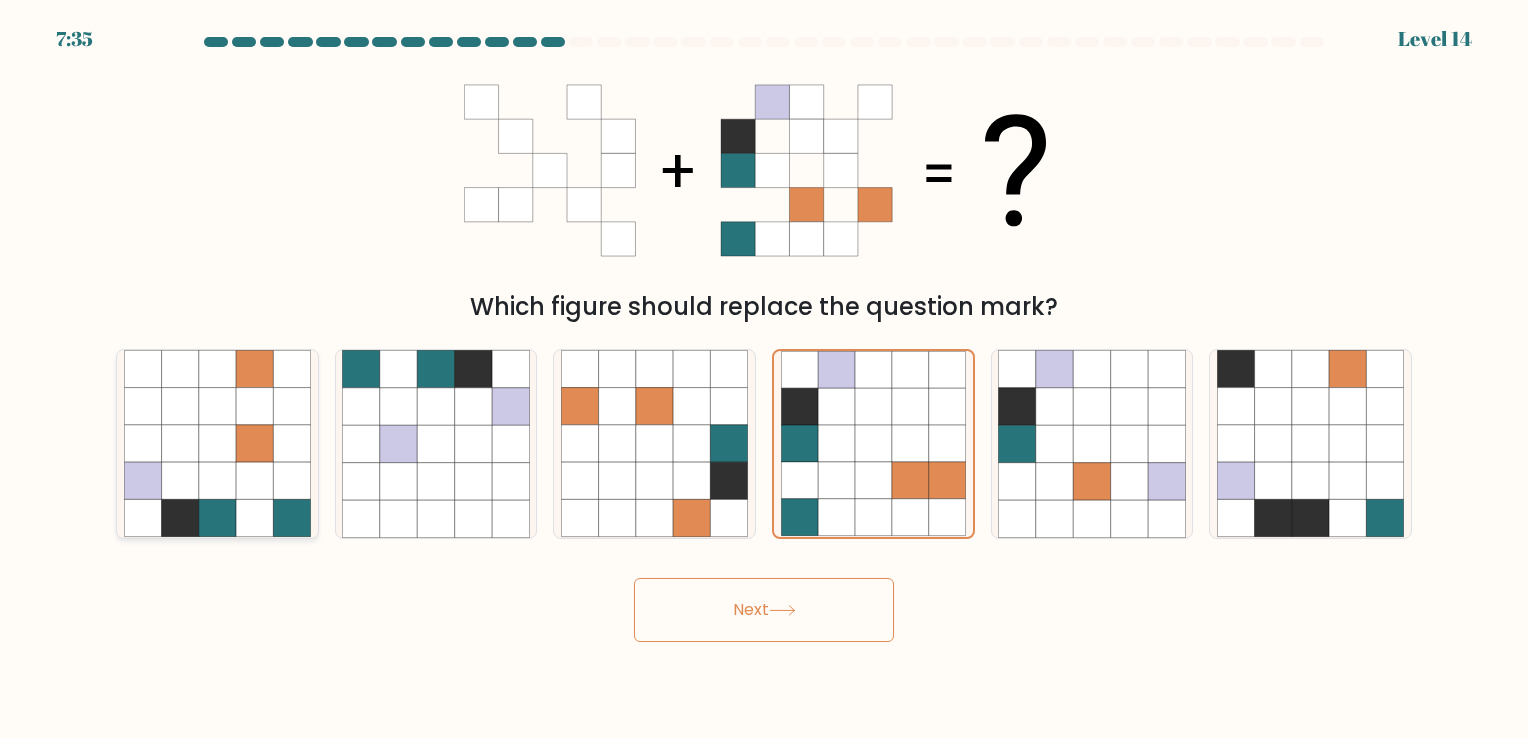 click 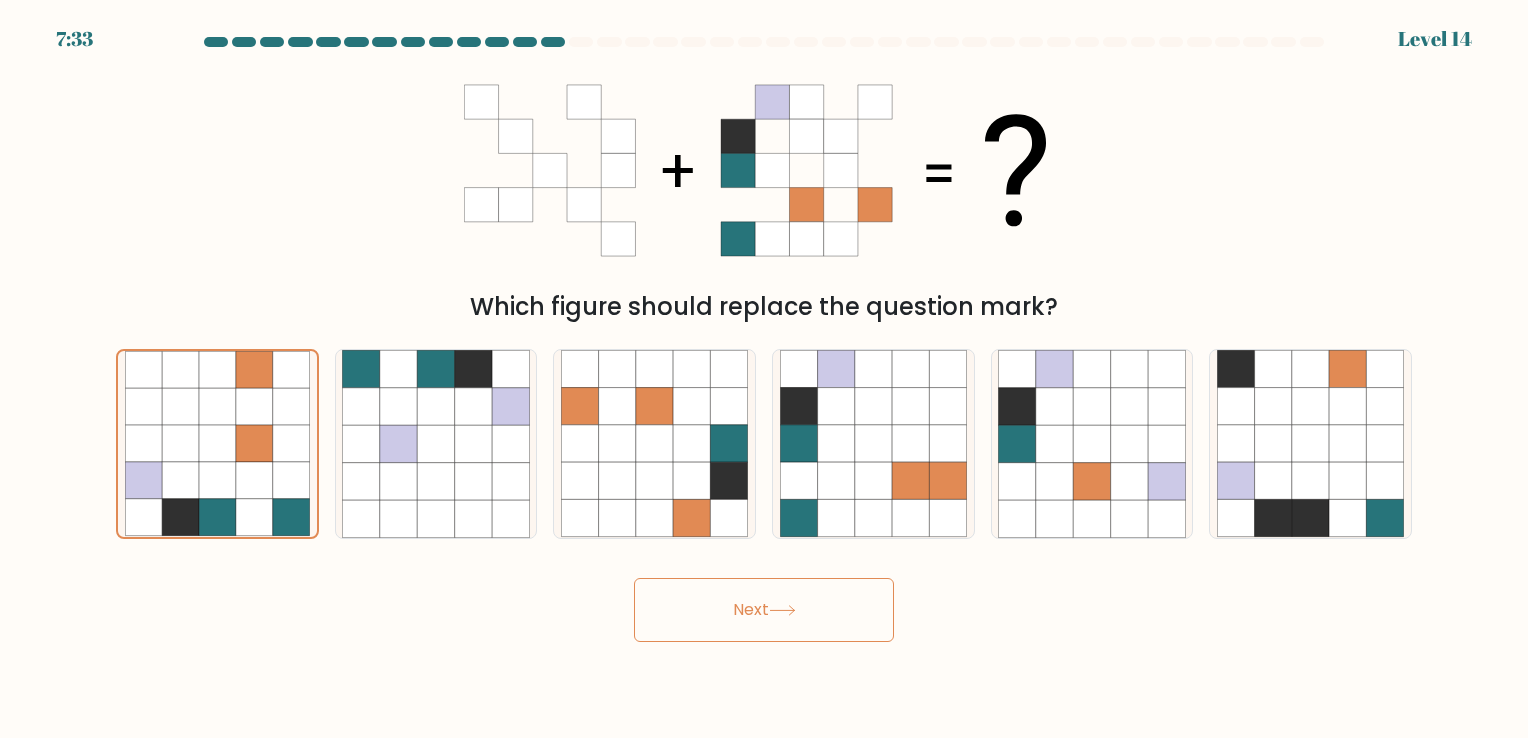 click on "Next" at bounding box center (764, 610) 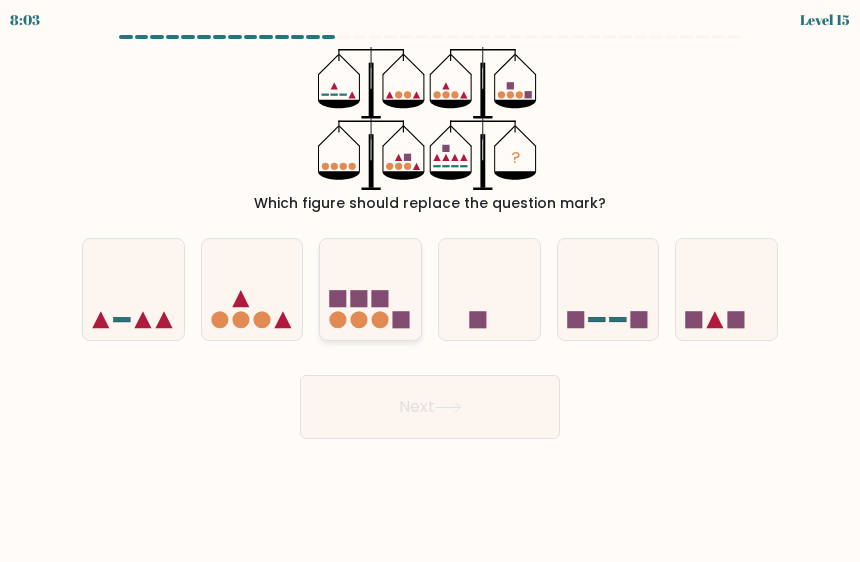 click 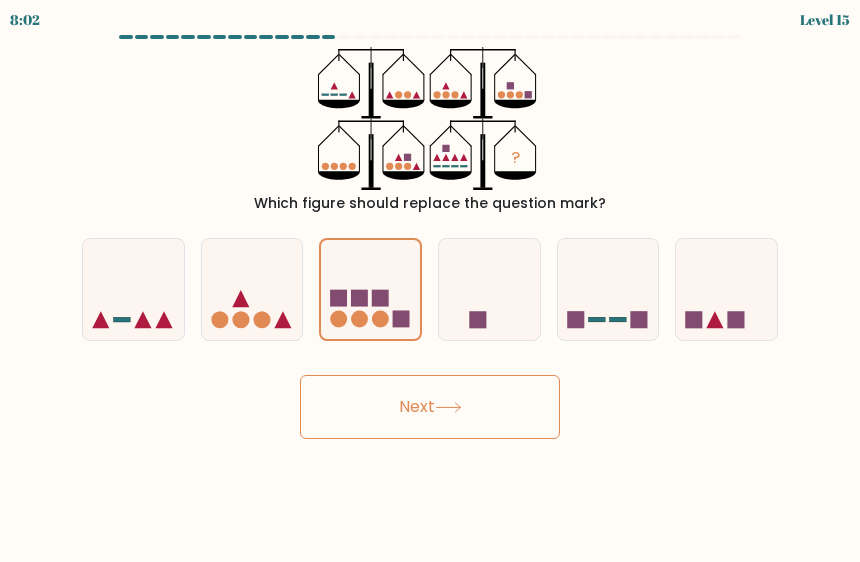 click on "Next" at bounding box center (430, 407) 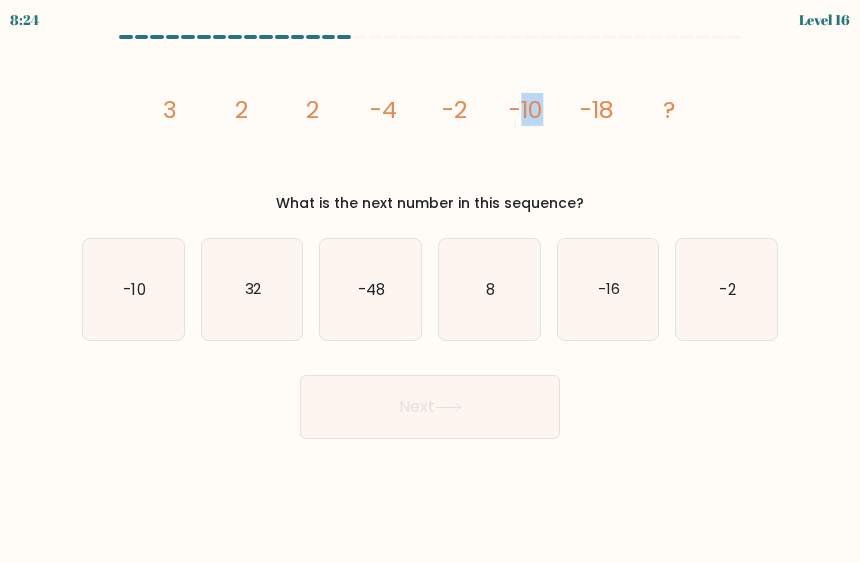 drag, startPoint x: 519, startPoint y: 103, endPoint x: 555, endPoint y: 106, distance: 36.124783 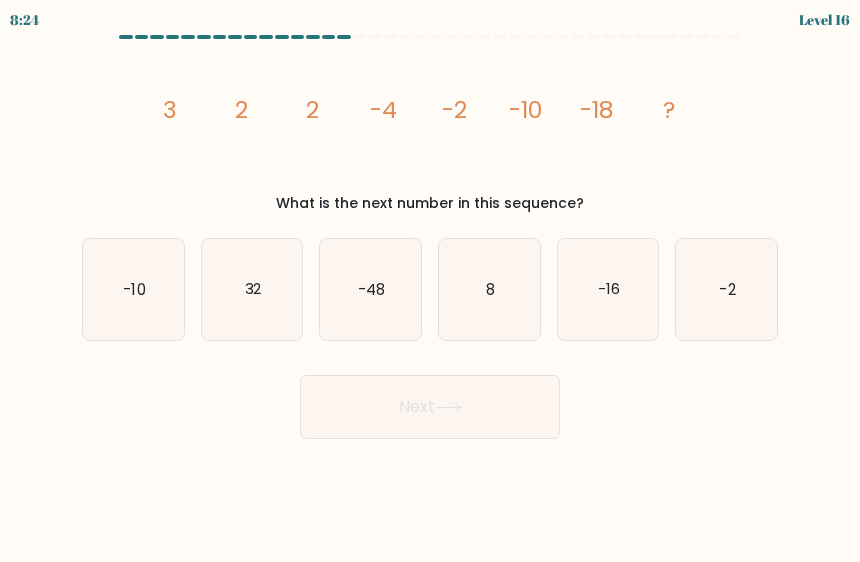 drag, startPoint x: 555, startPoint y: 106, endPoint x: 473, endPoint y: 131, distance: 85.72631 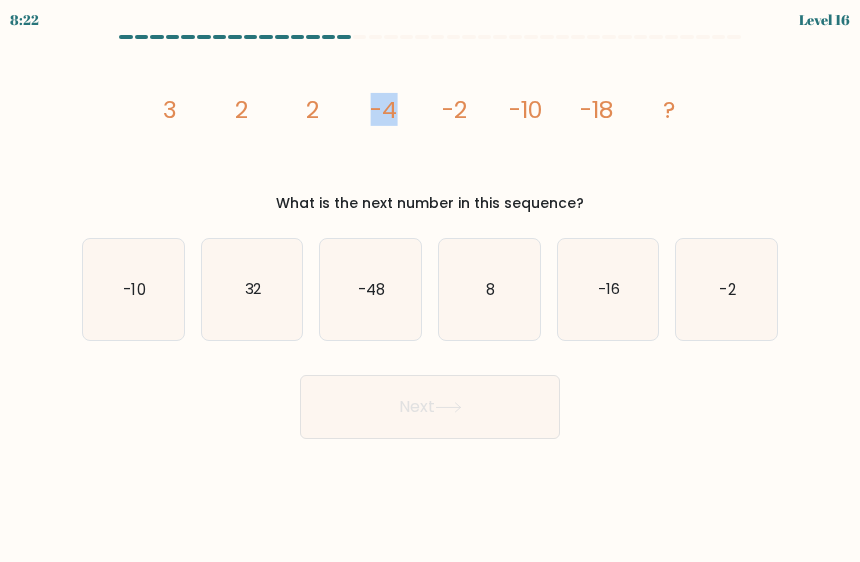drag, startPoint x: 367, startPoint y: 109, endPoint x: 413, endPoint y: 109, distance: 46 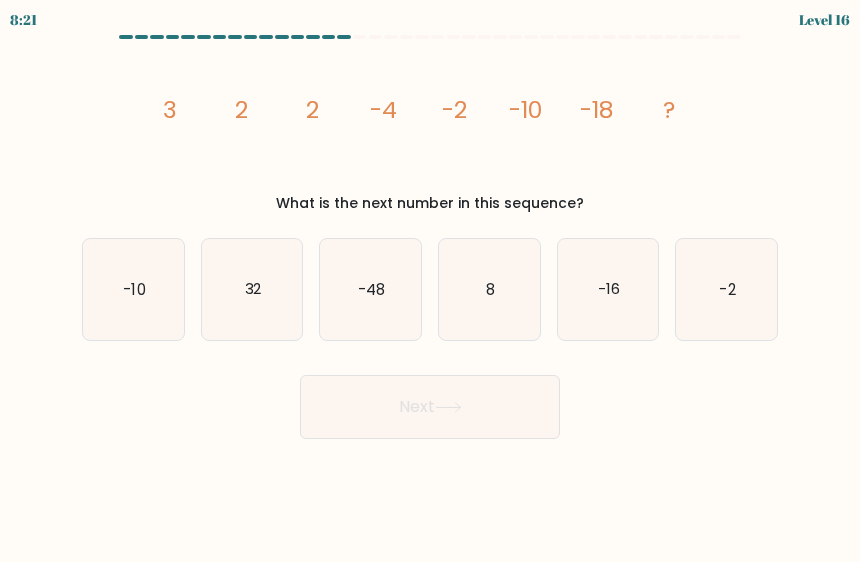 click on "image/svg+xml
3
2
2
-4
-2
-10
-18
?" 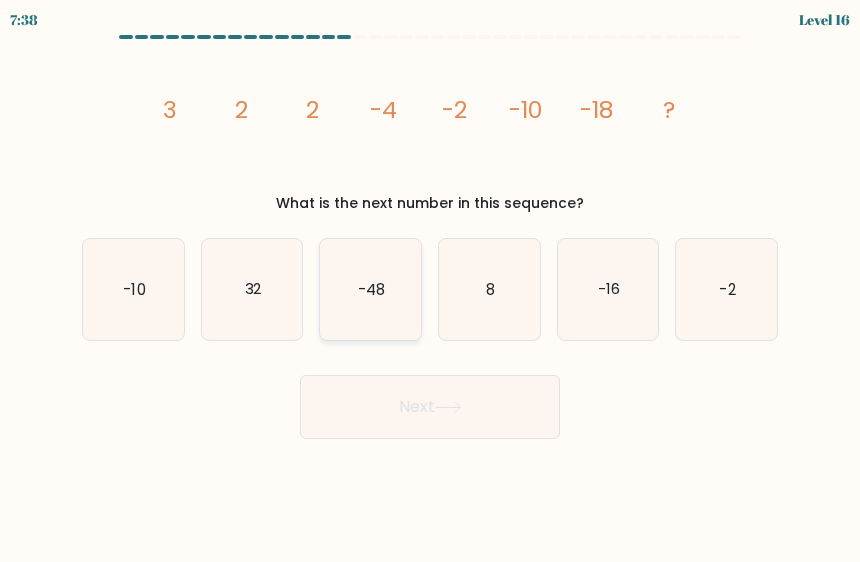click on "-48" 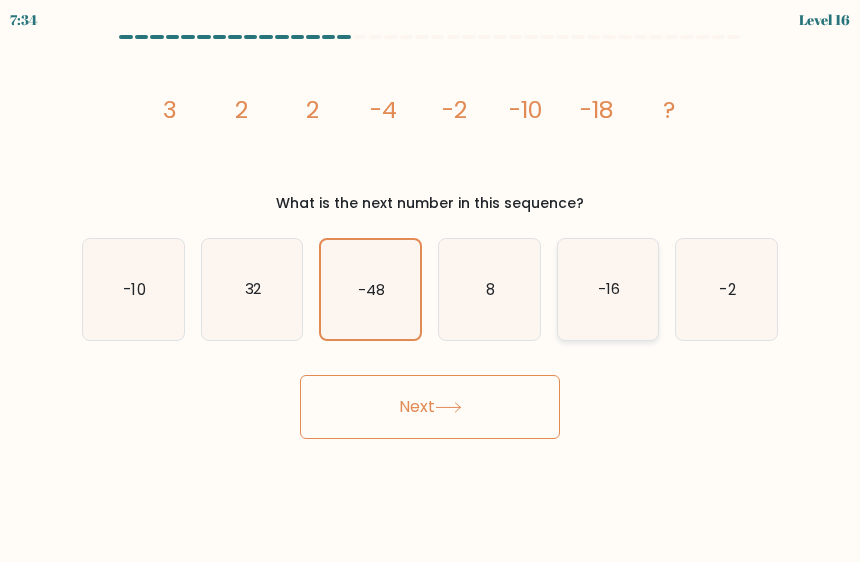 click on "-16" 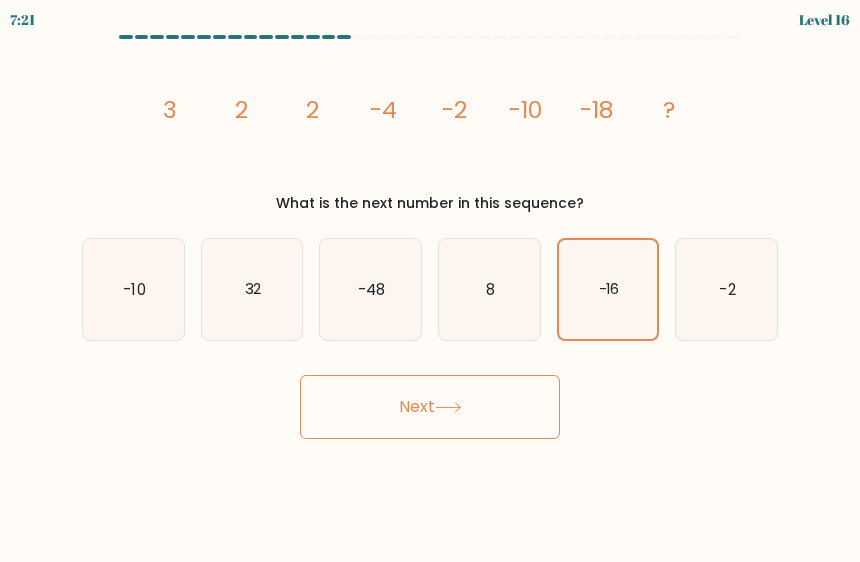 click on "image/svg+xml
3
2
2
-4
-2
-10
-18
?" 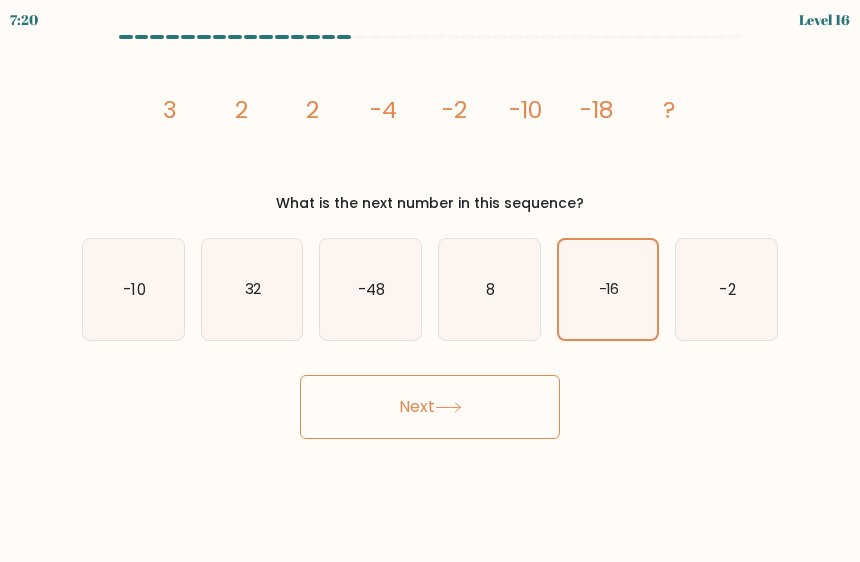 drag, startPoint x: 400, startPoint y: 102, endPoint x: 312, endPoint y: 117, distance: 89.26926 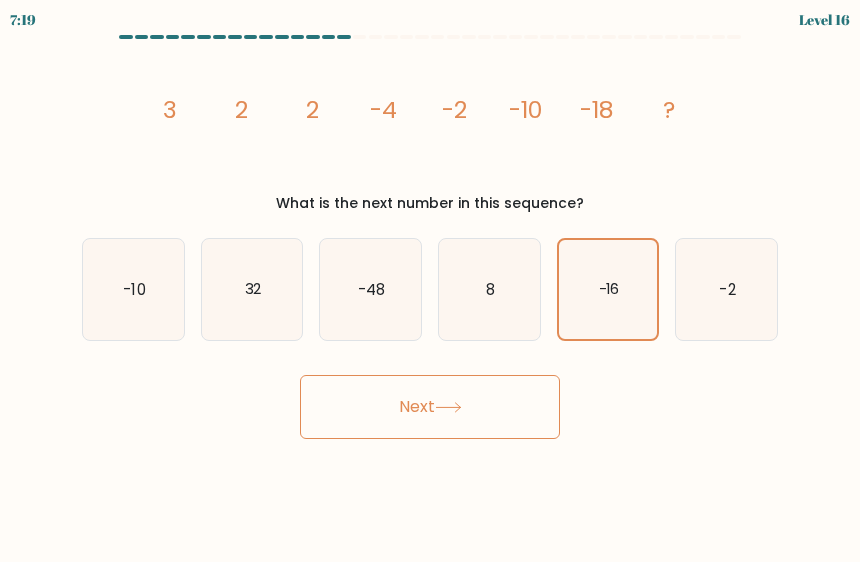 drag, startPoint x: 316, startPoint y: 113, endPoint x: 244, endPoint y: 166, distance: 89.40358 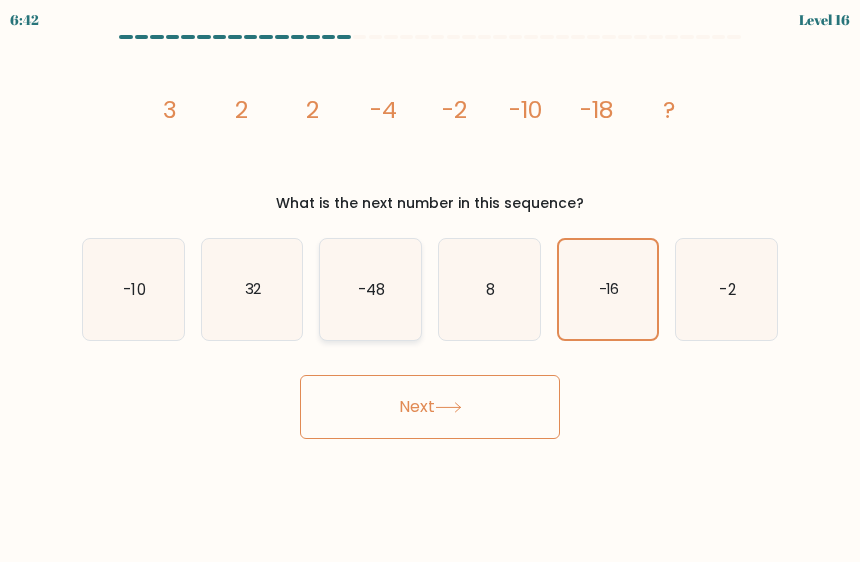 click on "-48" 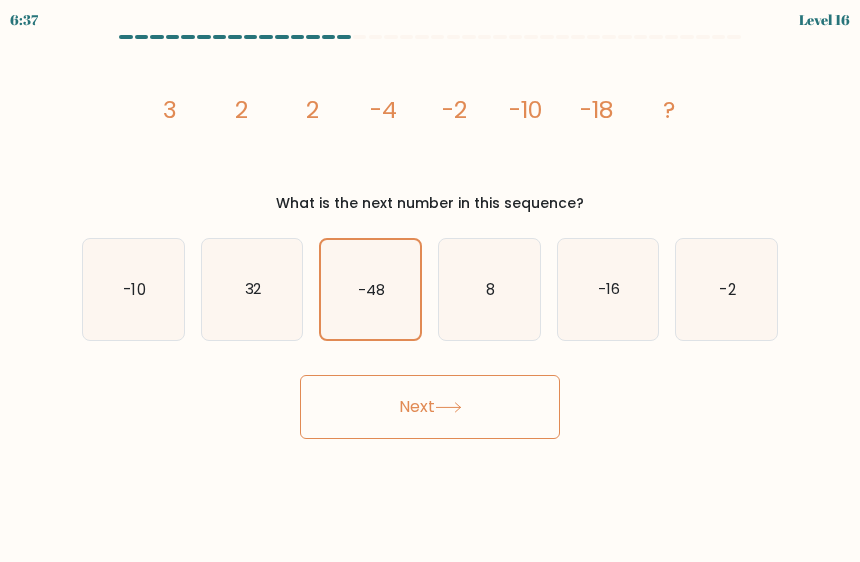 click on "Next" at bounding box center (430, 407) 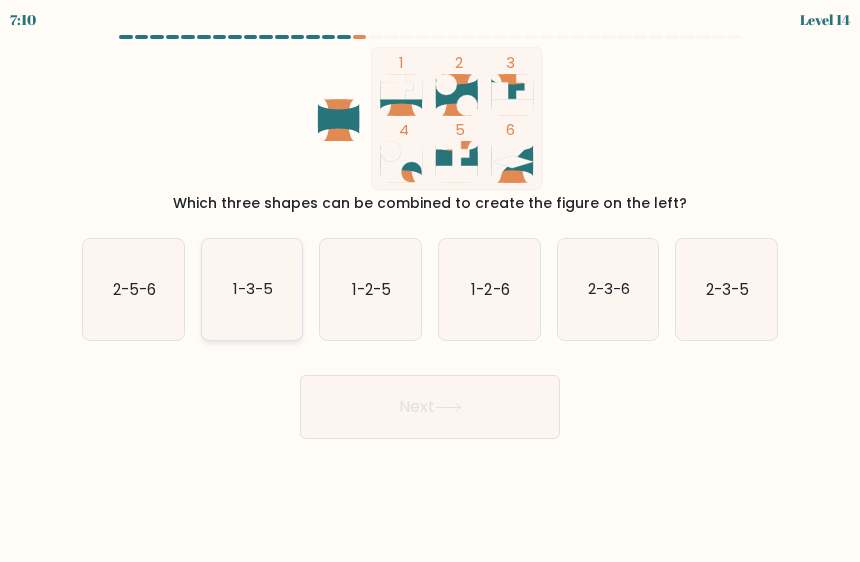 click on "1-3-5" 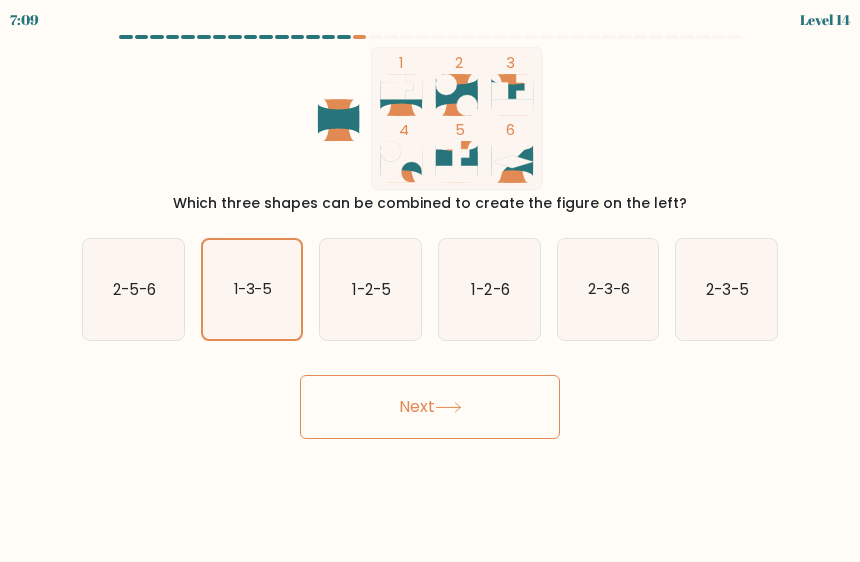 click on "Next" at bounding box center [430, 407] 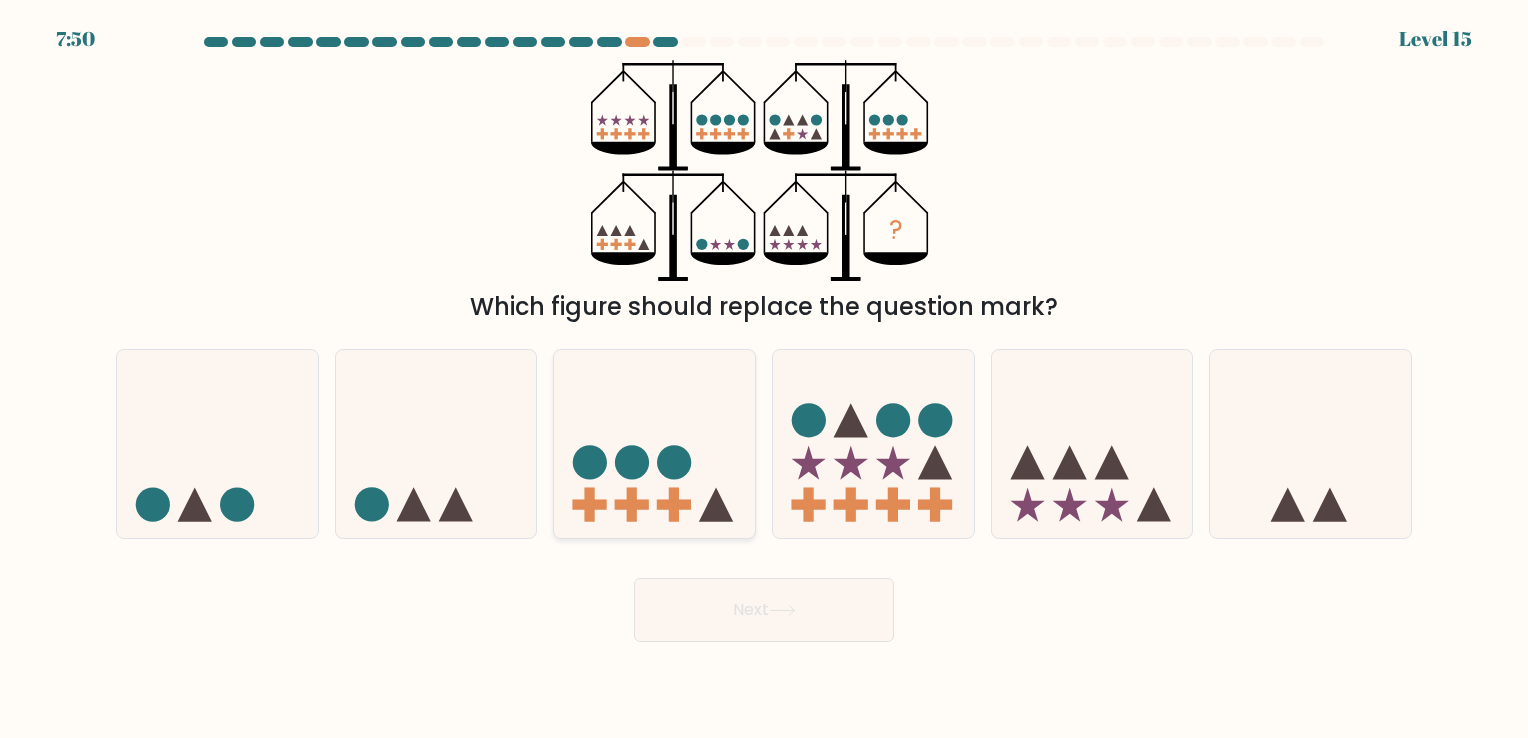 click 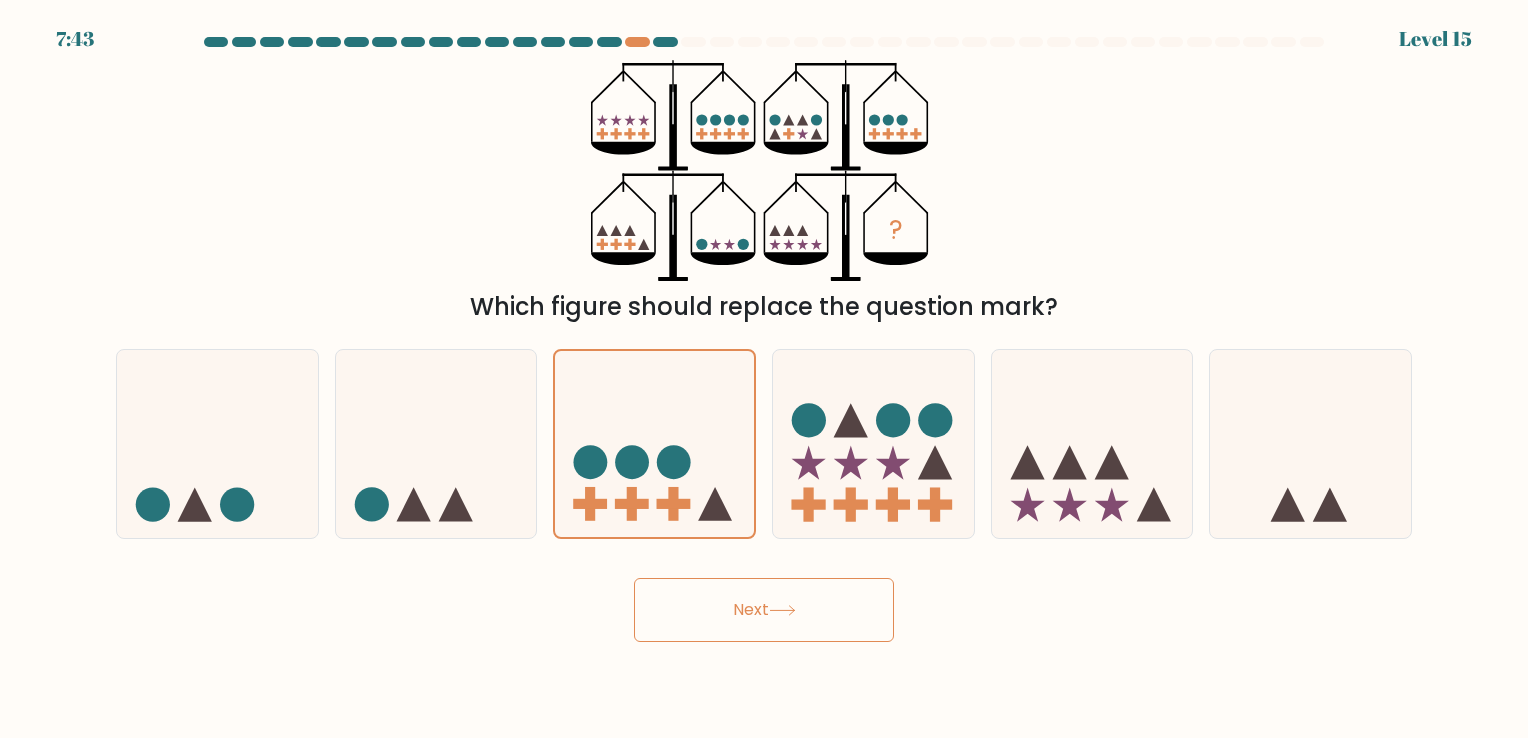 click on "Next" at bounding box center [764, 610] 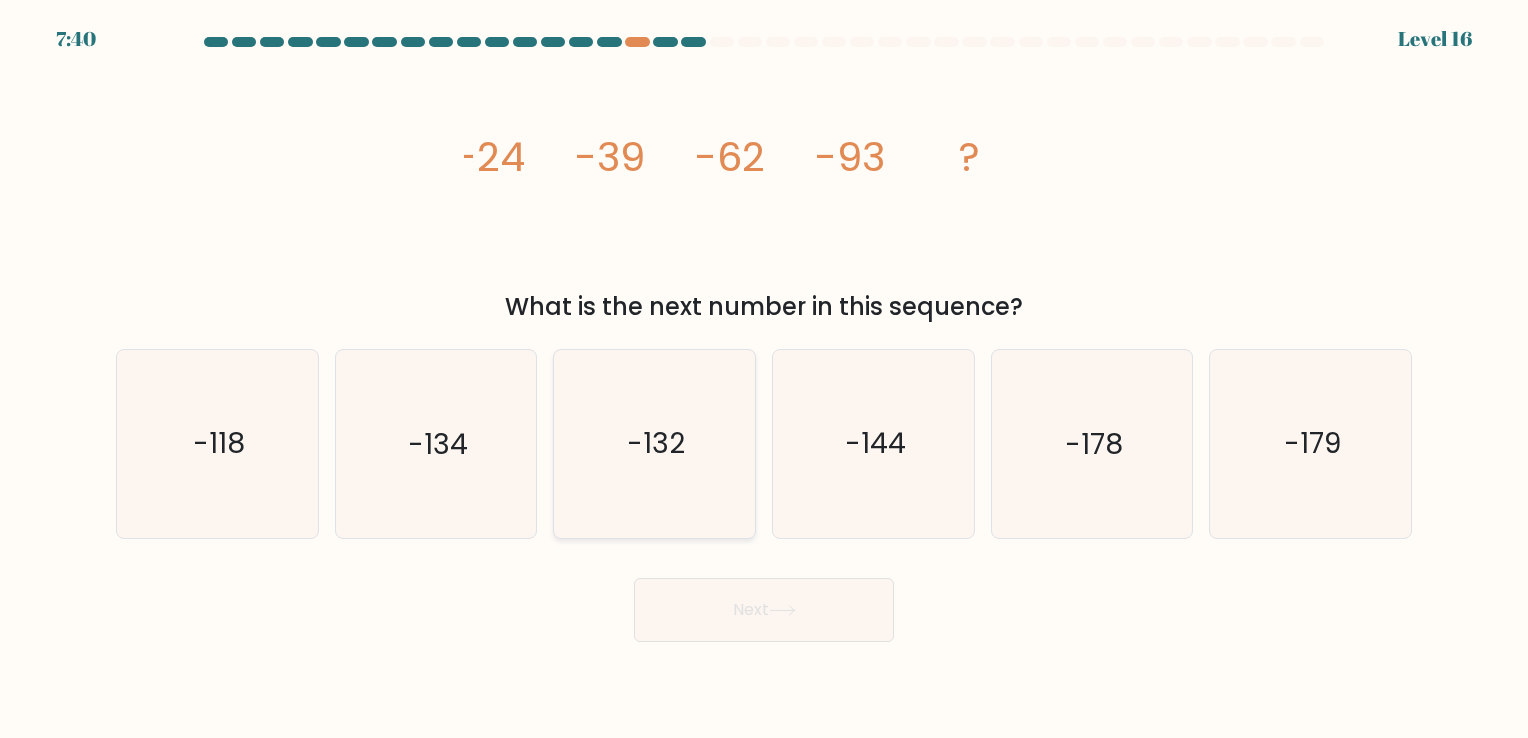 click on "-132" 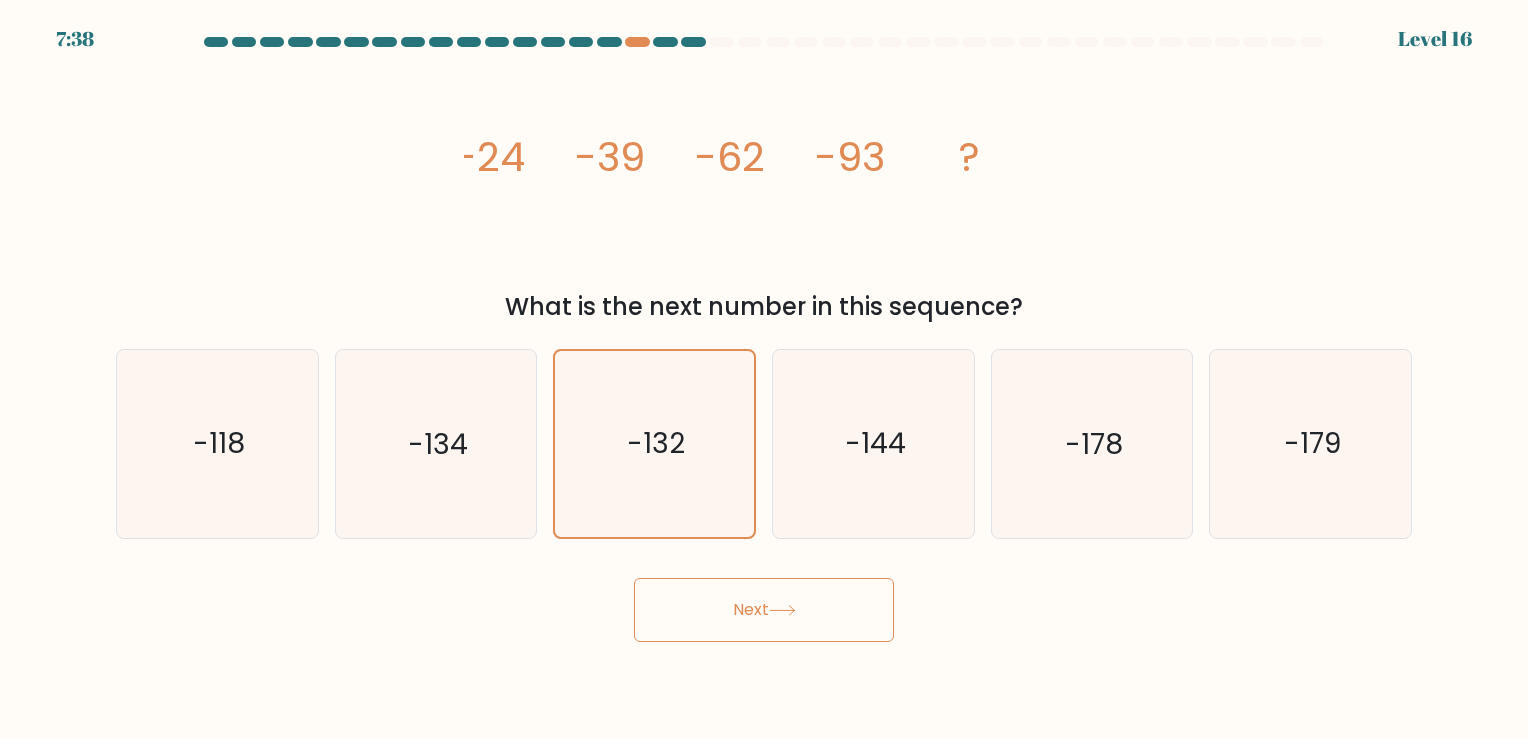 click on "Next" at bounding box center (764, 610) 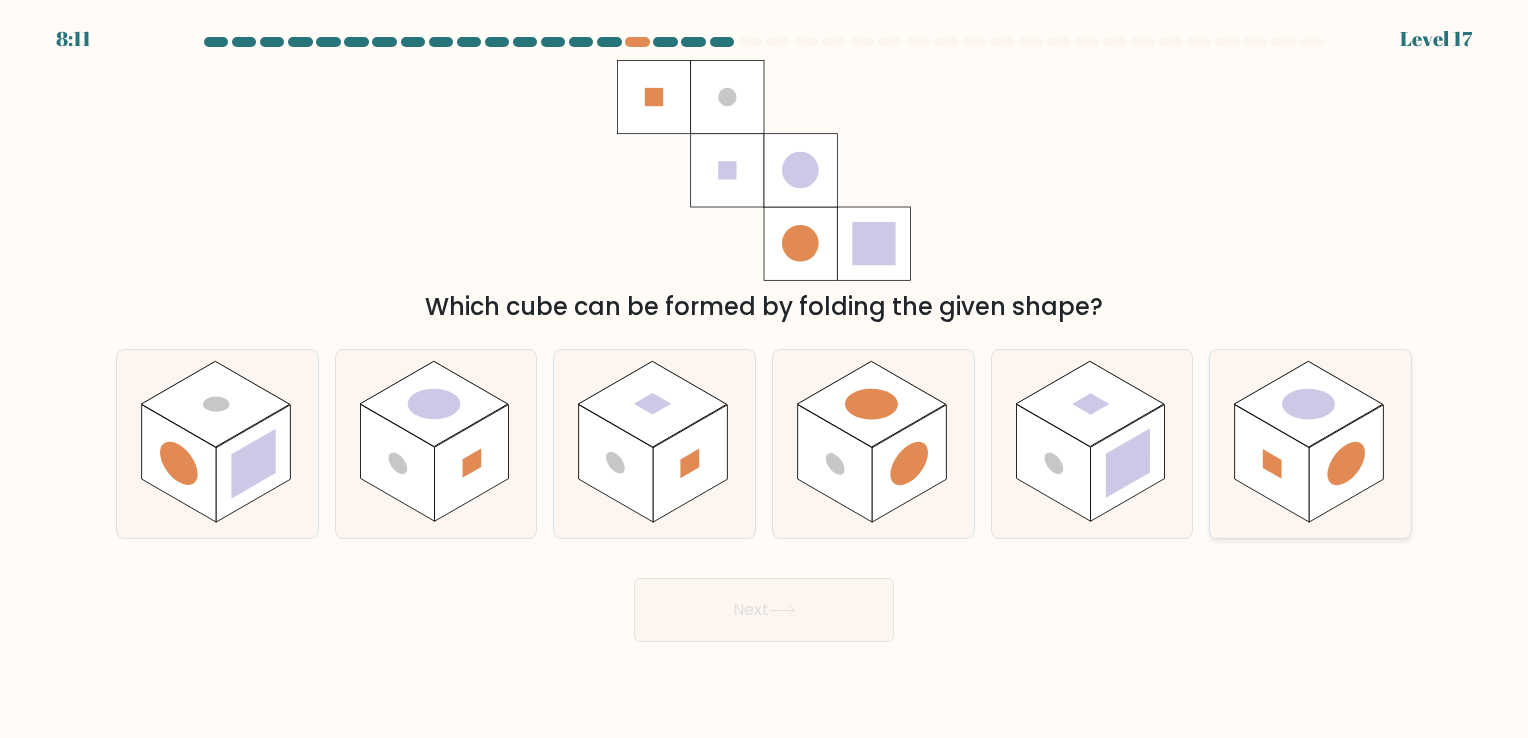 click 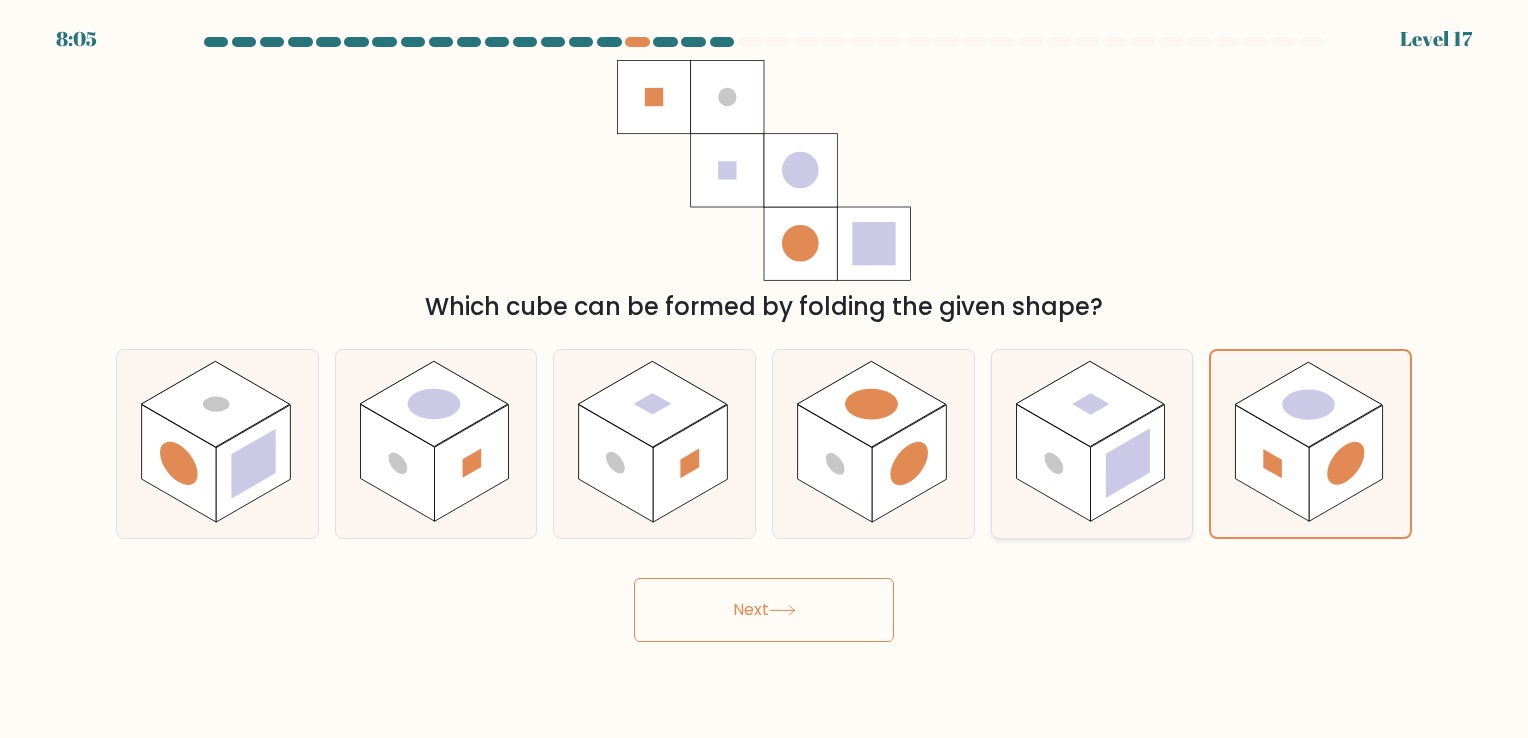 click 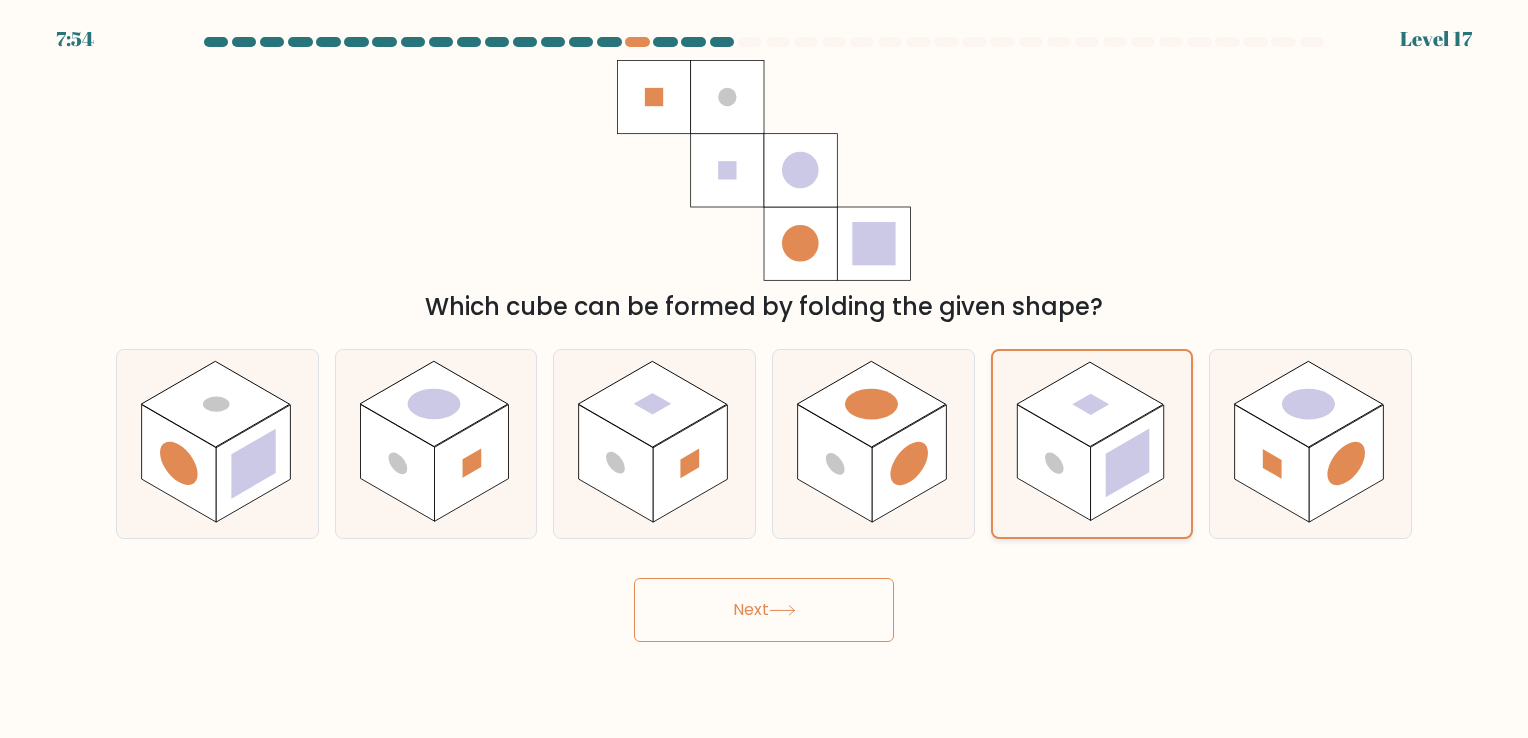 click 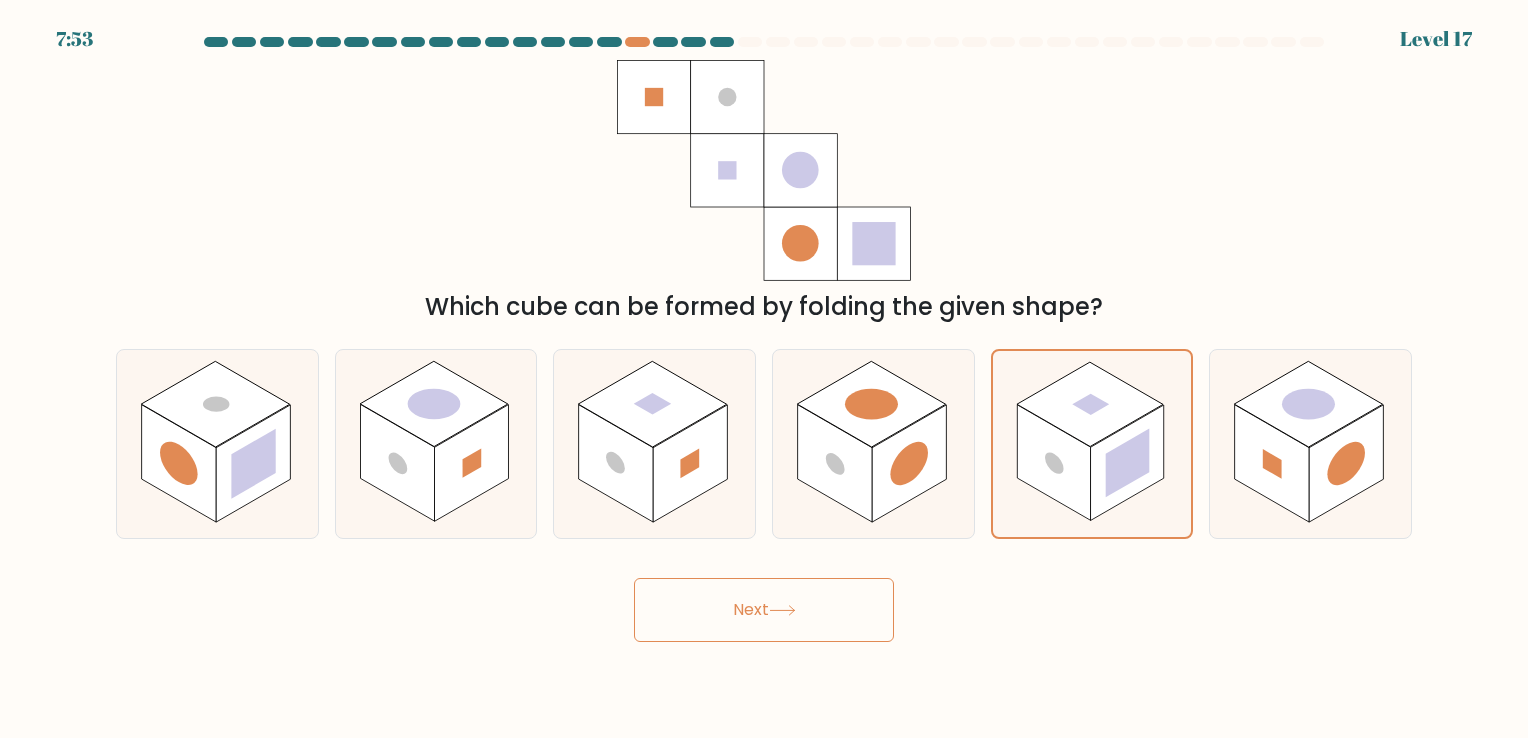 click on "Next" at bounding box center (764, 610) 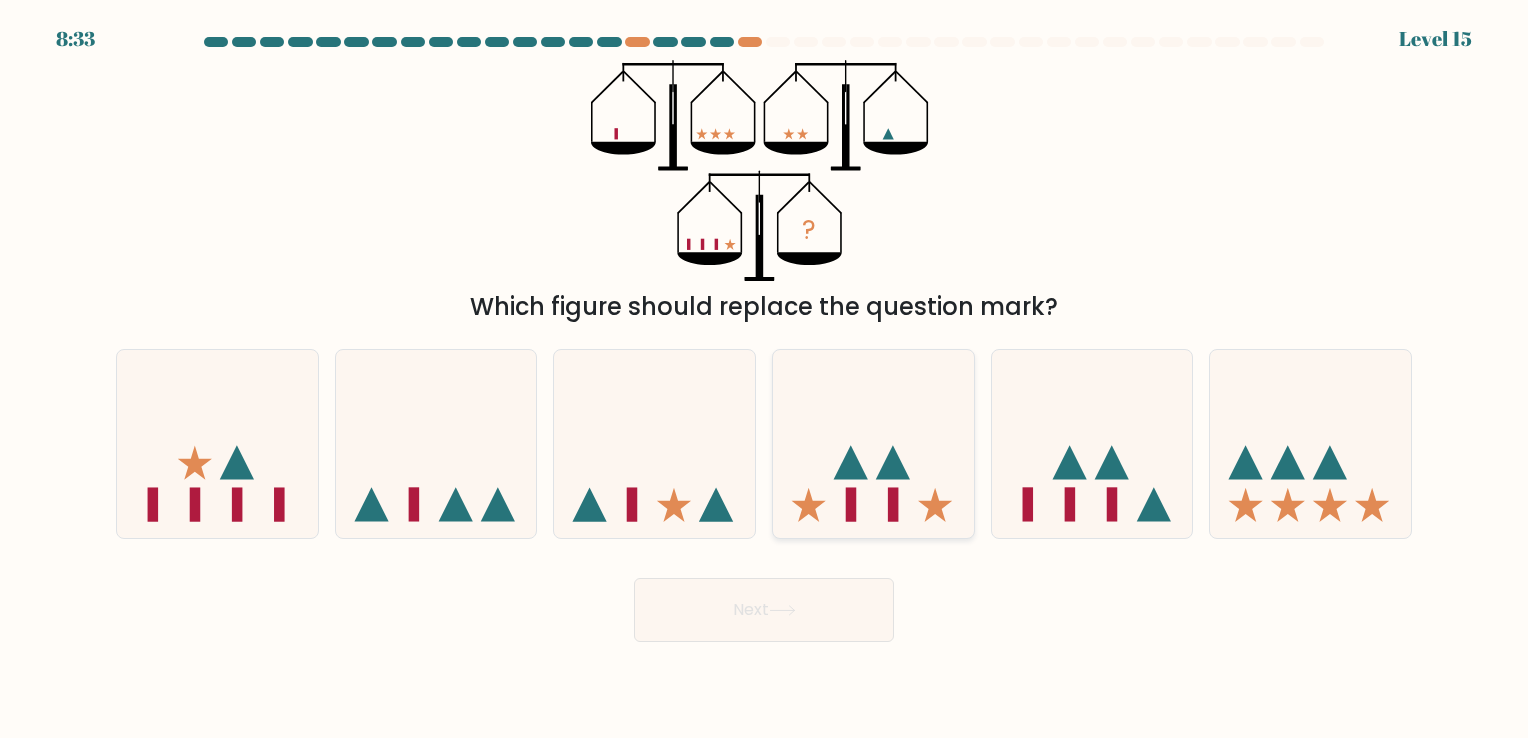 click 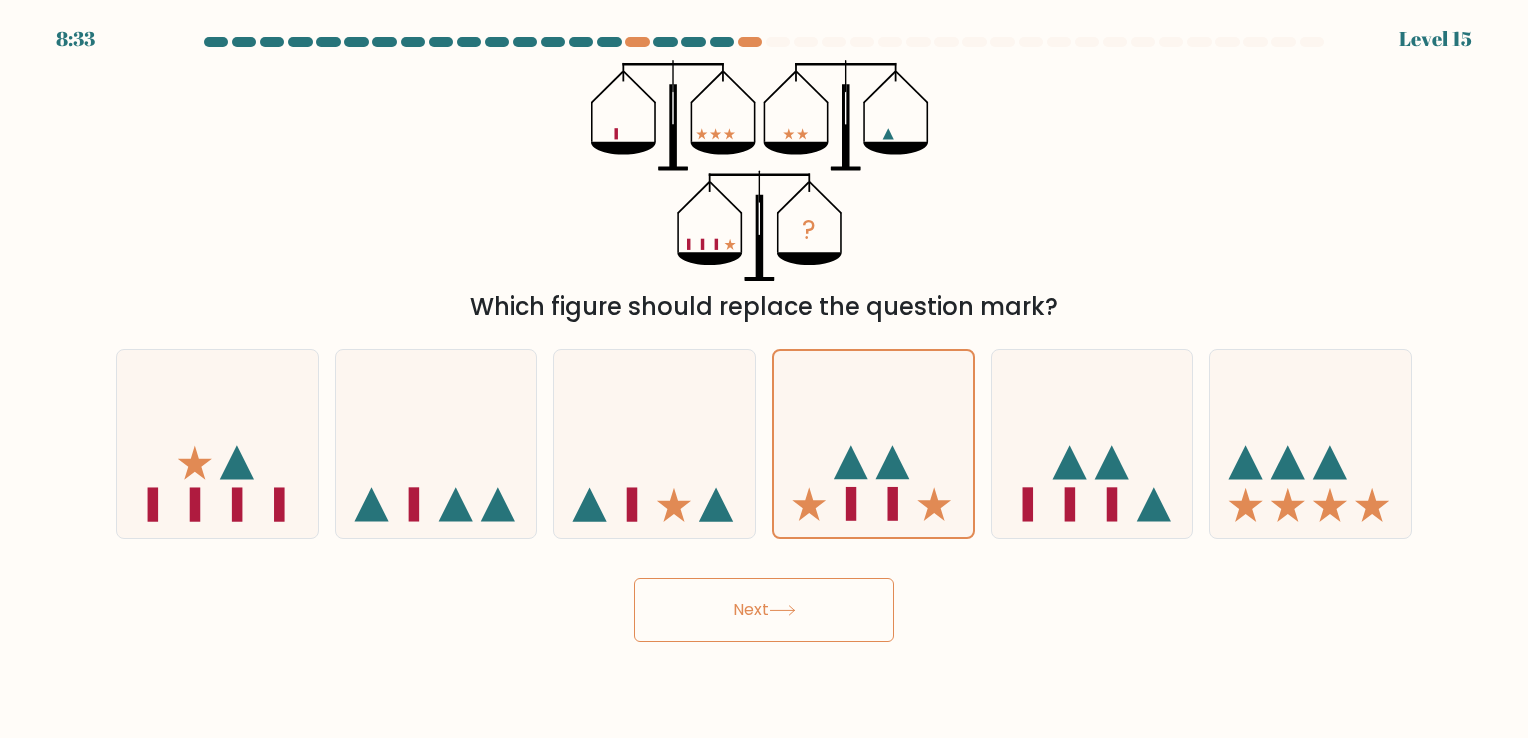 click on "Next" at bounding box center (764, 610) 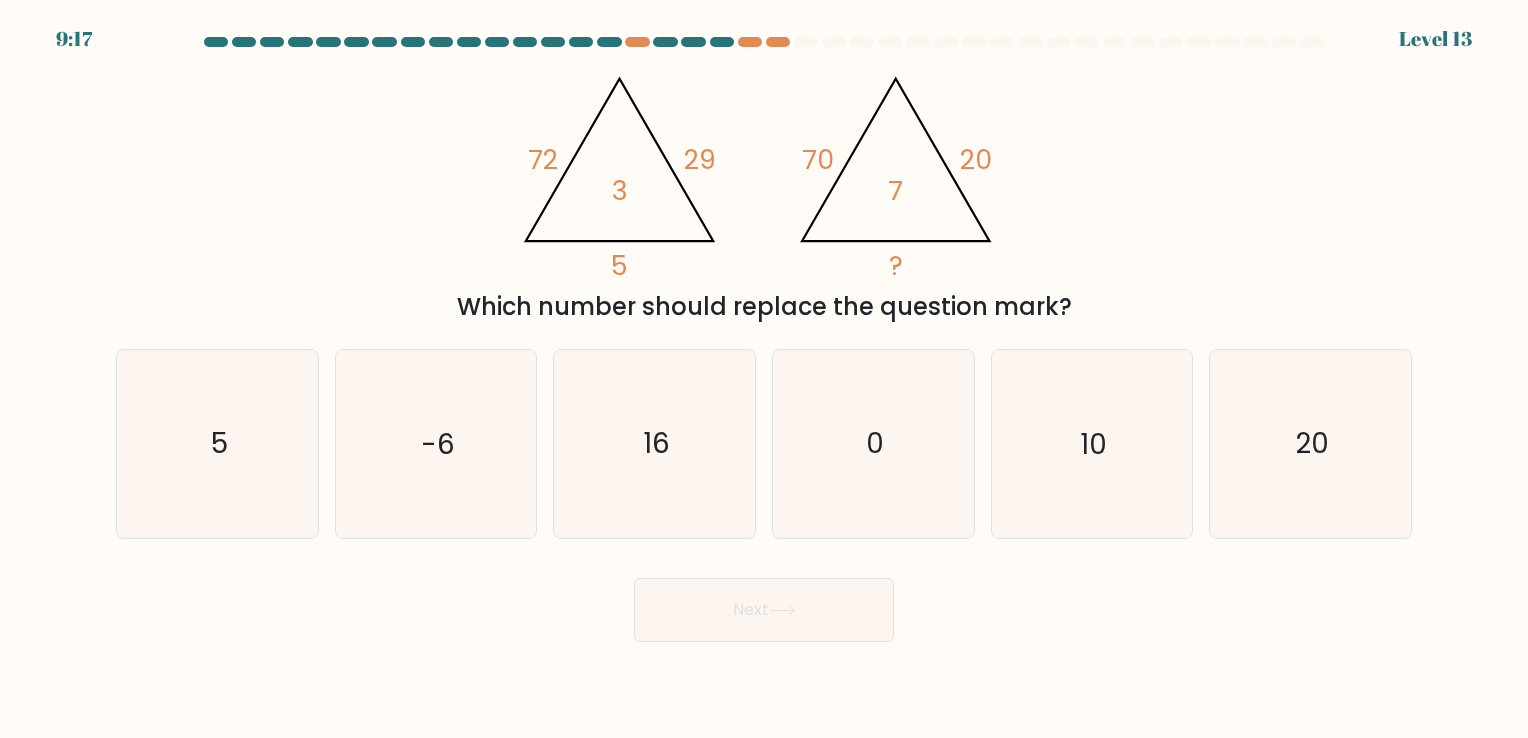 click on "10" 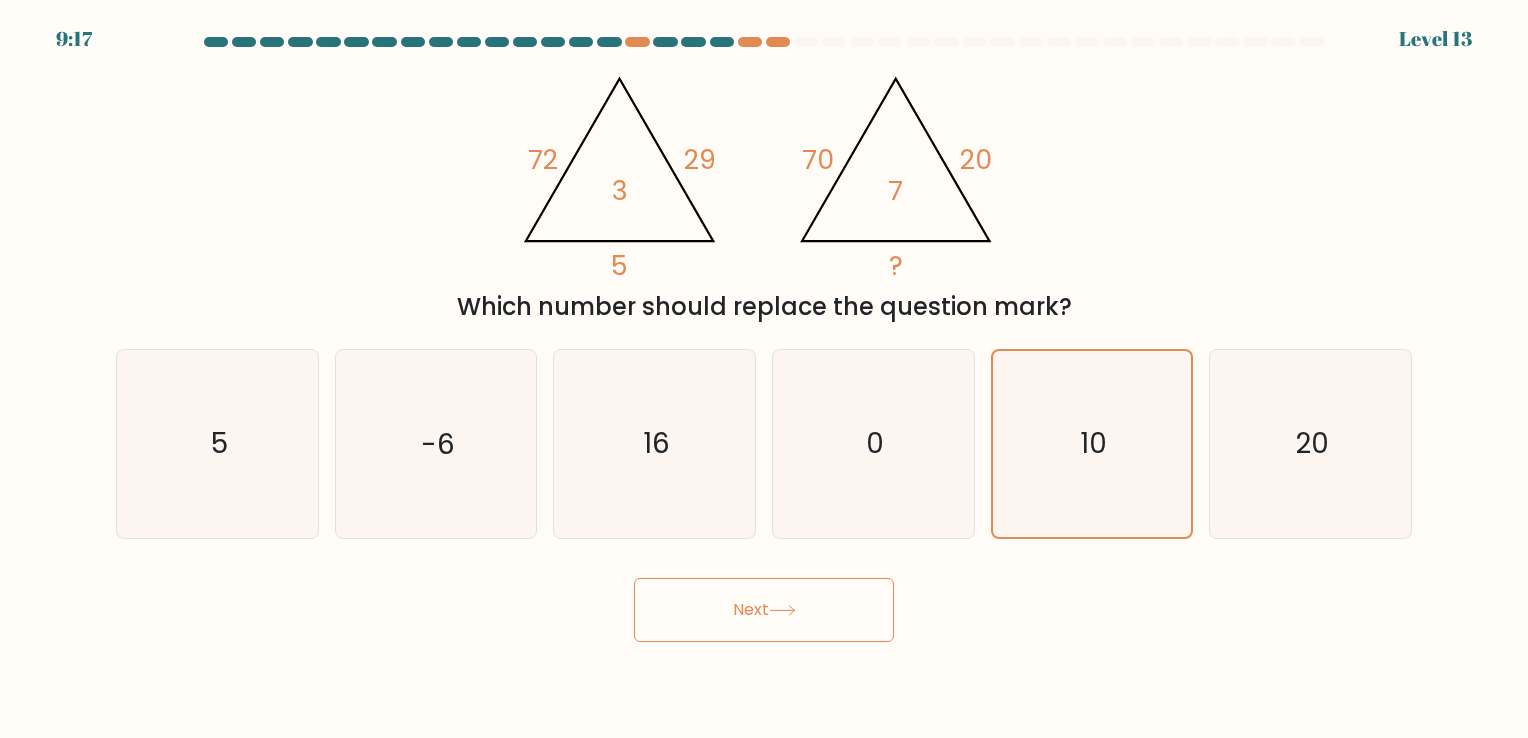 click on "Next" at bounding box center (764, 610) 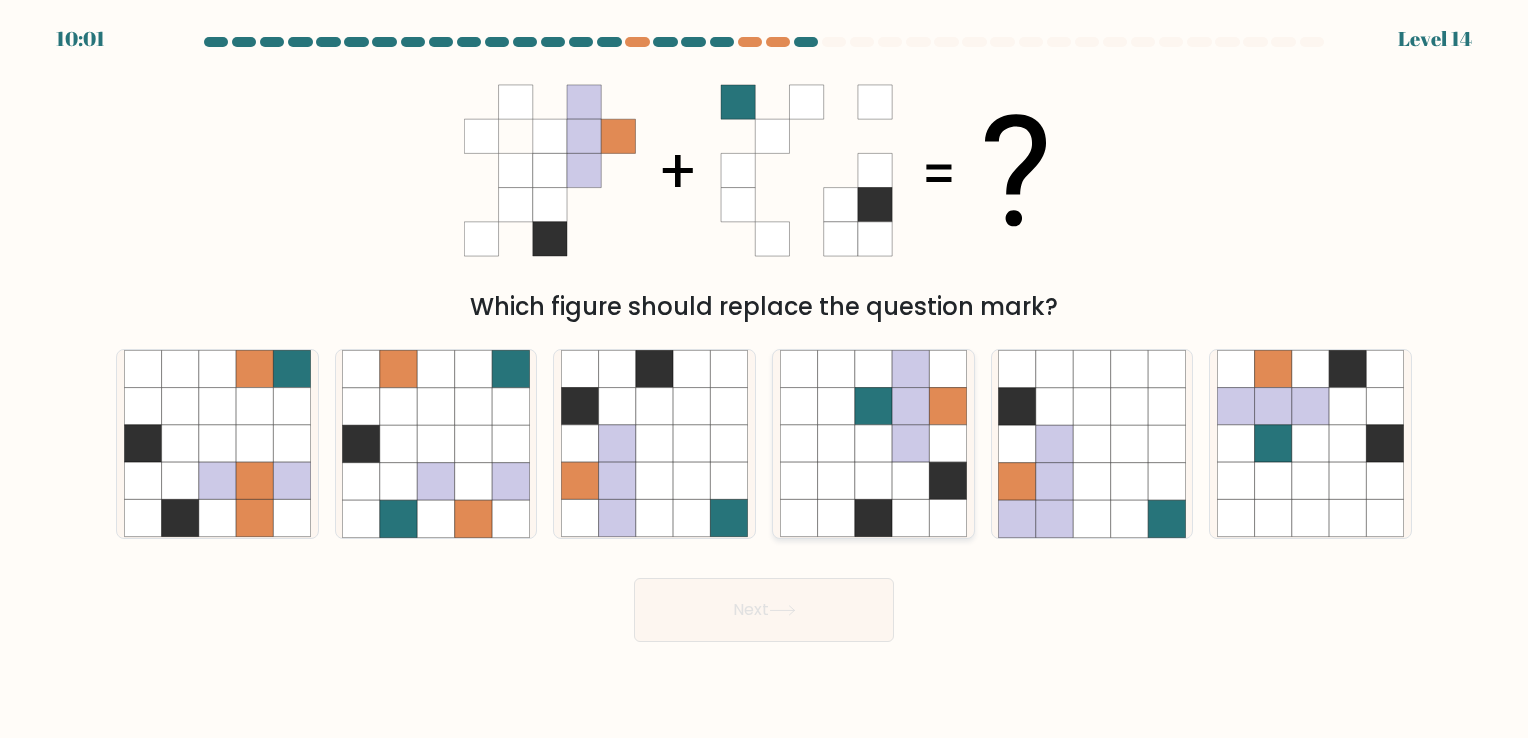 click 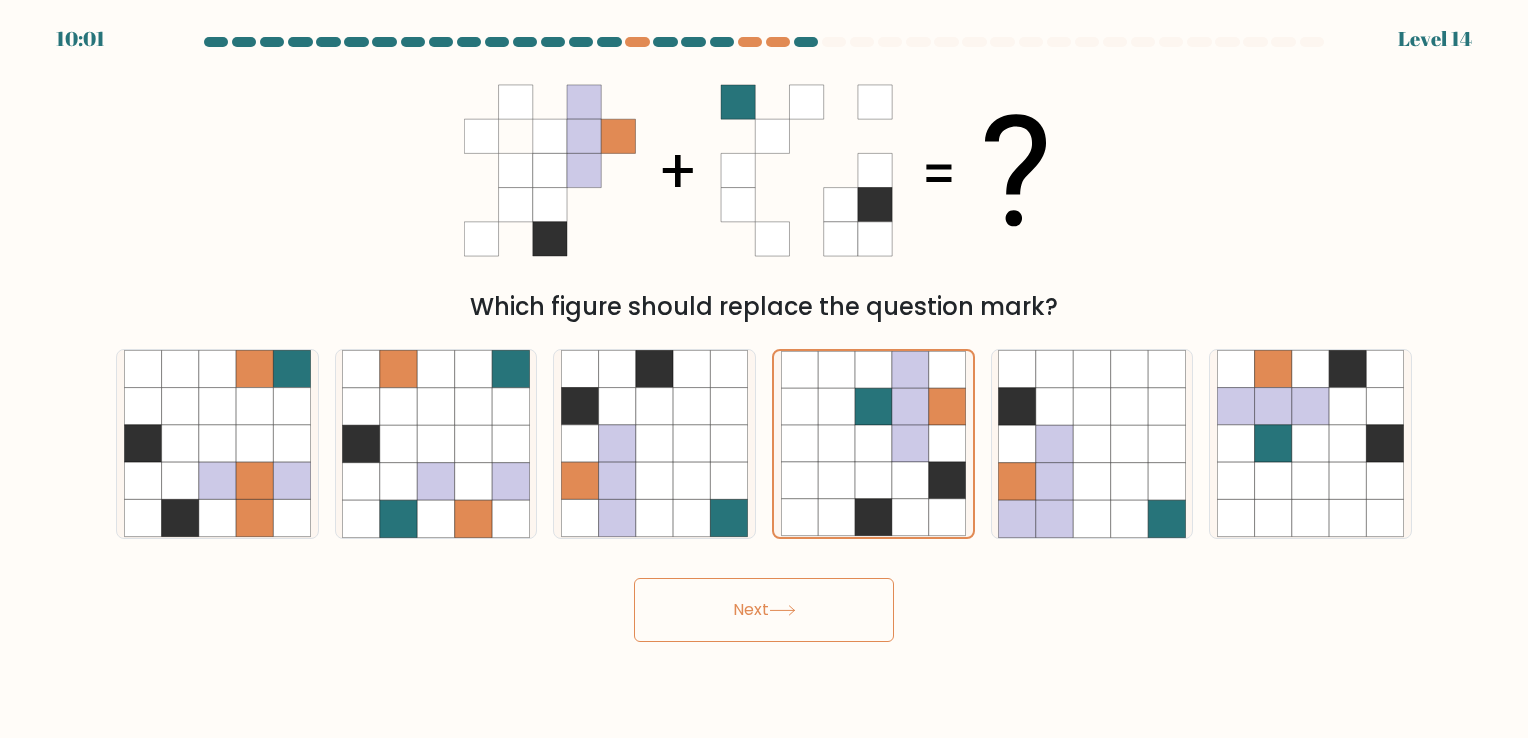 click on "Next" at bounding box center (764, 610) 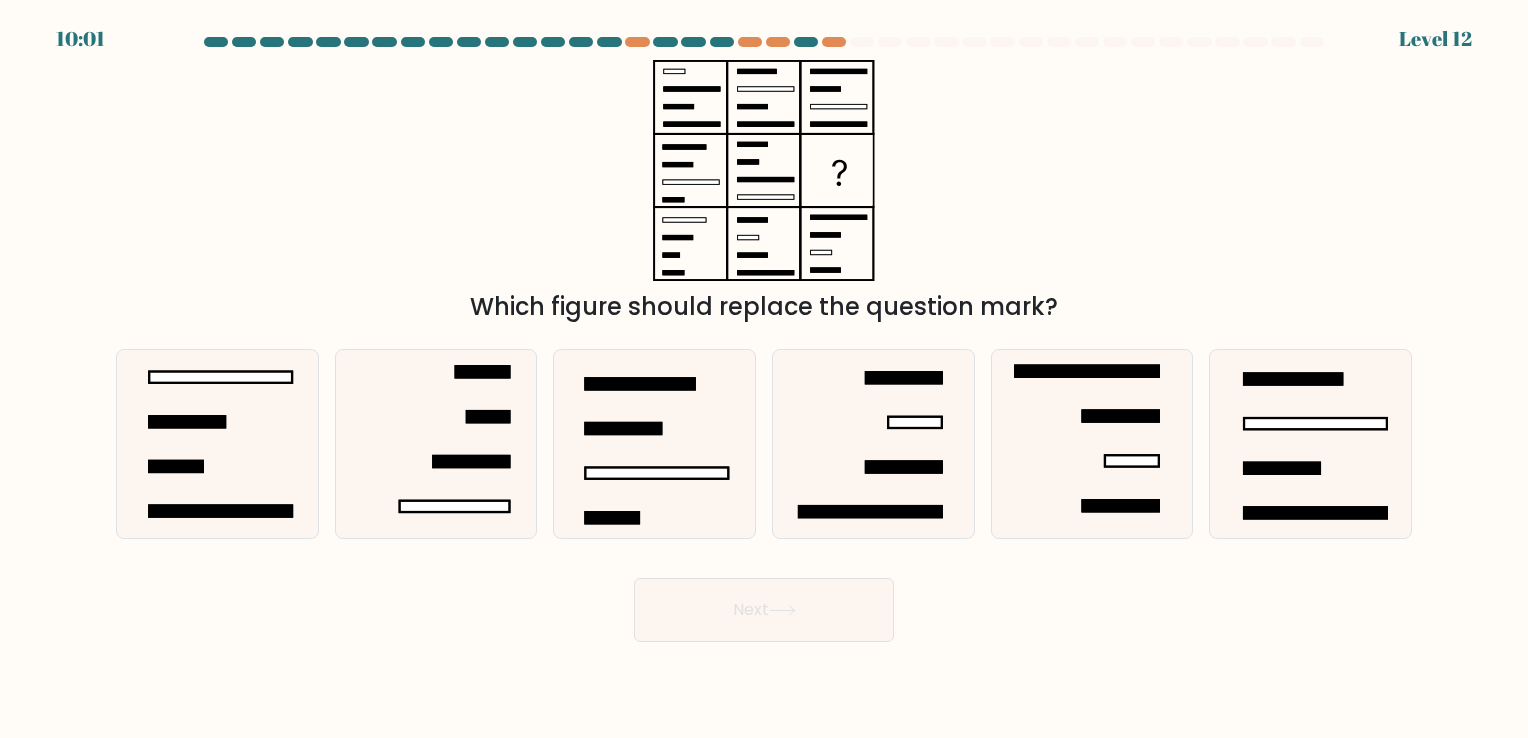 click on "Next" at bounding box center (764, 610) 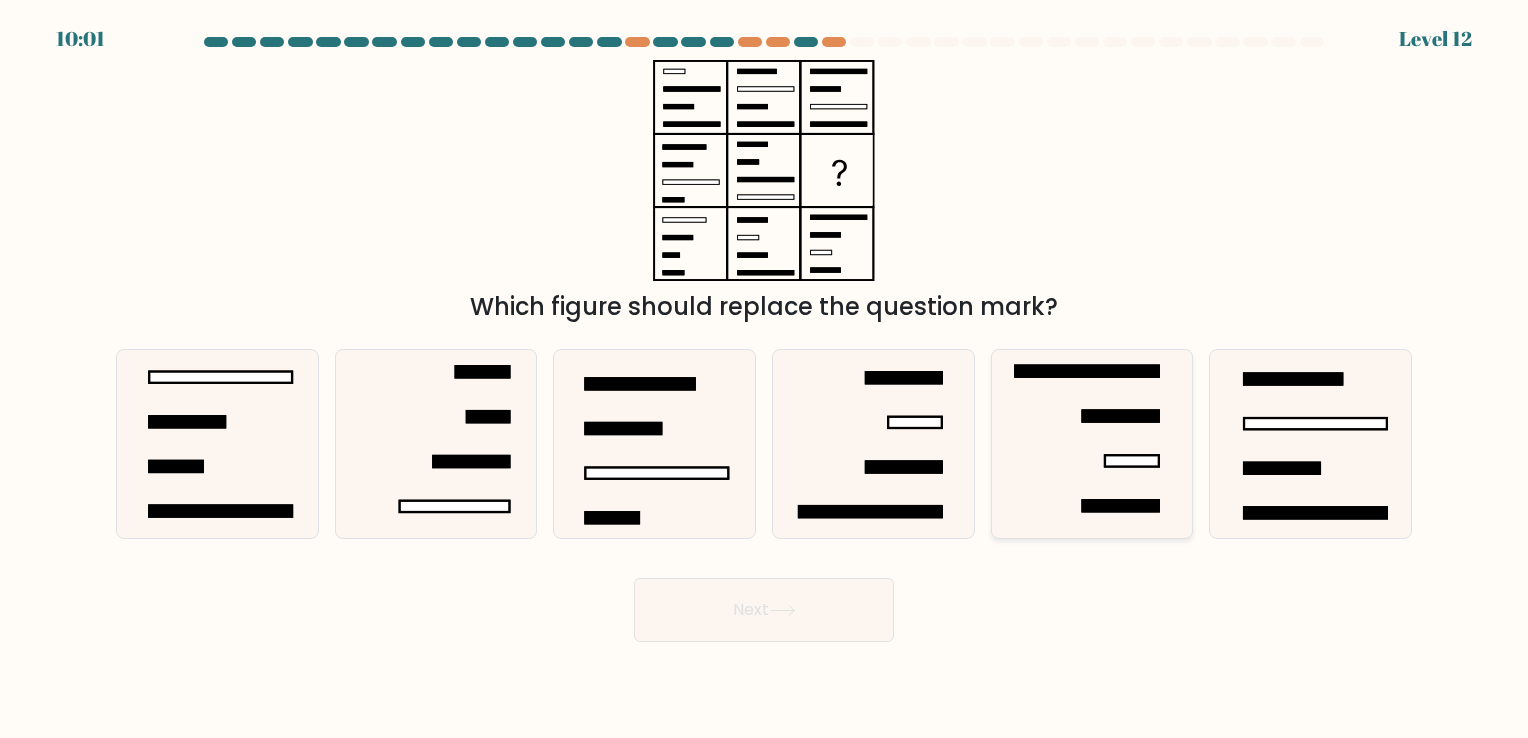 click 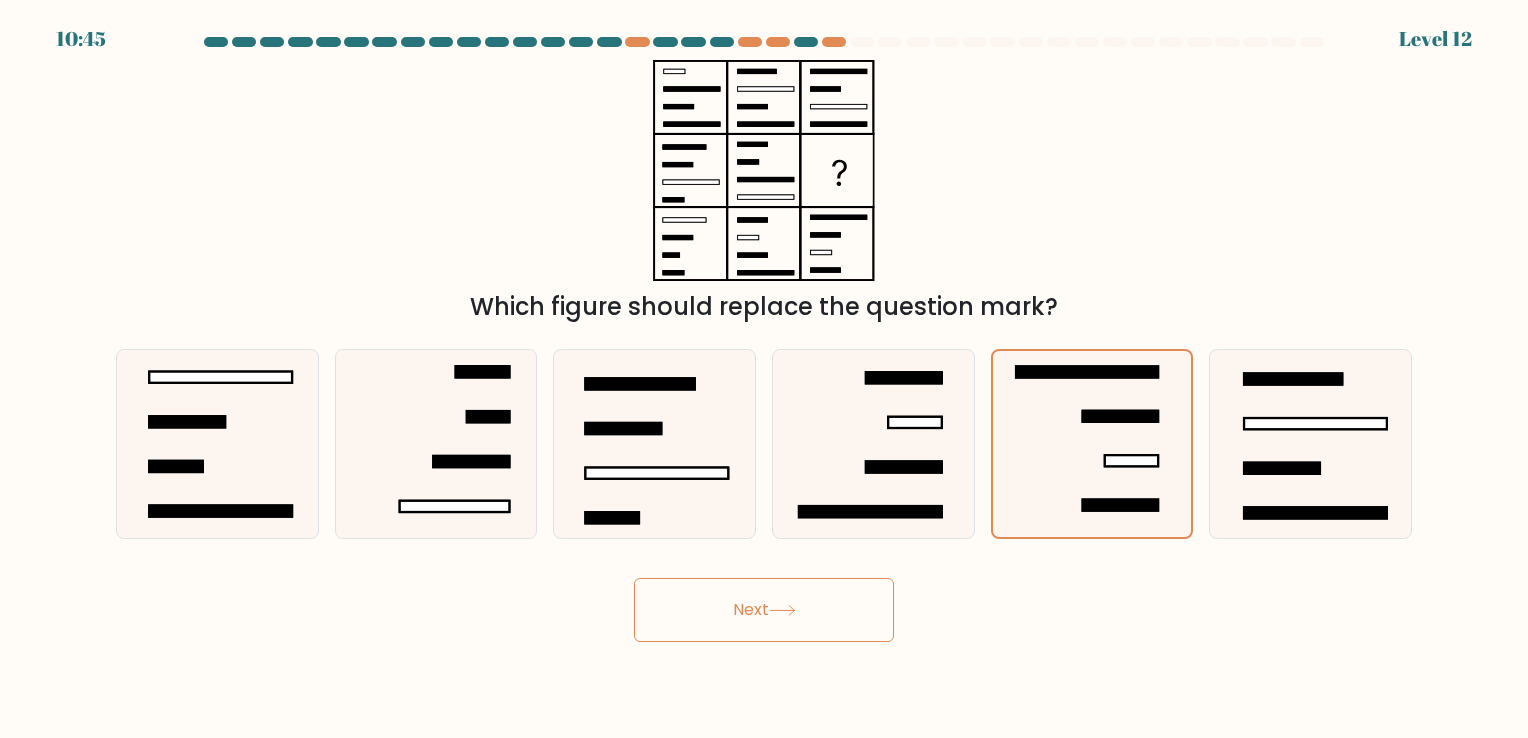 click at bounding box center (764, 339) 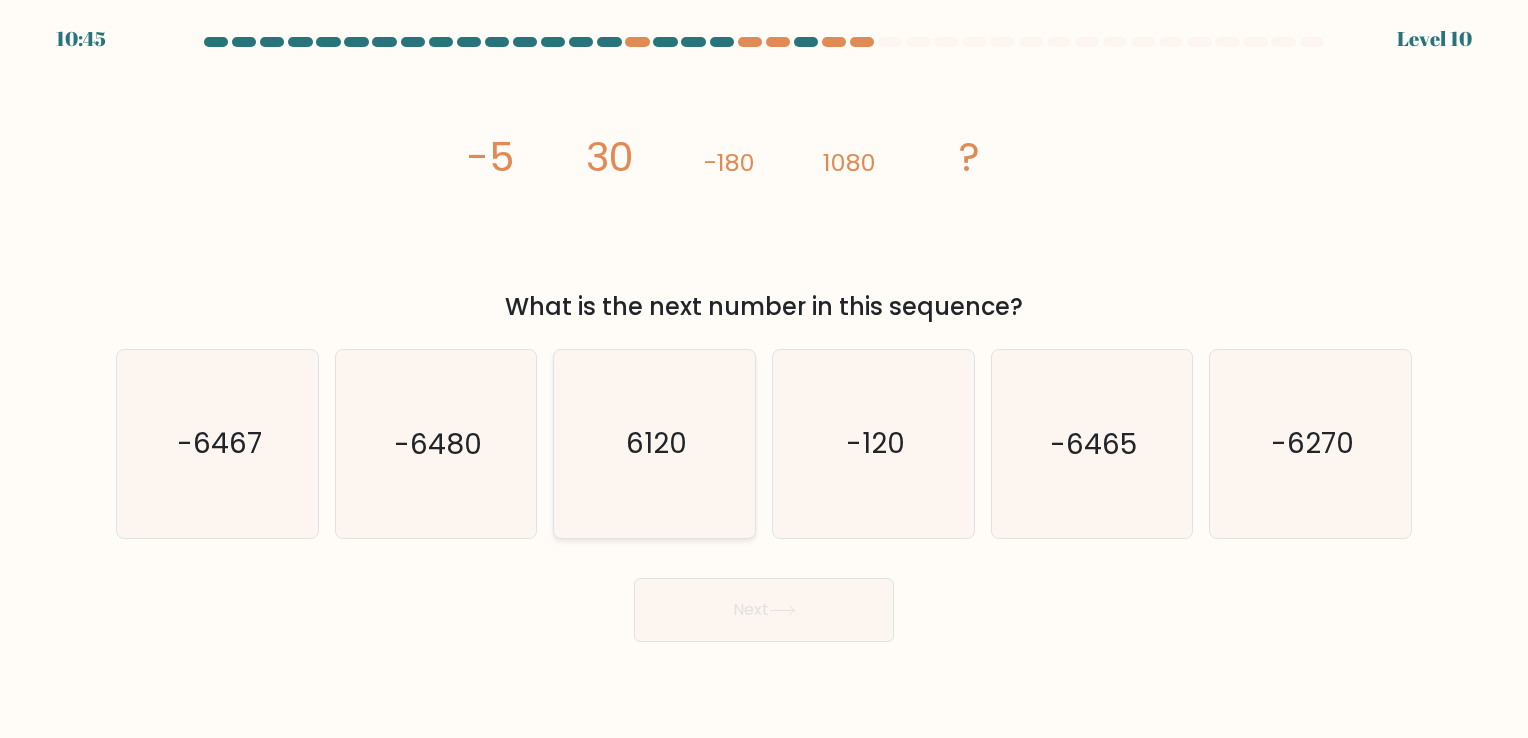 click on "b.
-6480" at bounding box center [436, 443] 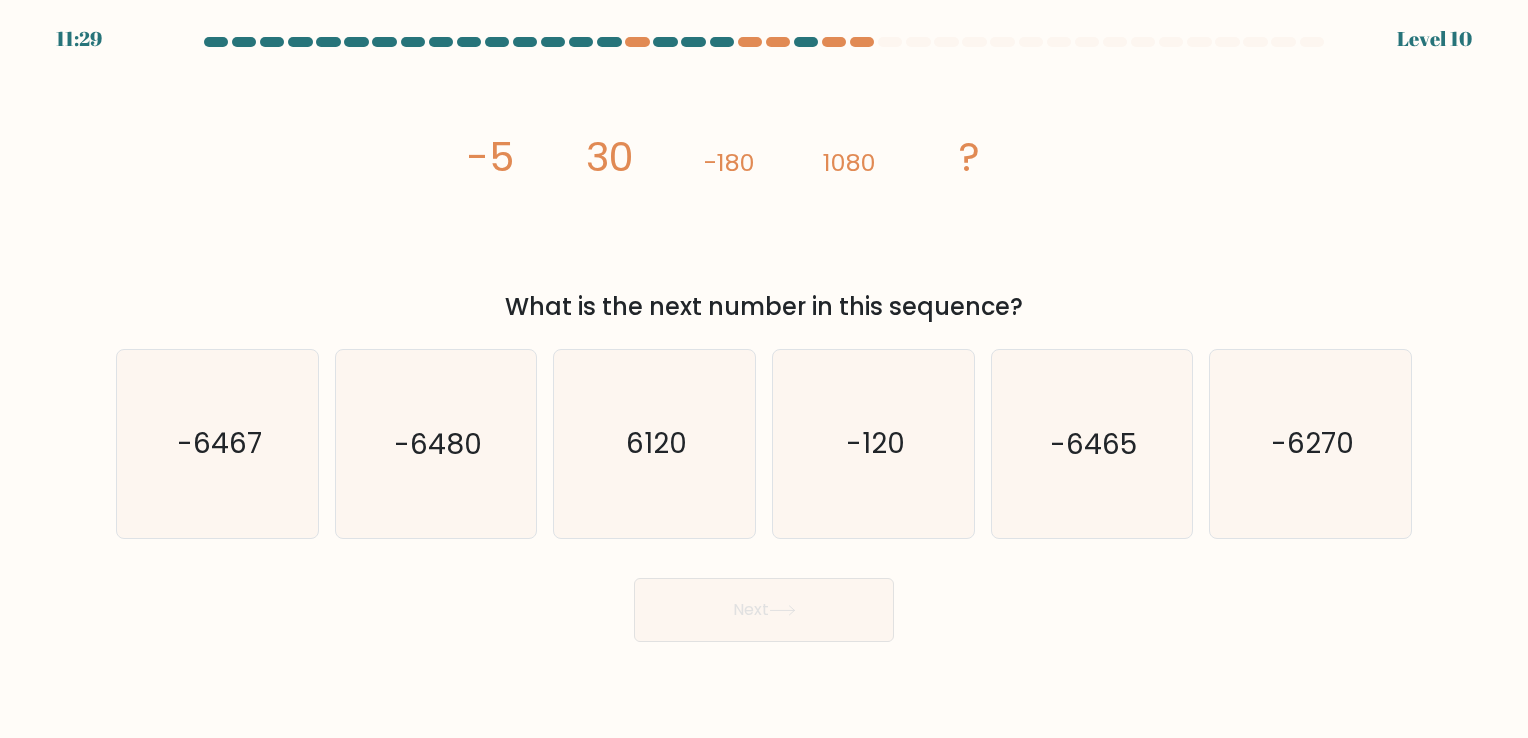 click on "Next" at bounding box center (764, 610) 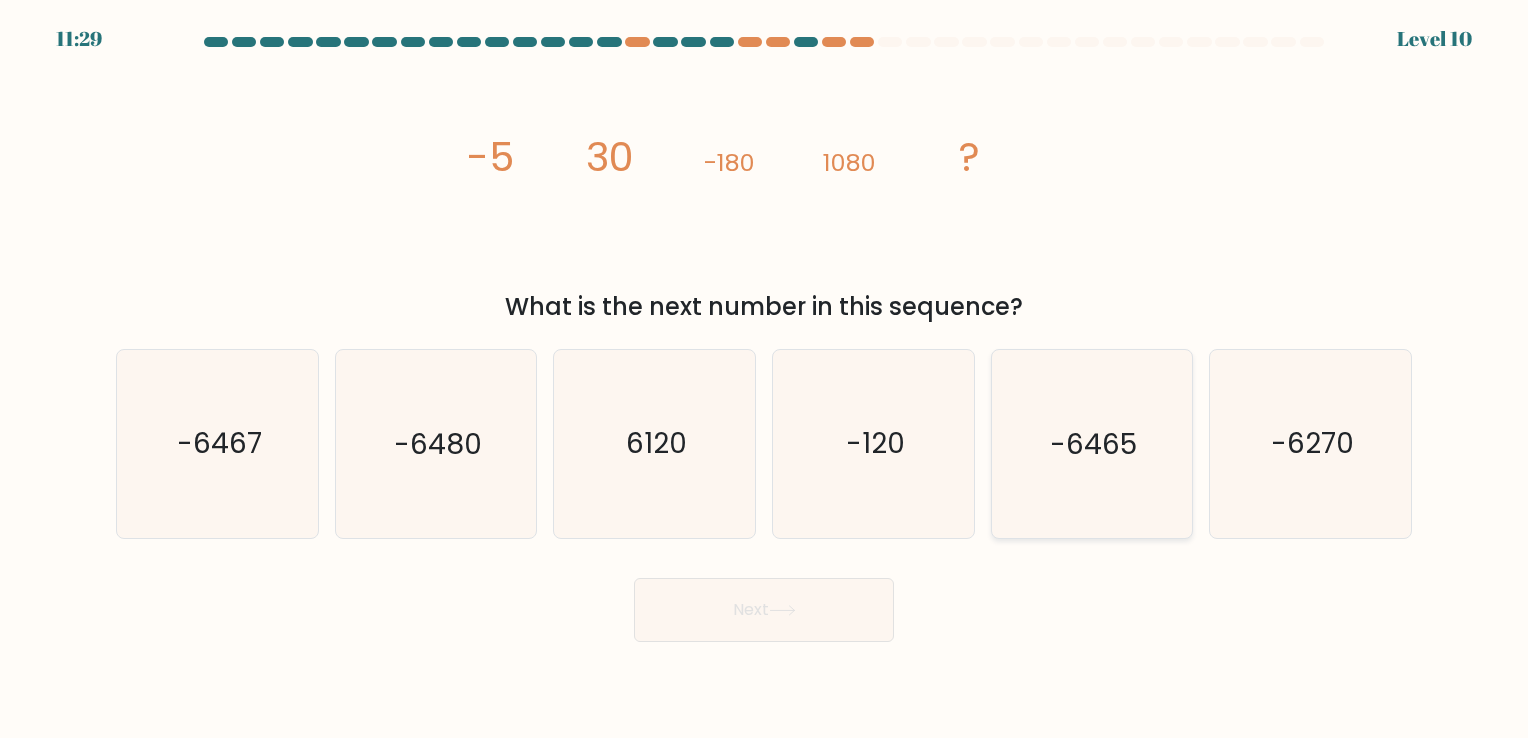 click on "-6465" 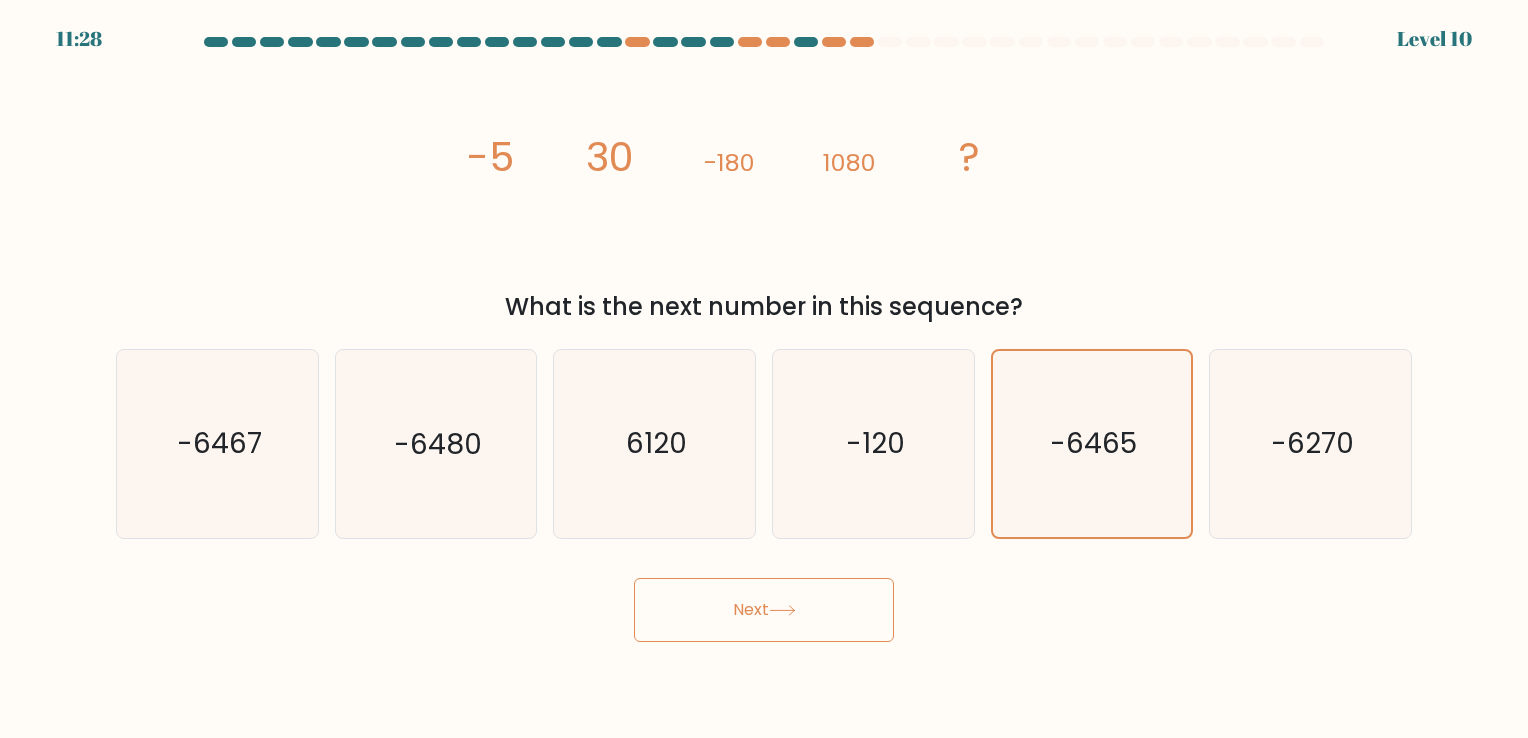 click on "Next" at bounding box center [764, 610] 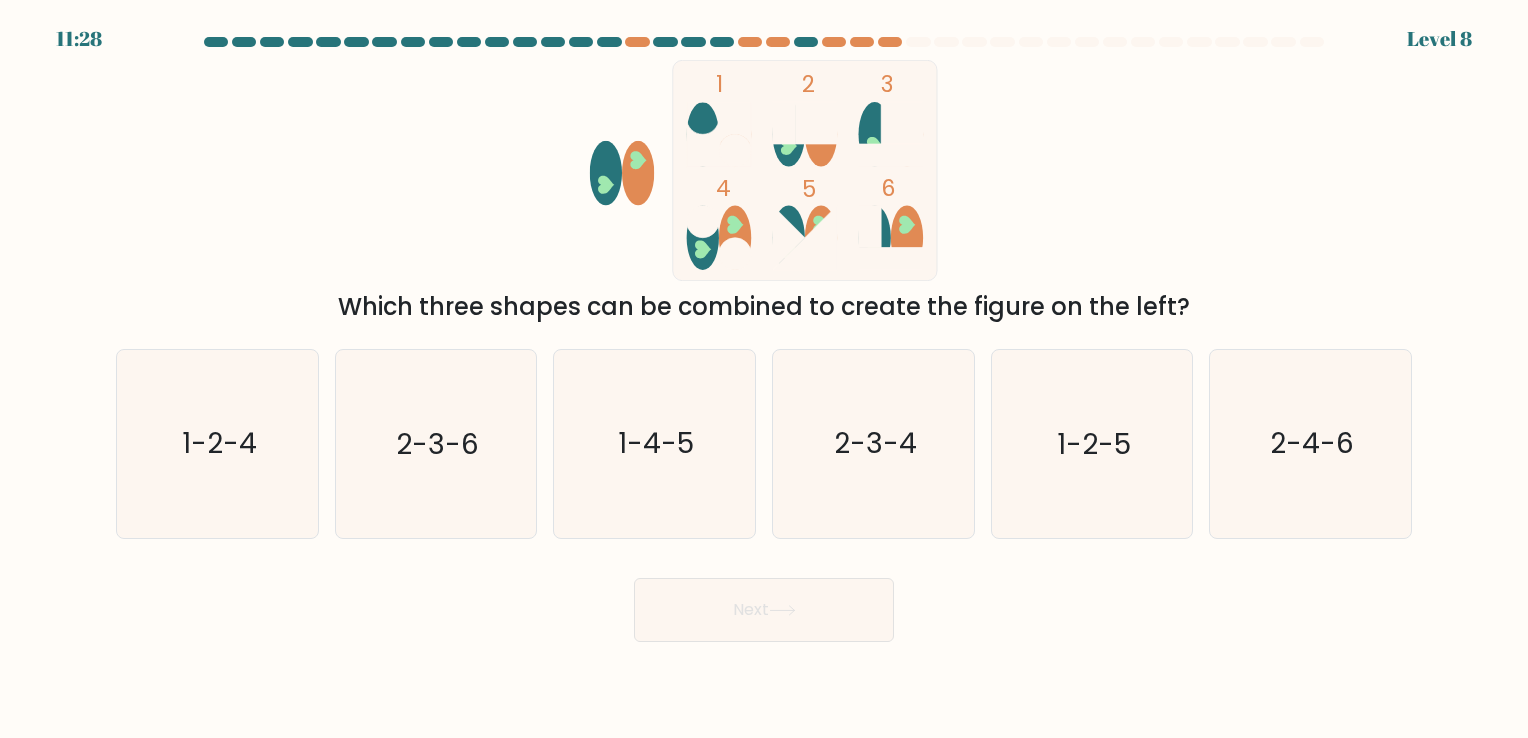 click on "1-2-5" 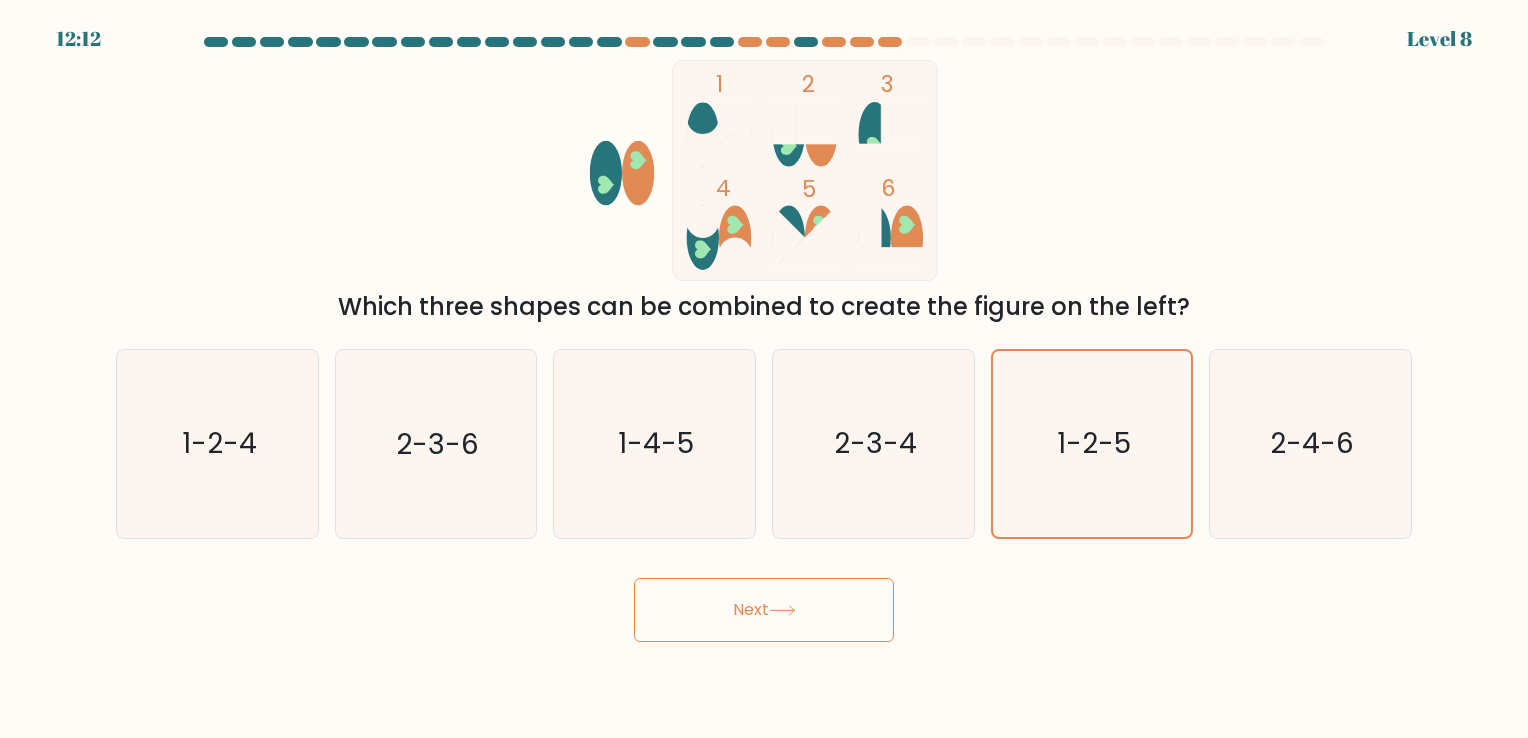 click on "Next" at bounding box center (764, 610) 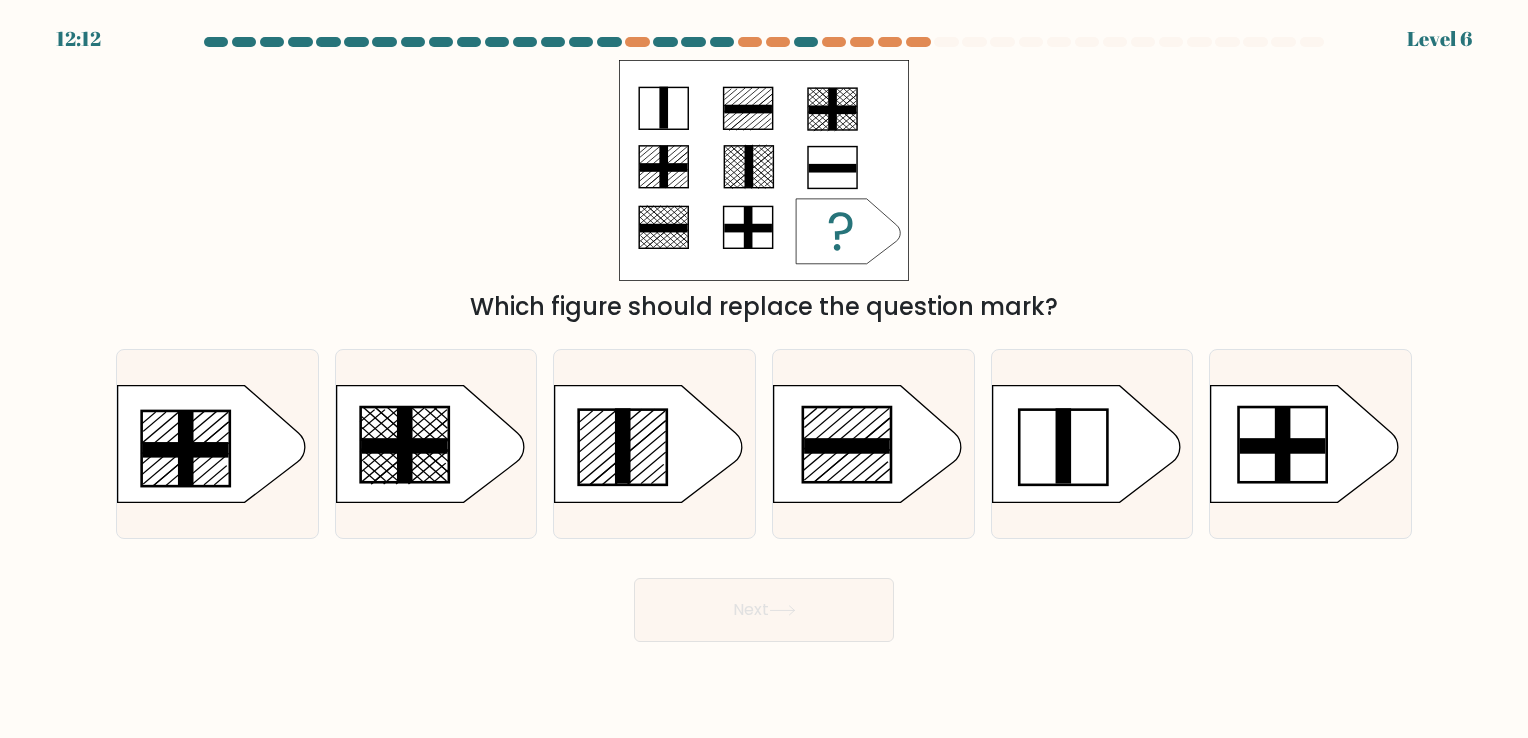 click on "Next" at bounding box center [764, 610] 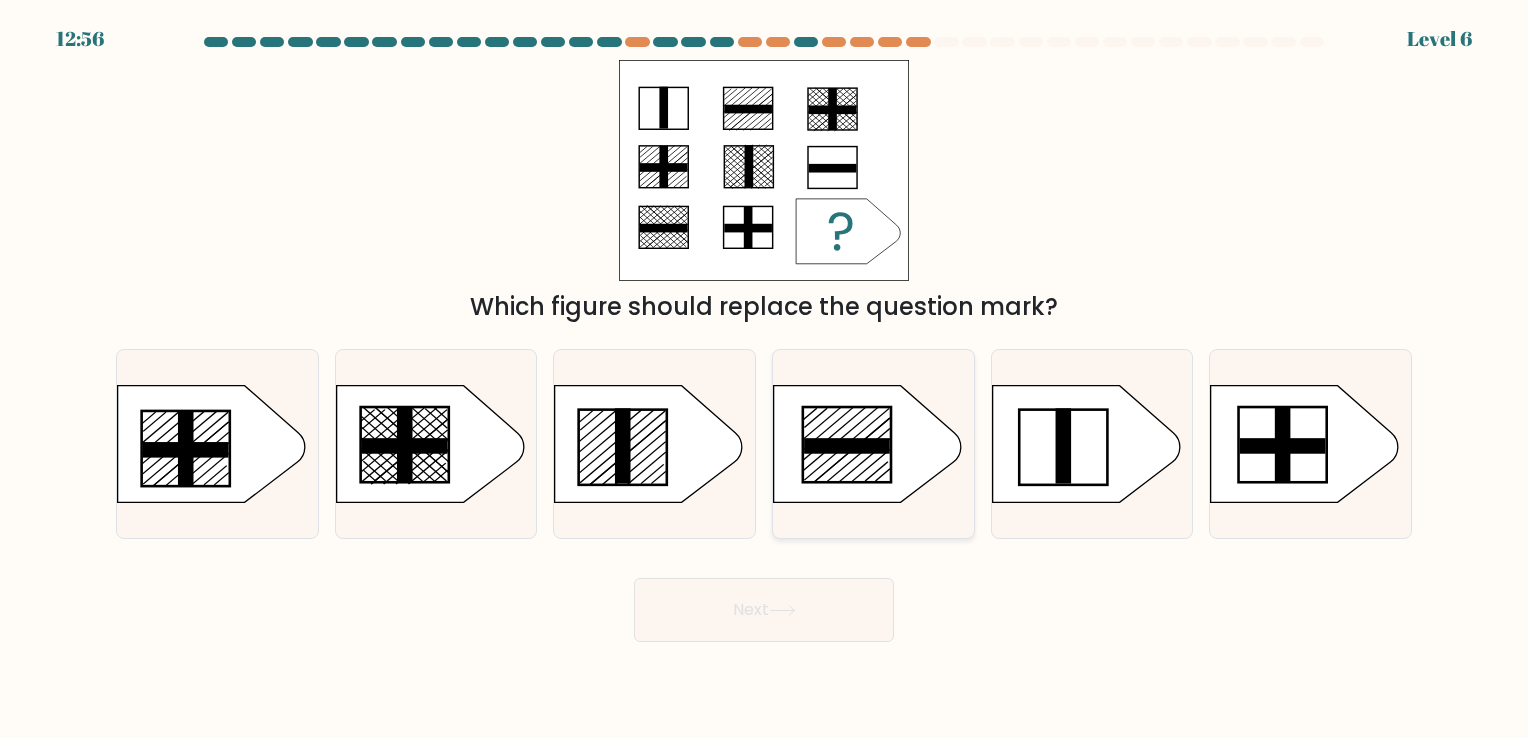 click 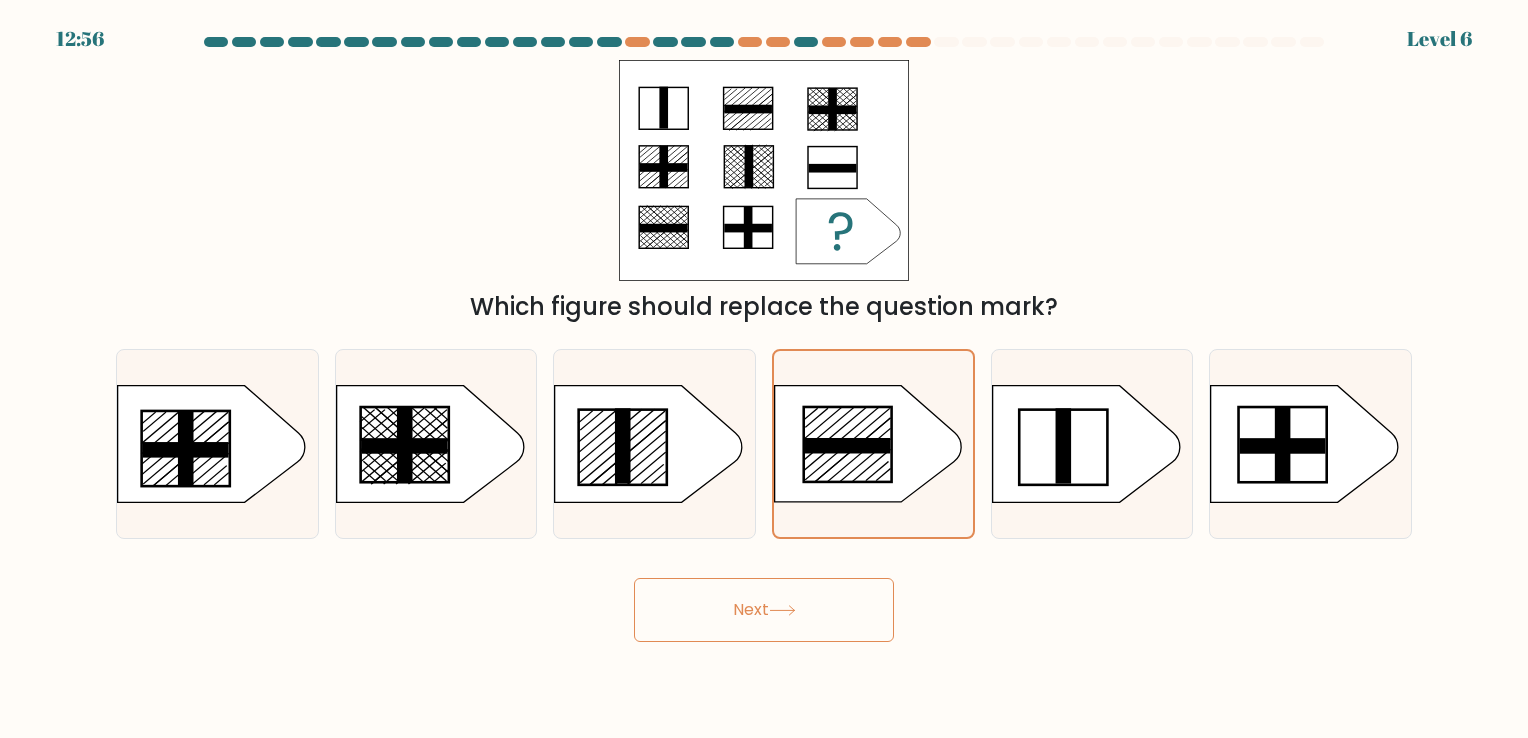 click on "12:56
Level 6" at bounding box center [764, 369] 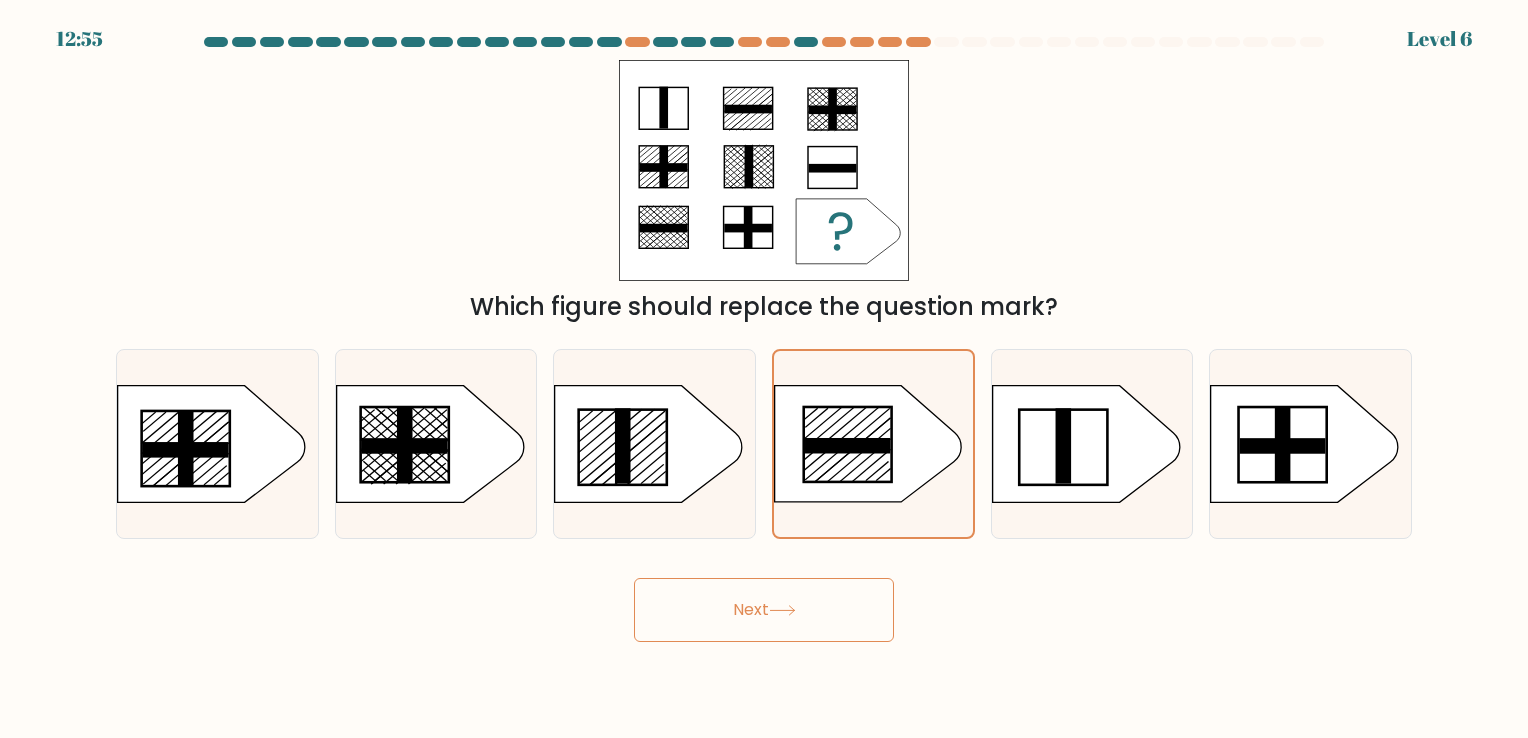 click on "12:55
Level 6" at bounding box center [764, 369] 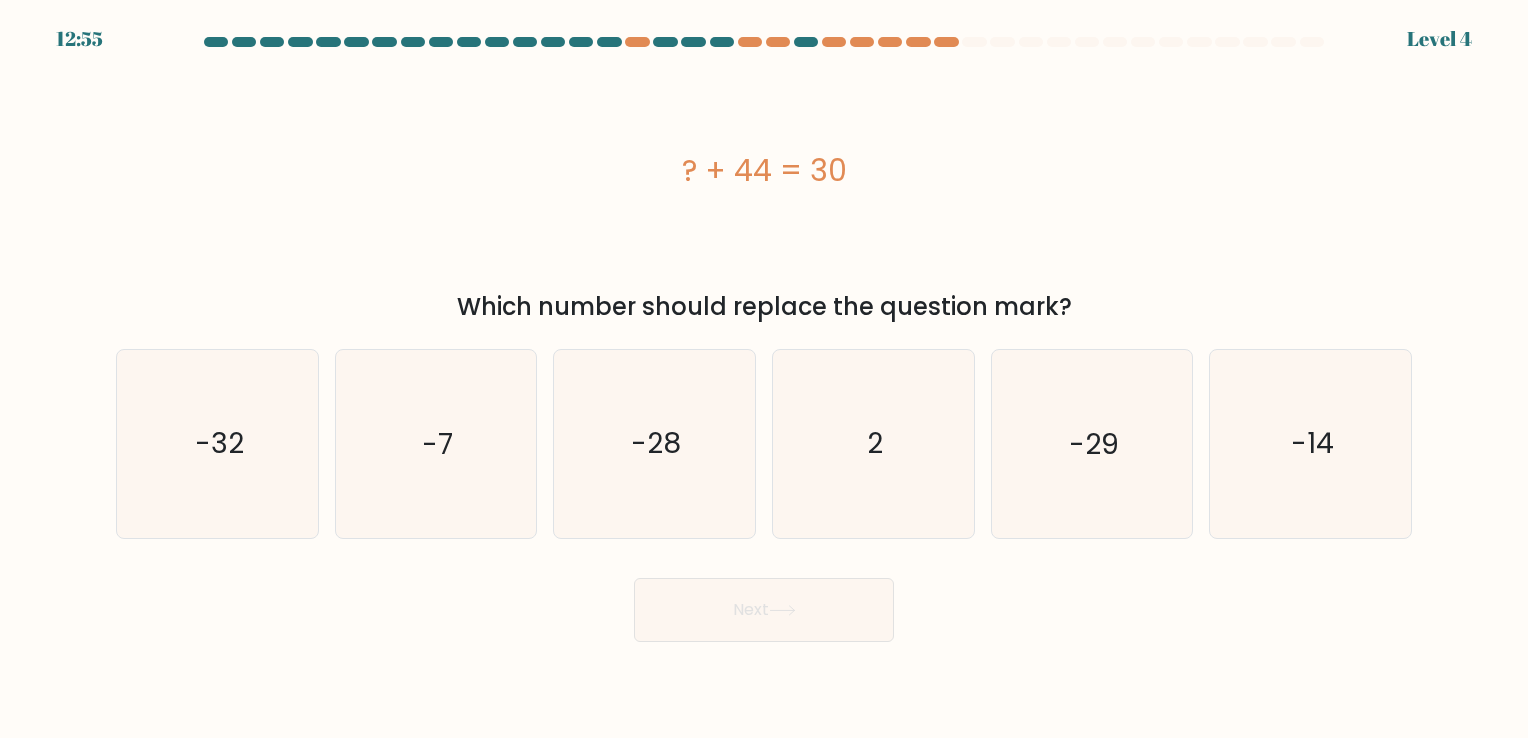 click on "2" 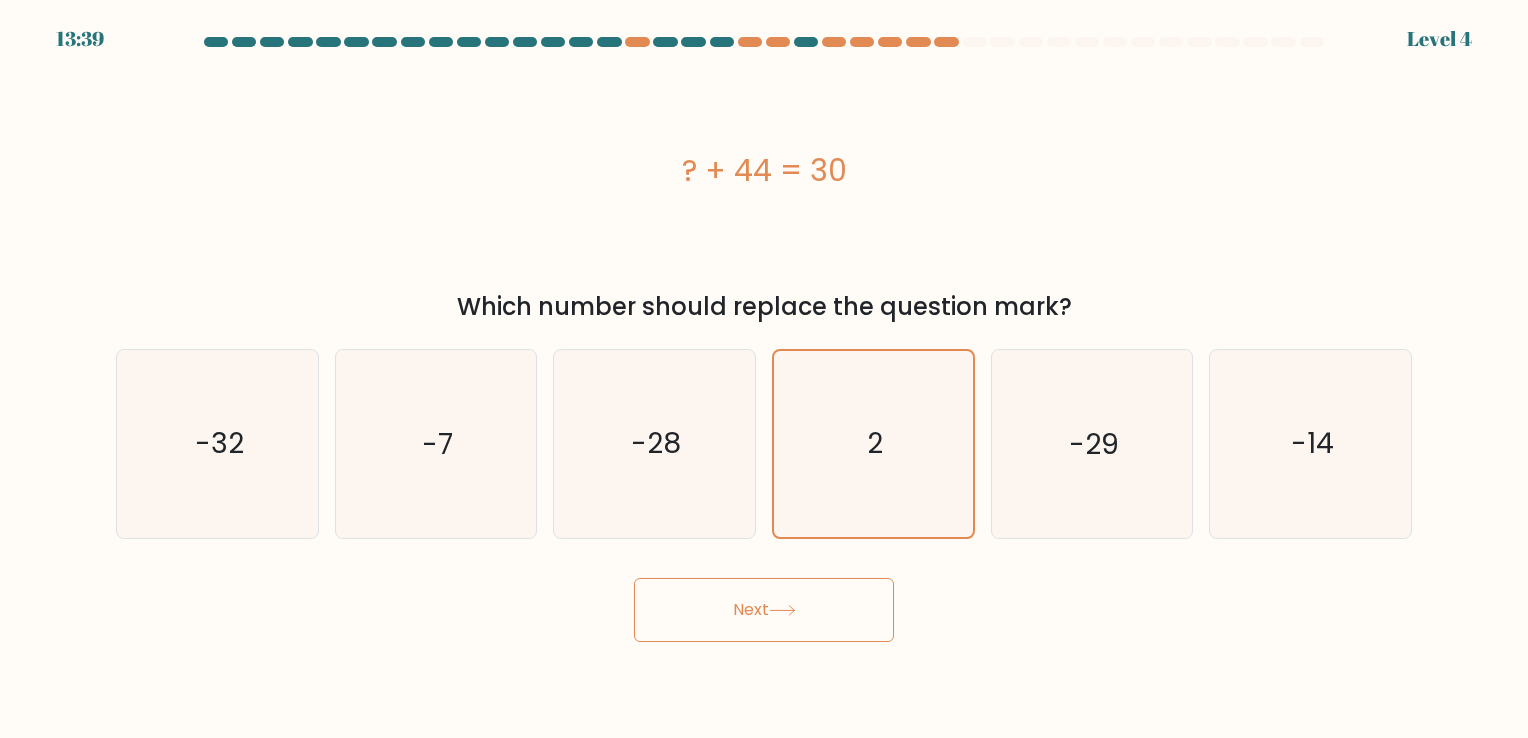 click on "Next" at bounding box center [764, 610] 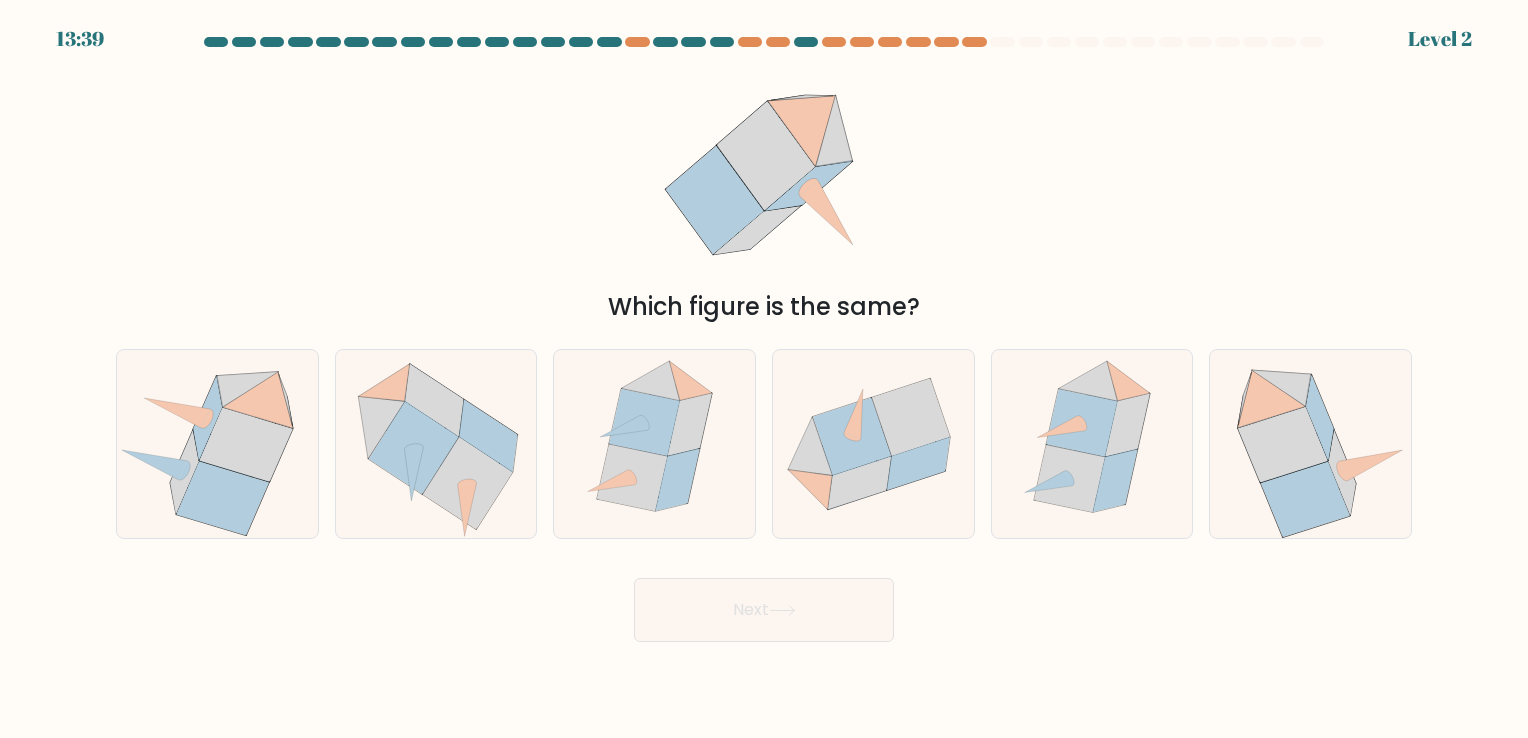 click 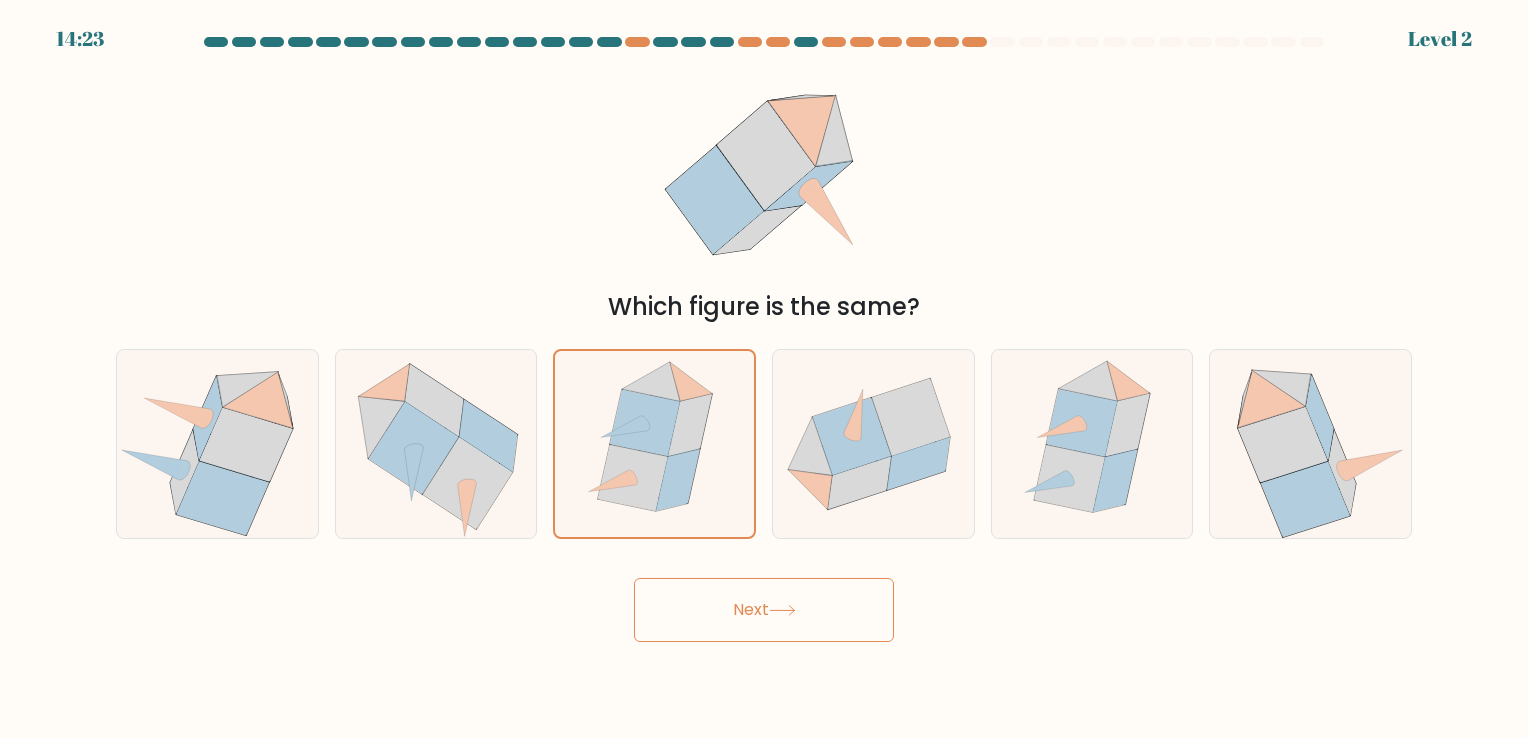 click on "Next" at bounding box center [764, 610] 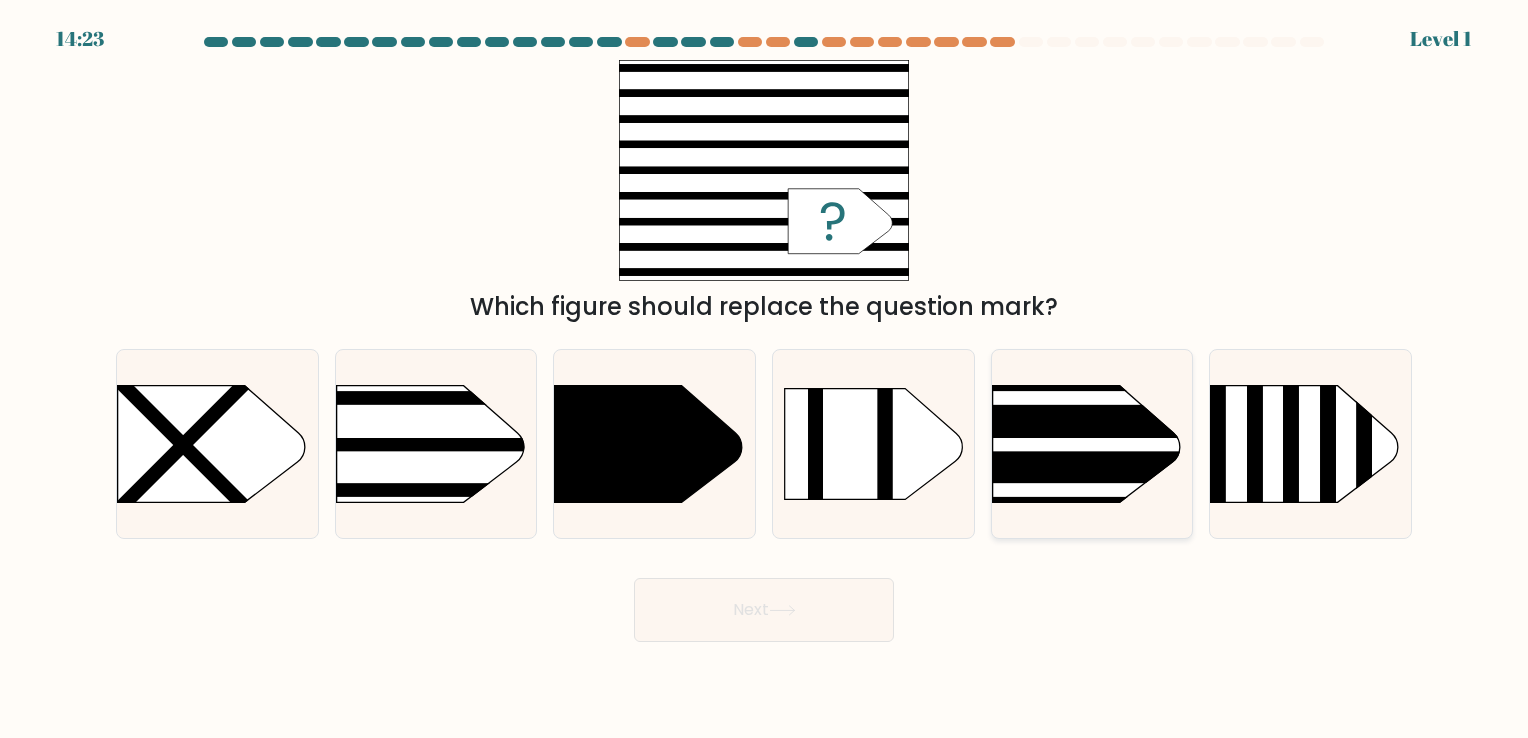 click 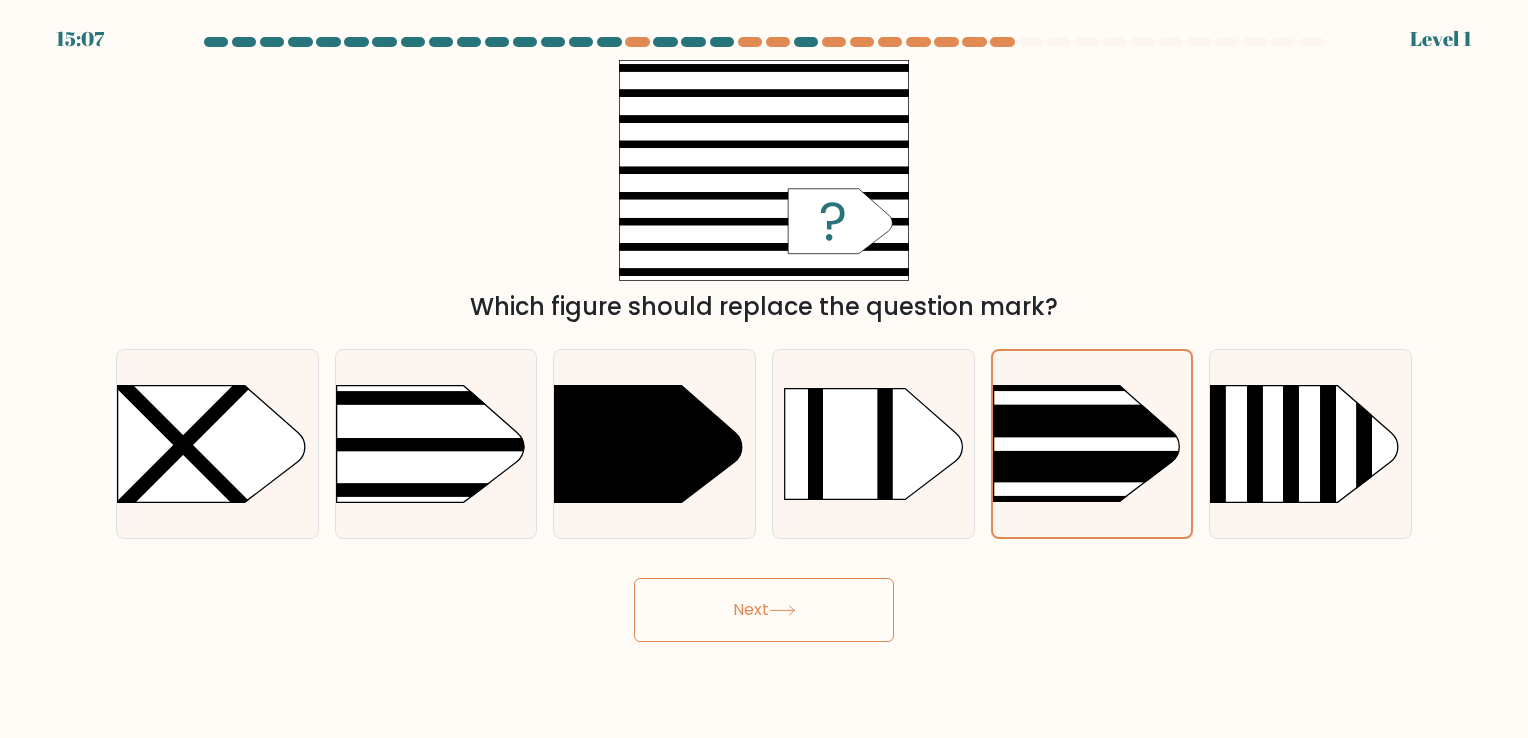 click 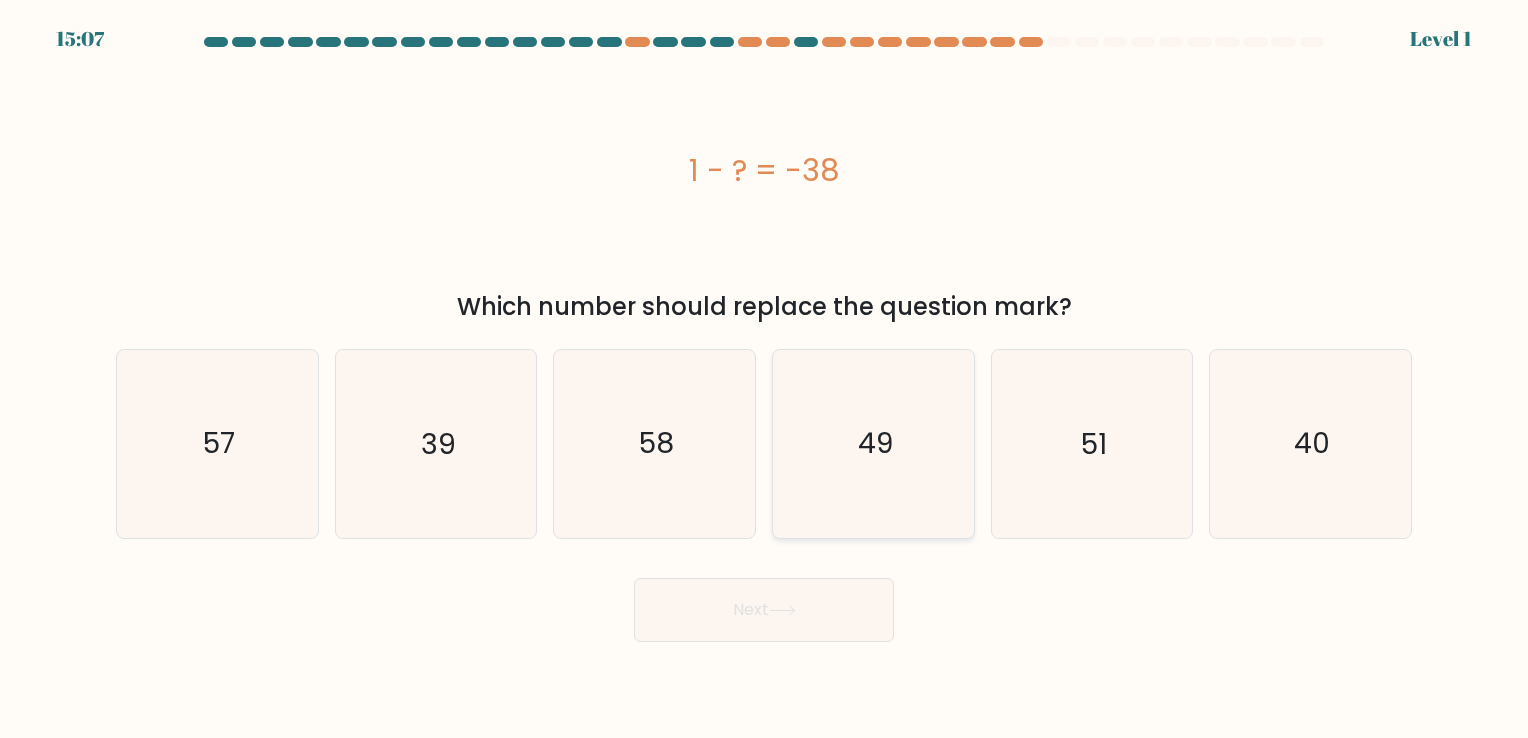 click on "49" 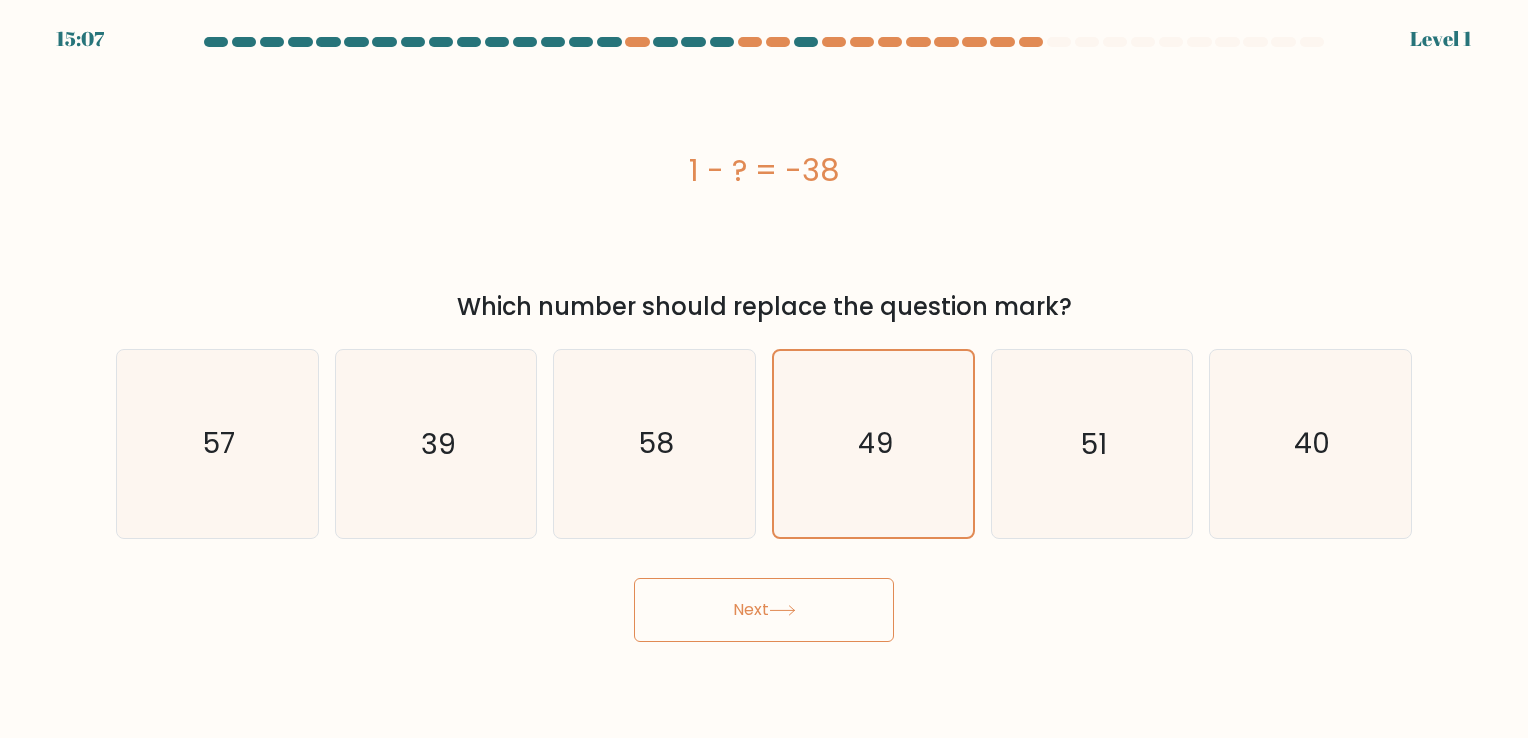 click on "15:07
Level 1" at bounding box center (764, 369) 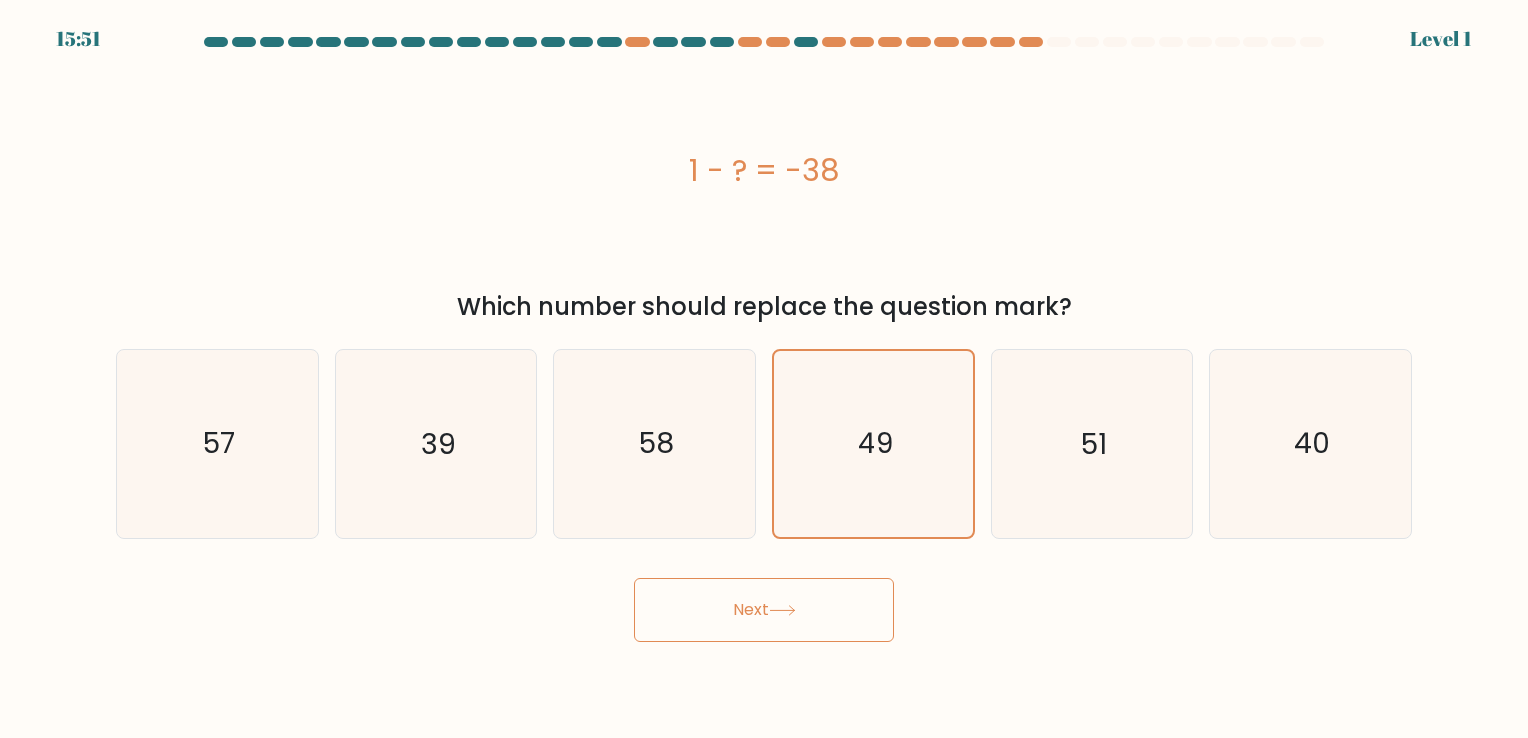 click on "Next" at bounding box center [764, 610] 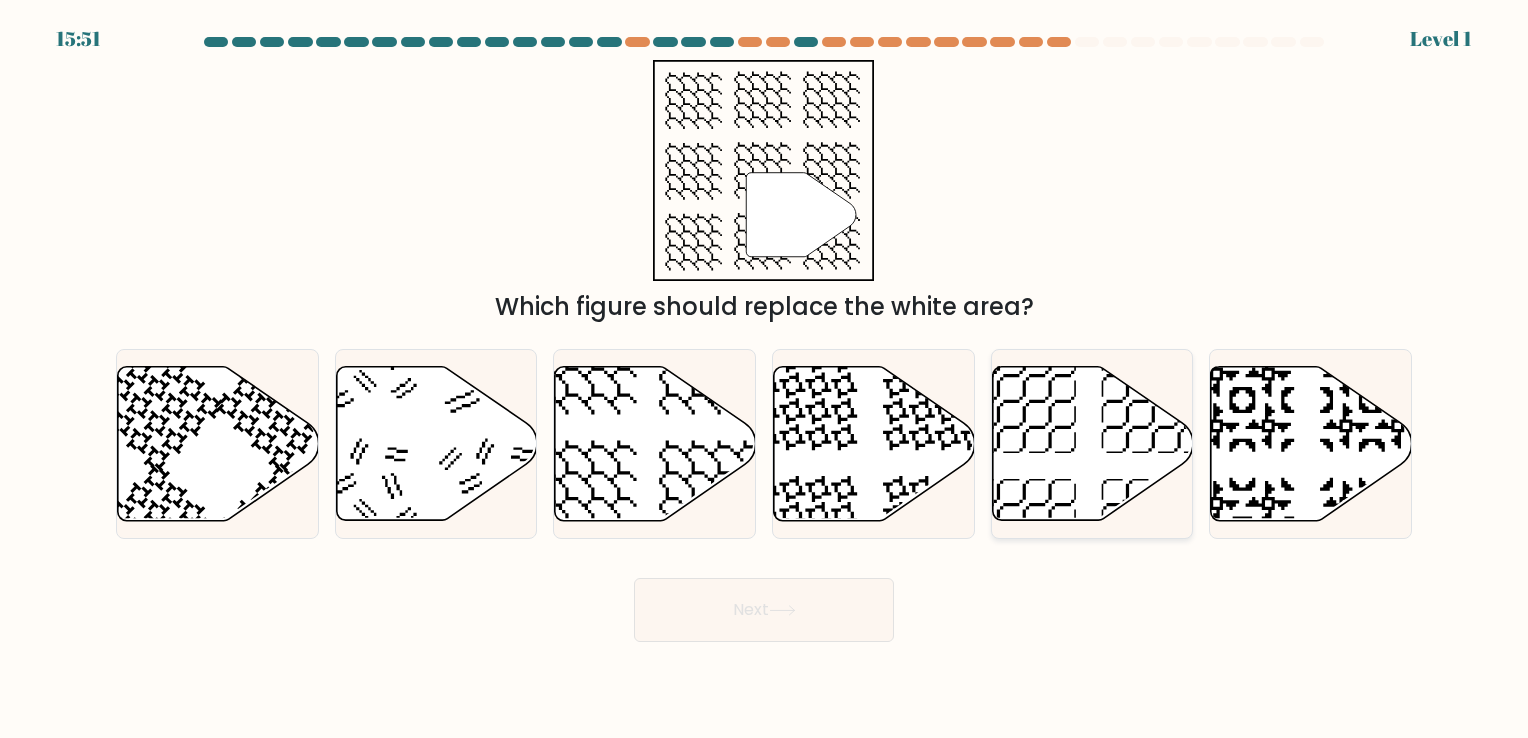 click 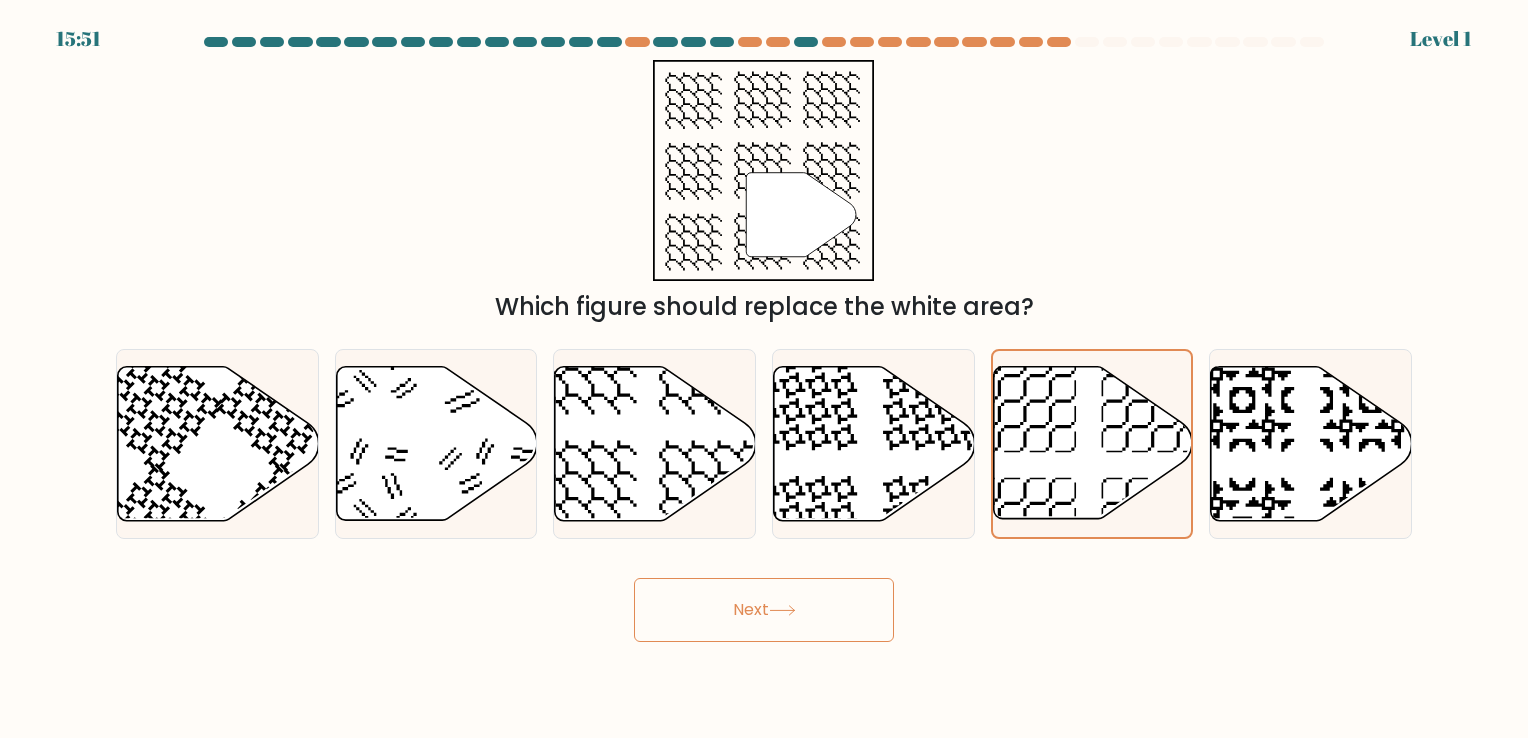 click on "Next" at bounding box center [764, 610] 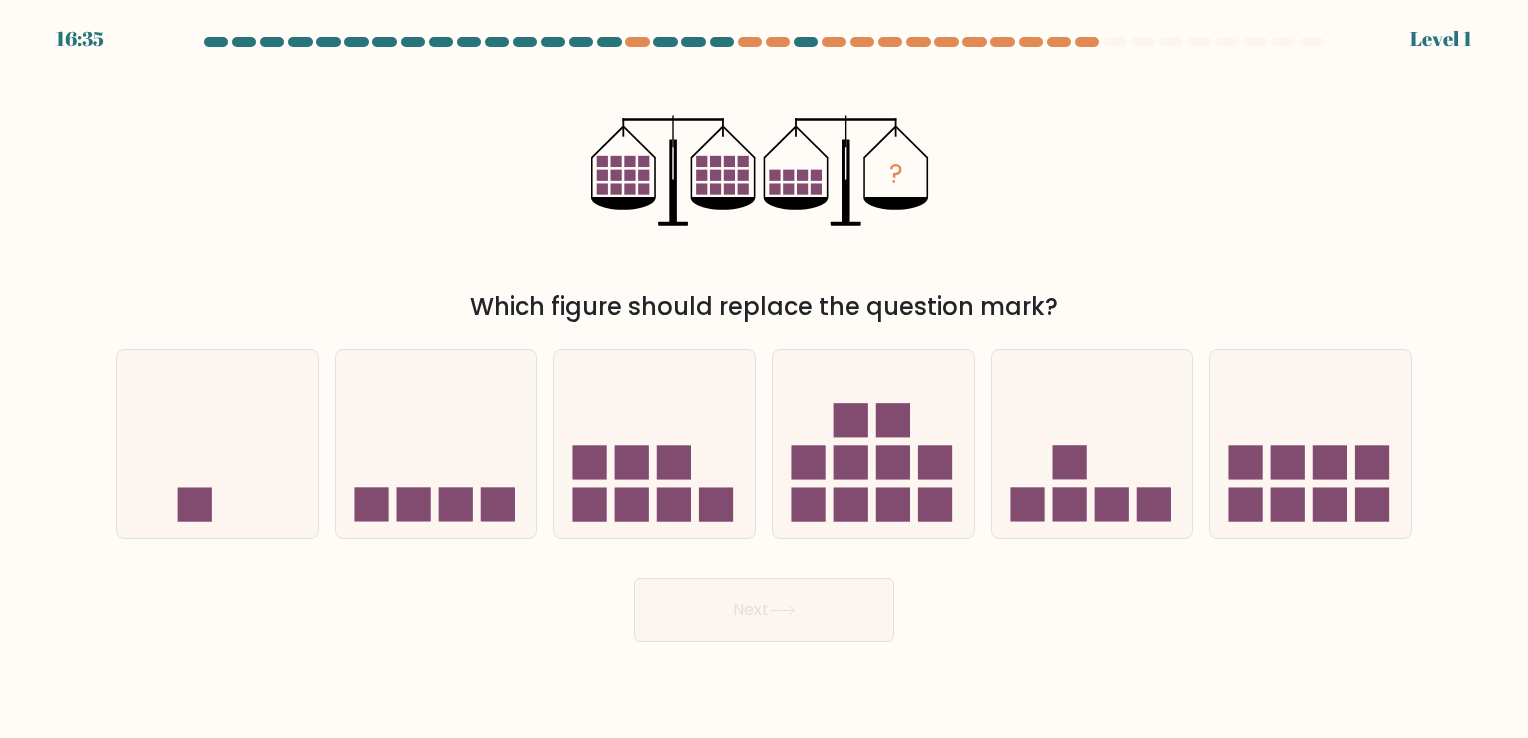 click 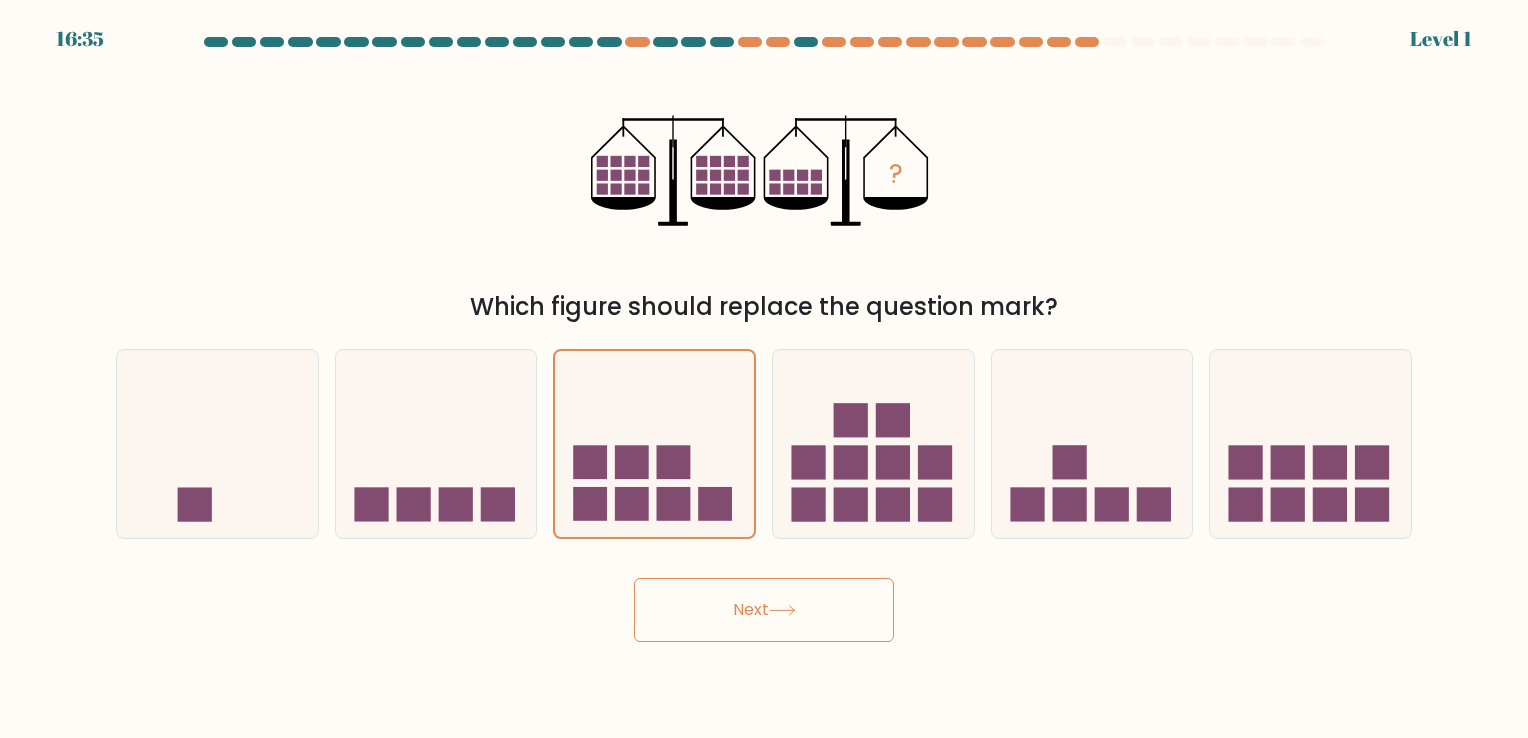 click on "Next" at bounding box center (764, 610) 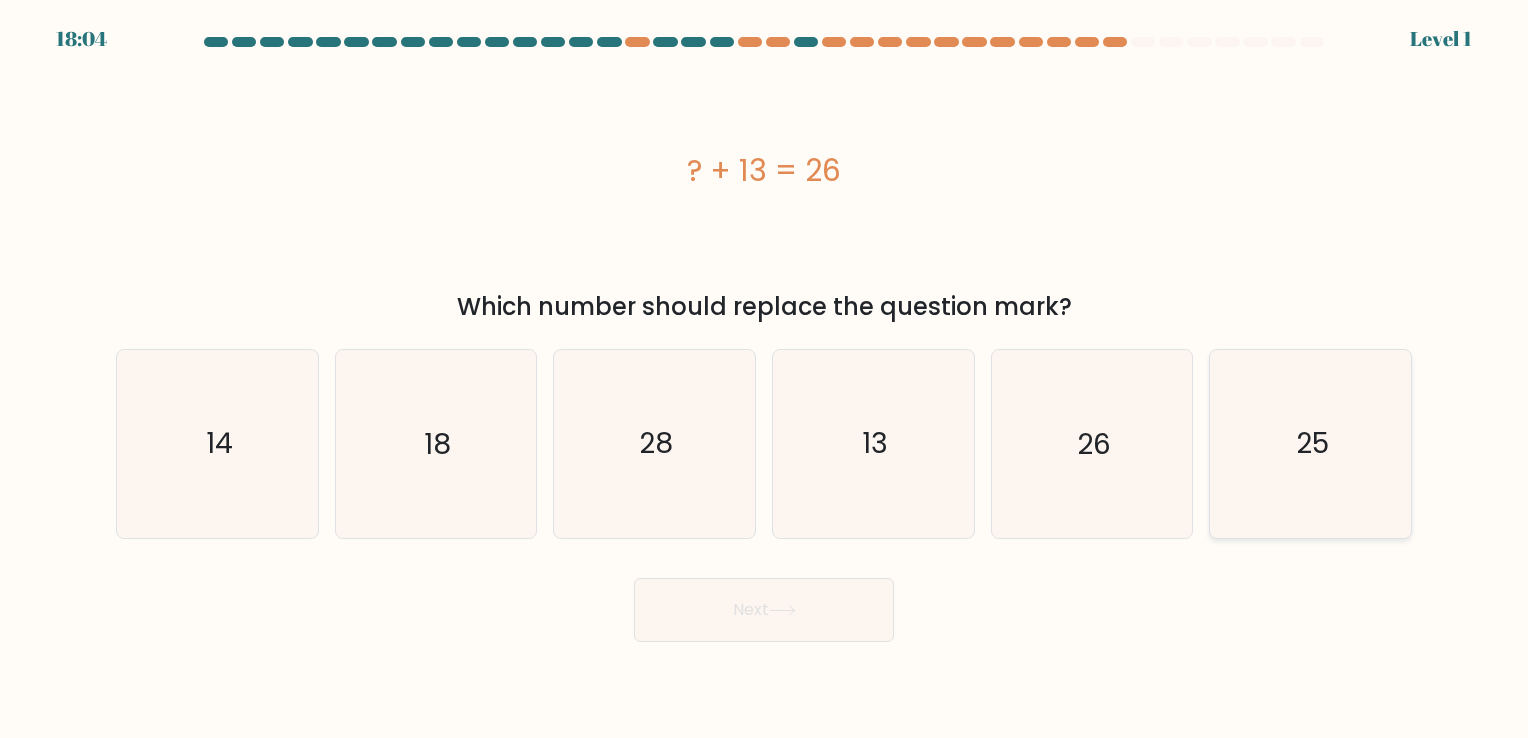click on "25" 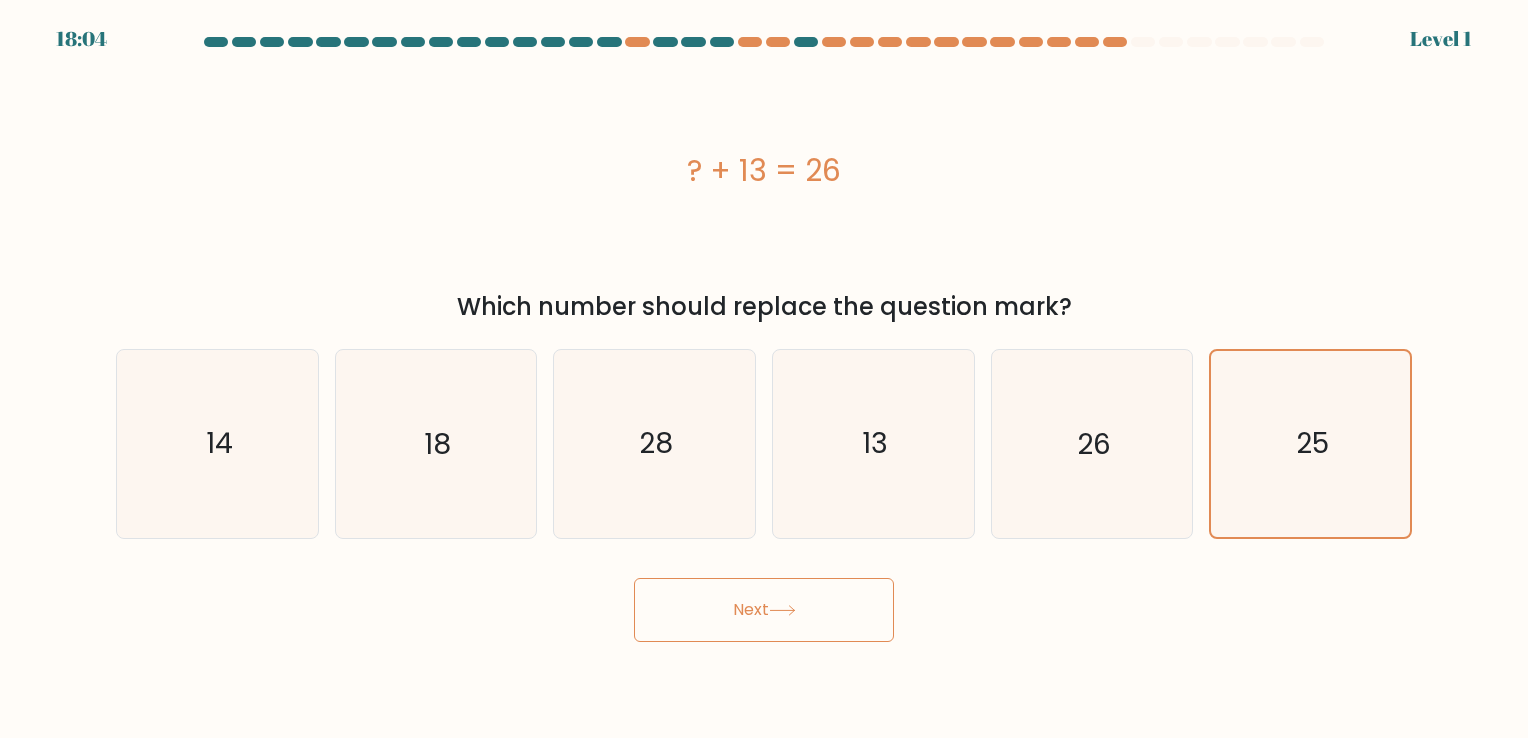 click on "Next" at bounding box center [764, 610] 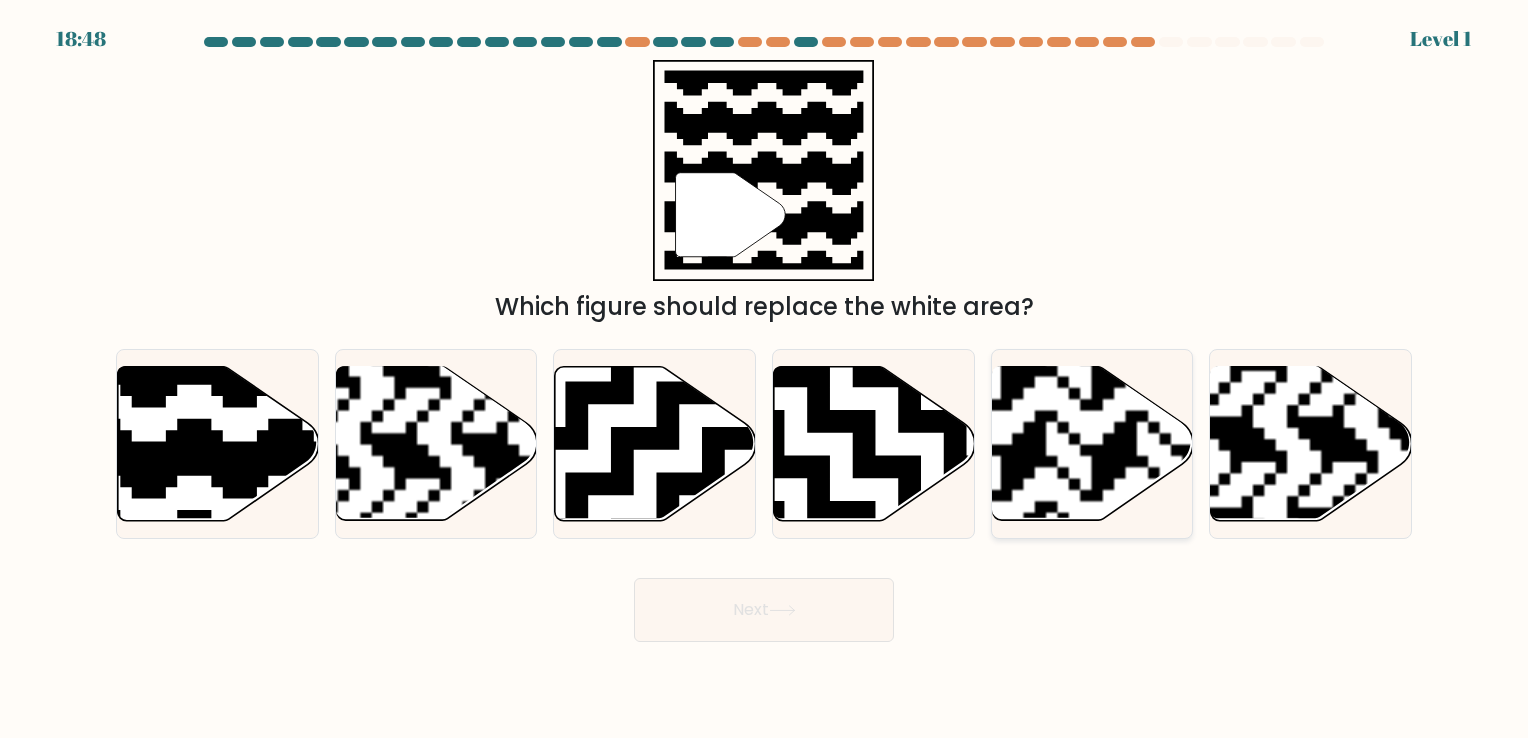 click 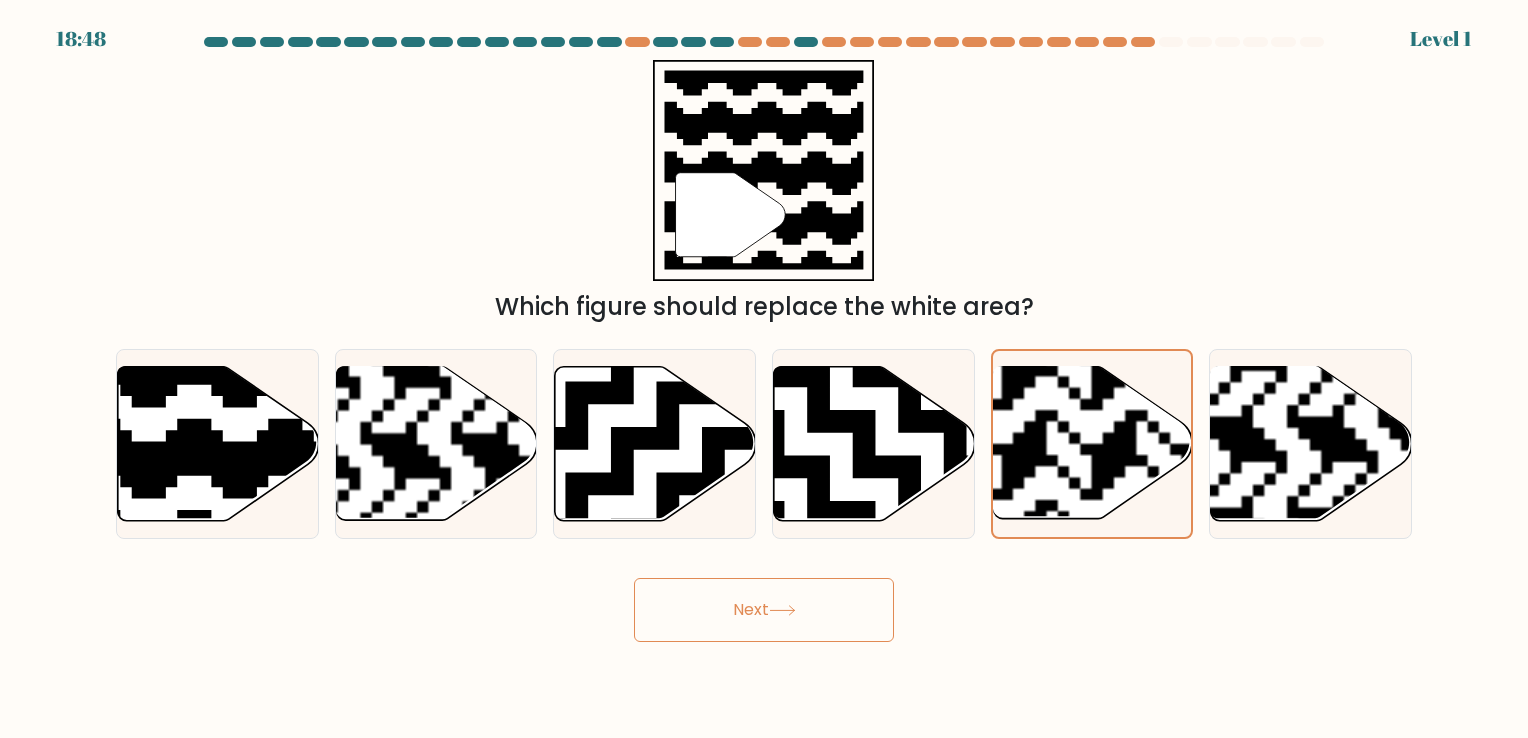 click on "Next" at bounding box center [764, 610] 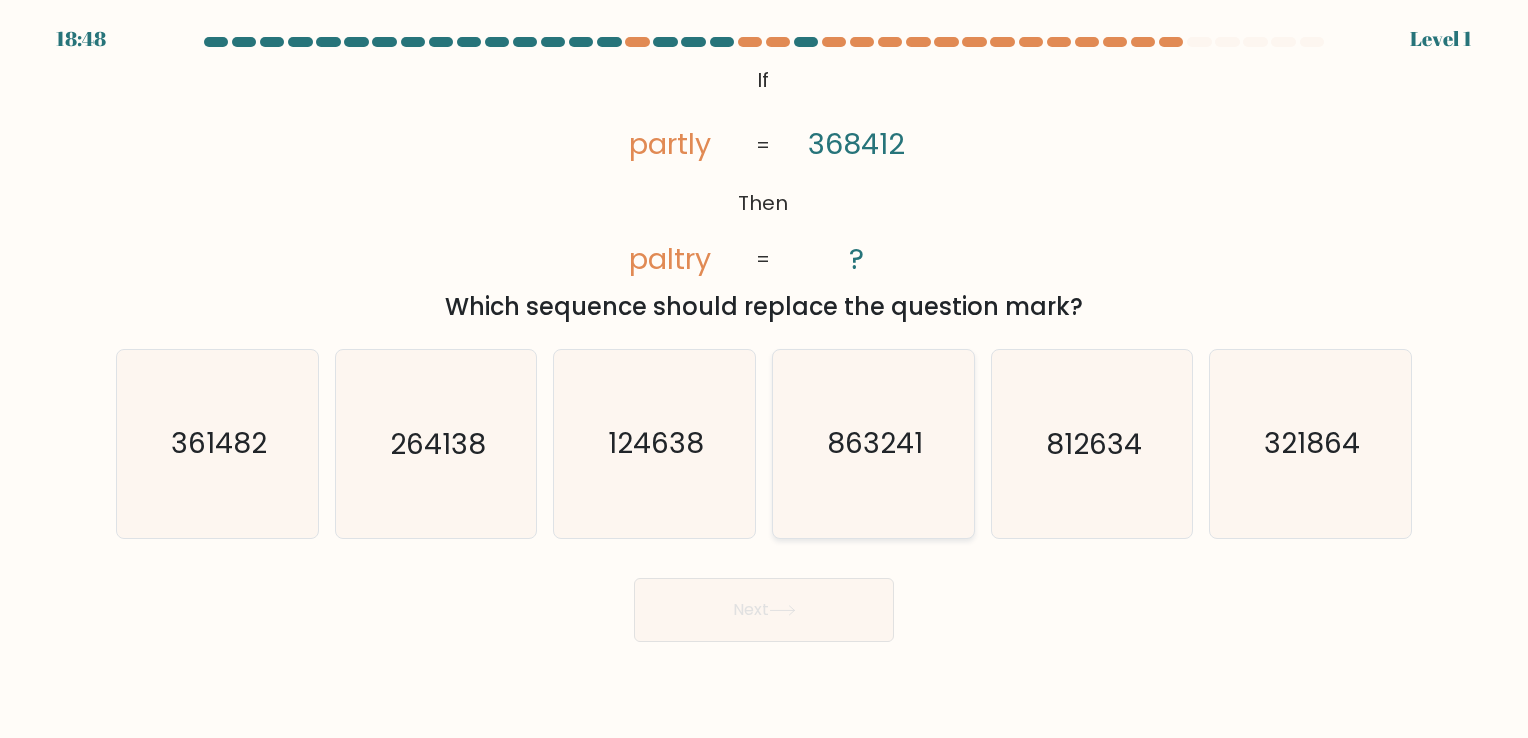 click on "863241" 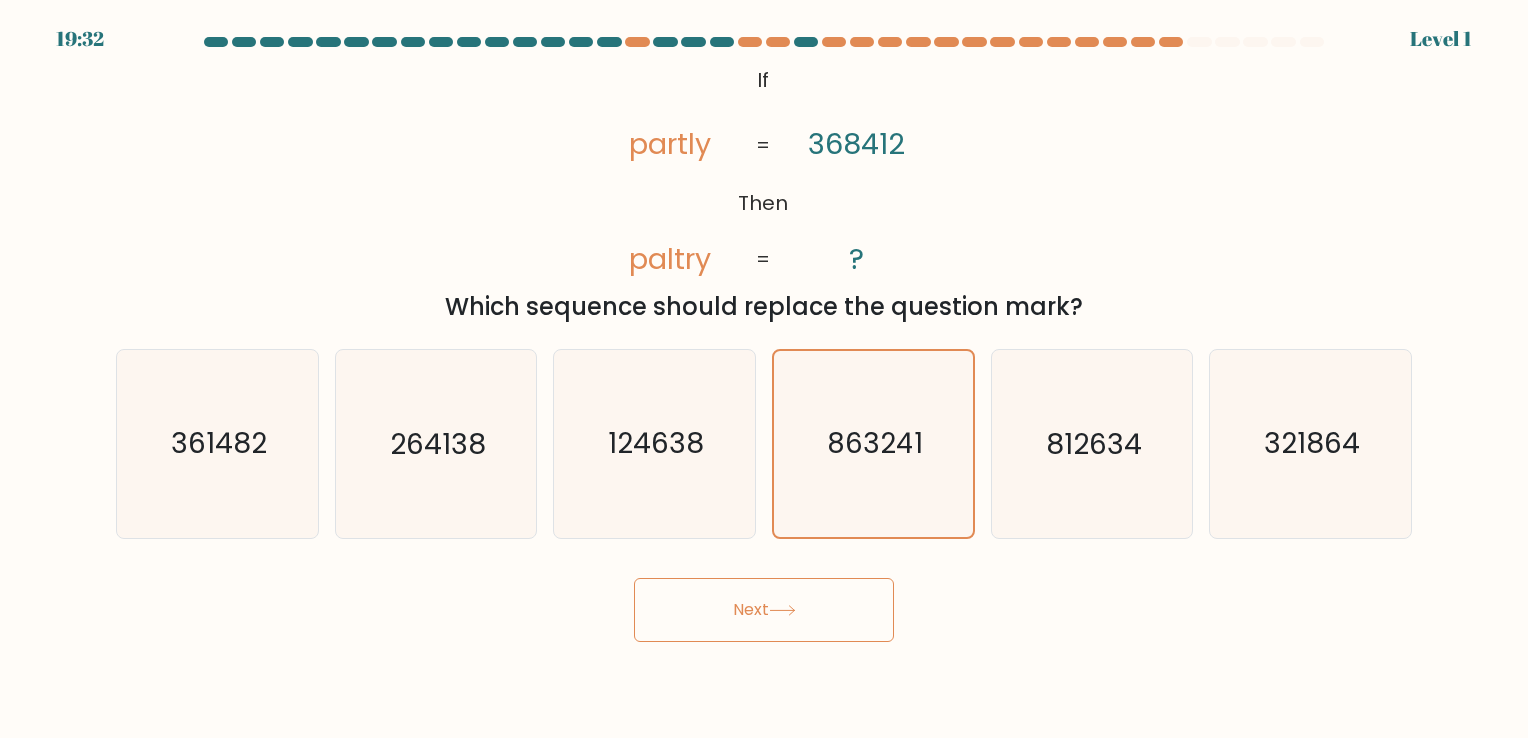 click on "Next" at bounding box center (764, 610) 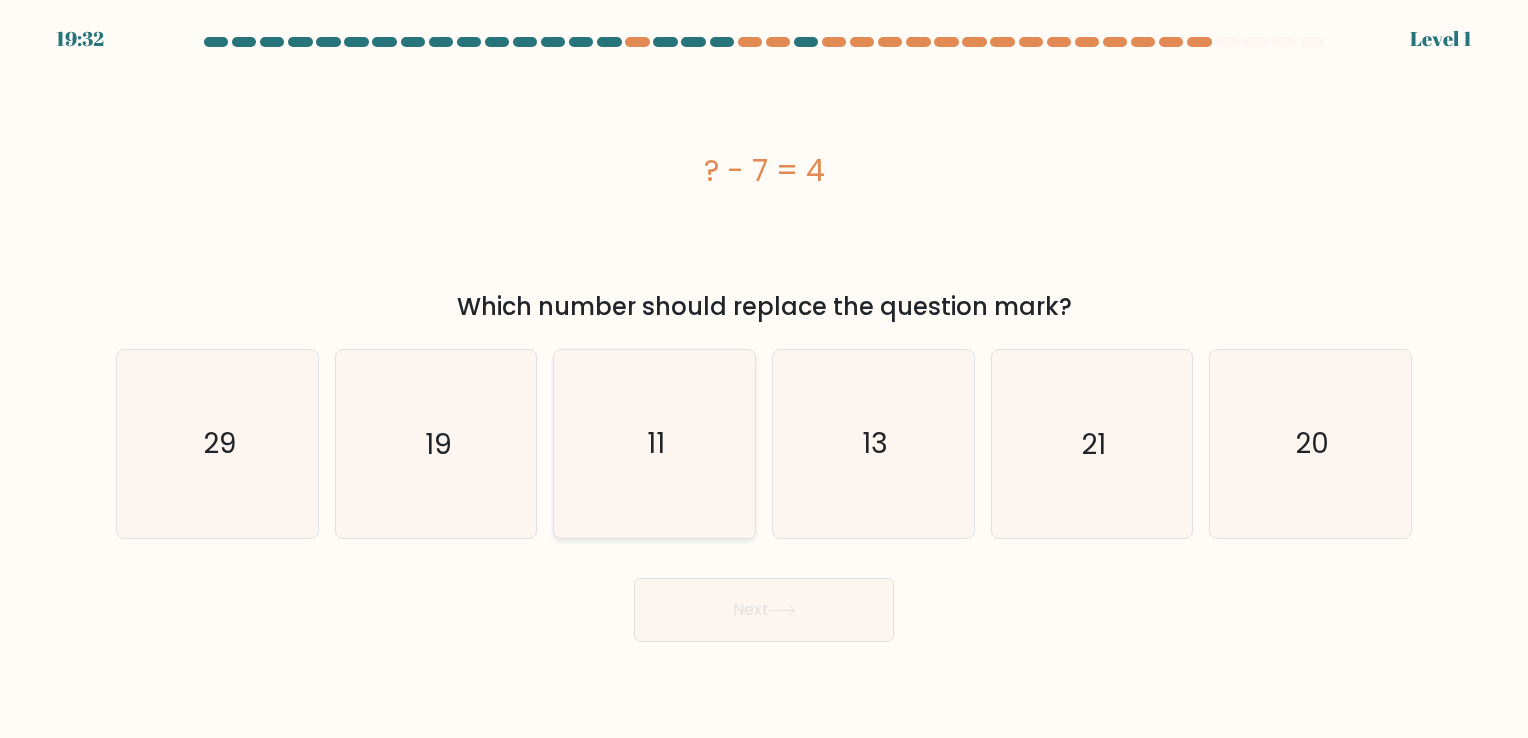 click on "11" 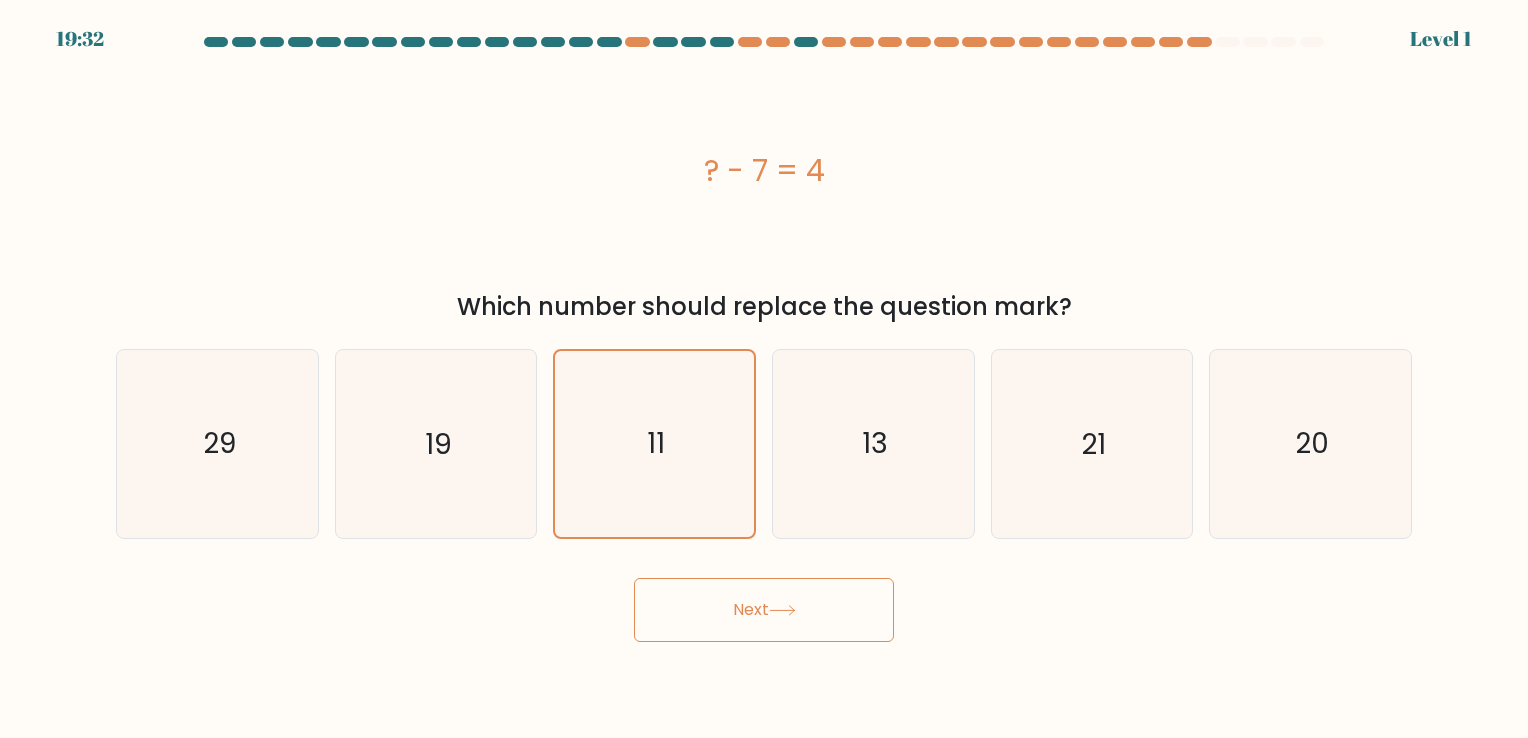 click on "Next" at bounding box center (764, 610) 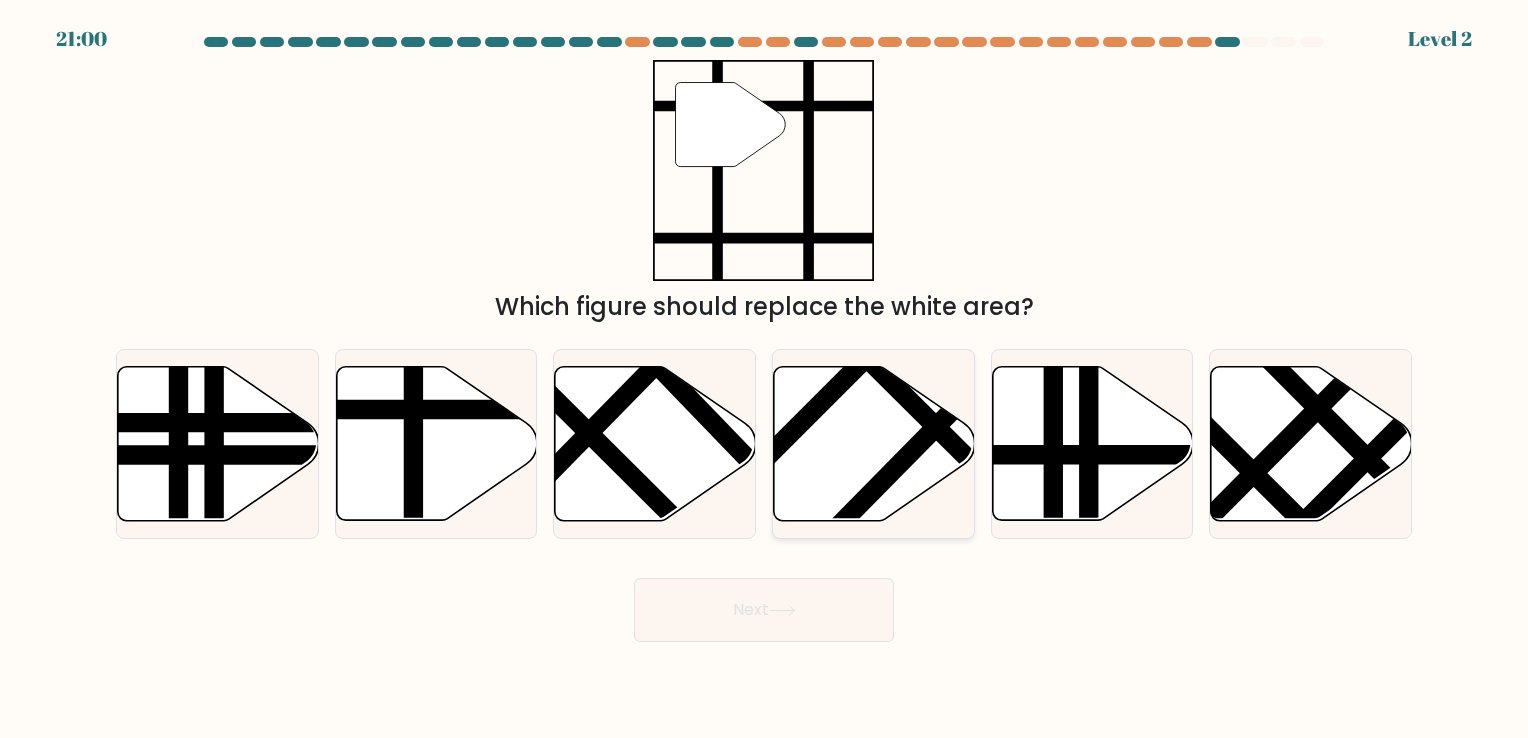 click 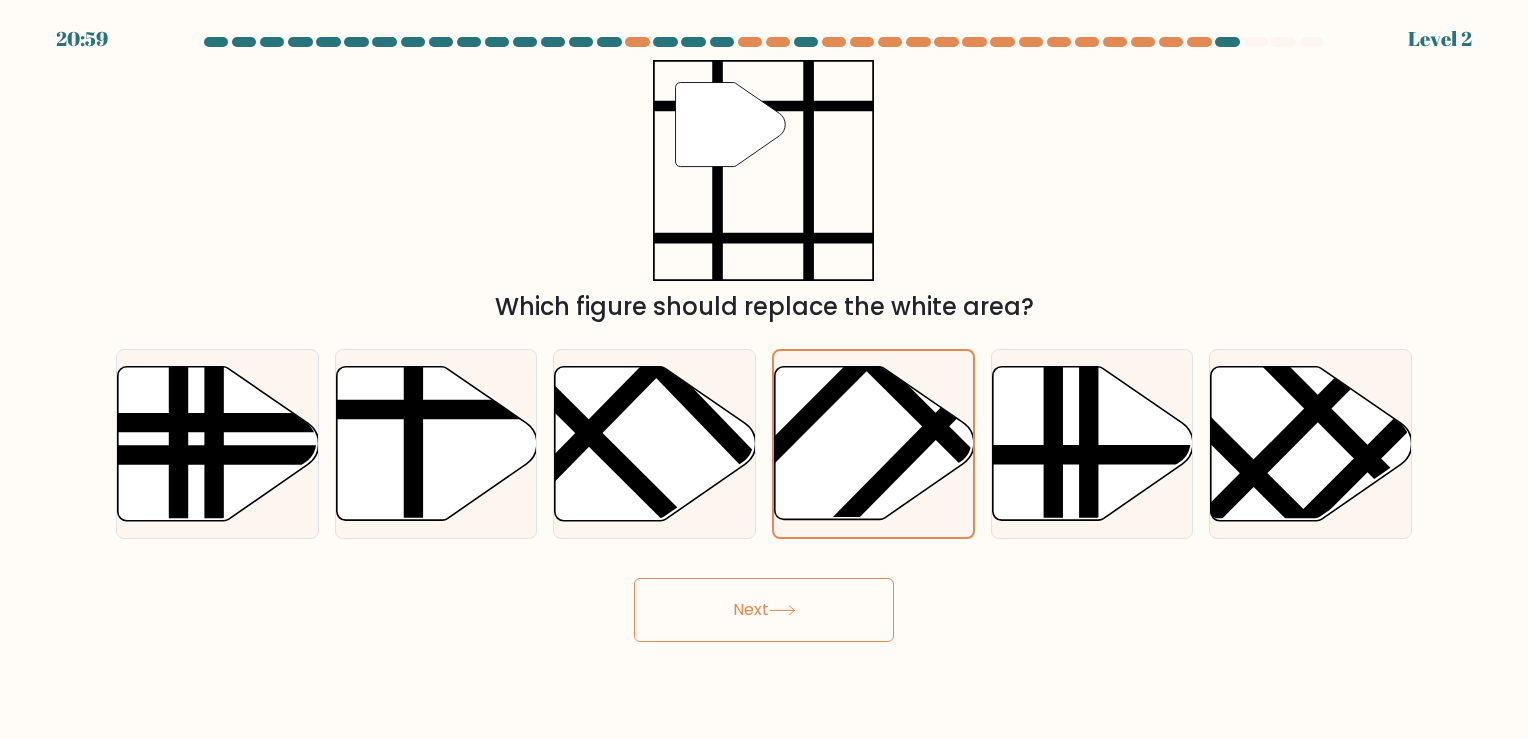 click on "20:59
Level 2" at bounding box center (764, 369) 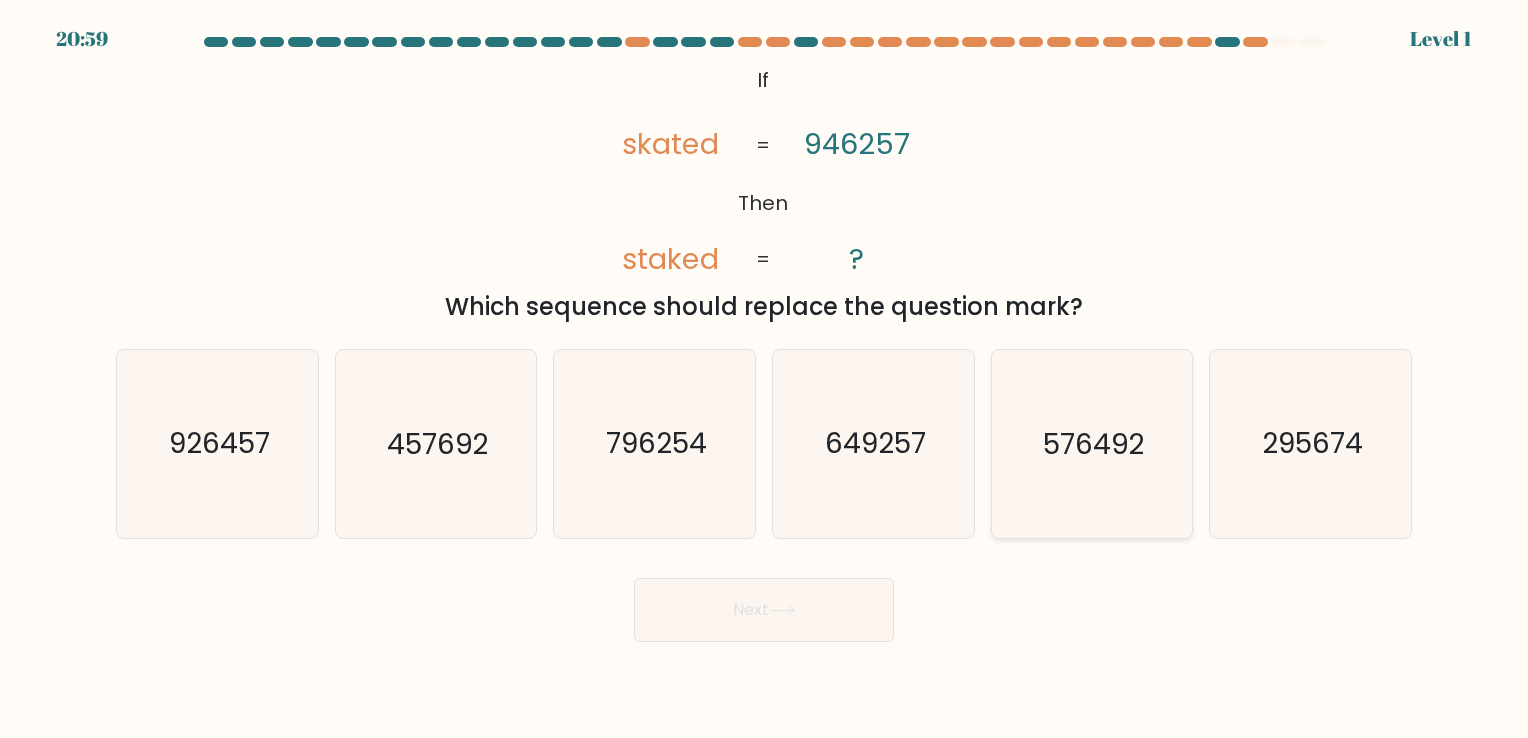 click on "576492" 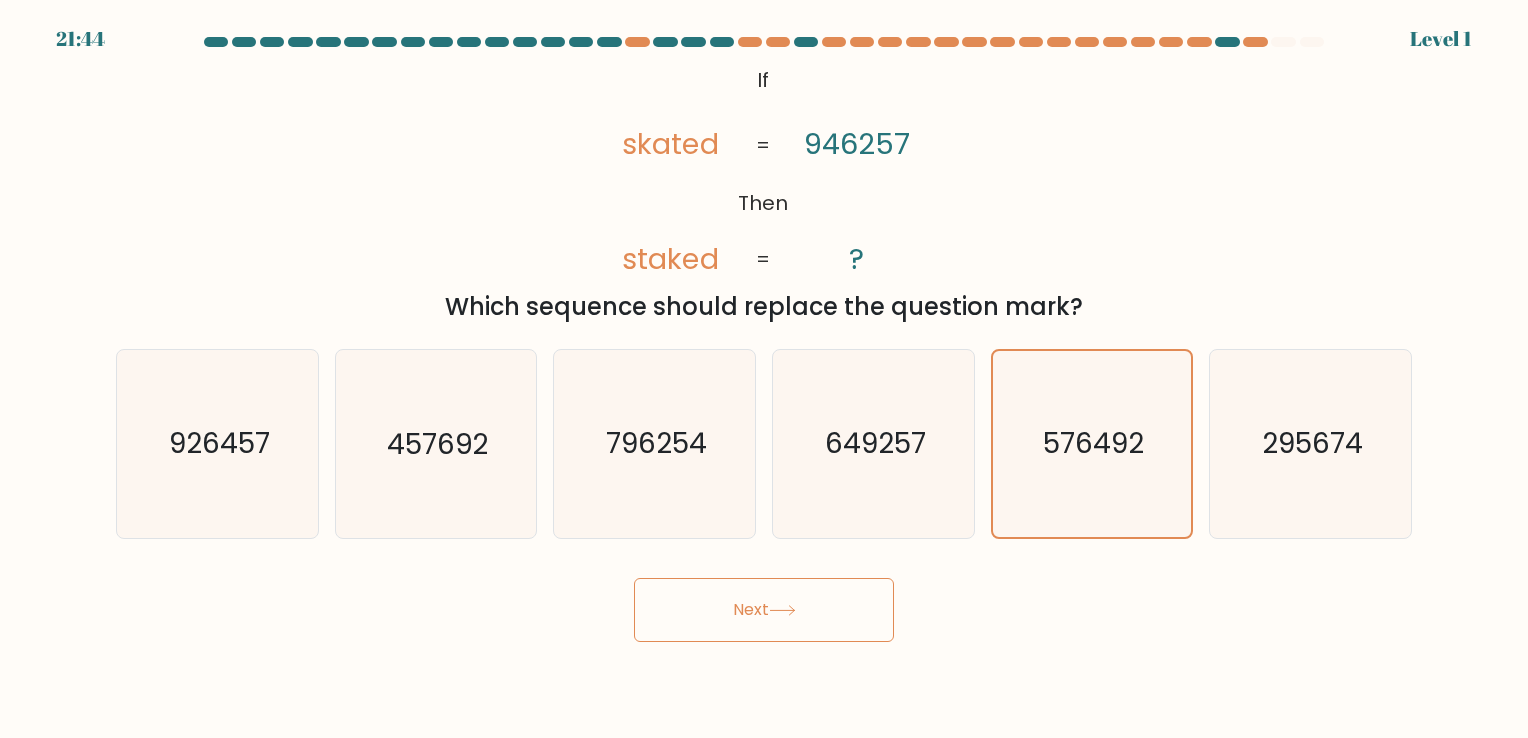 click on "21:44
Level 1
?" at bounding box center (764, 369) 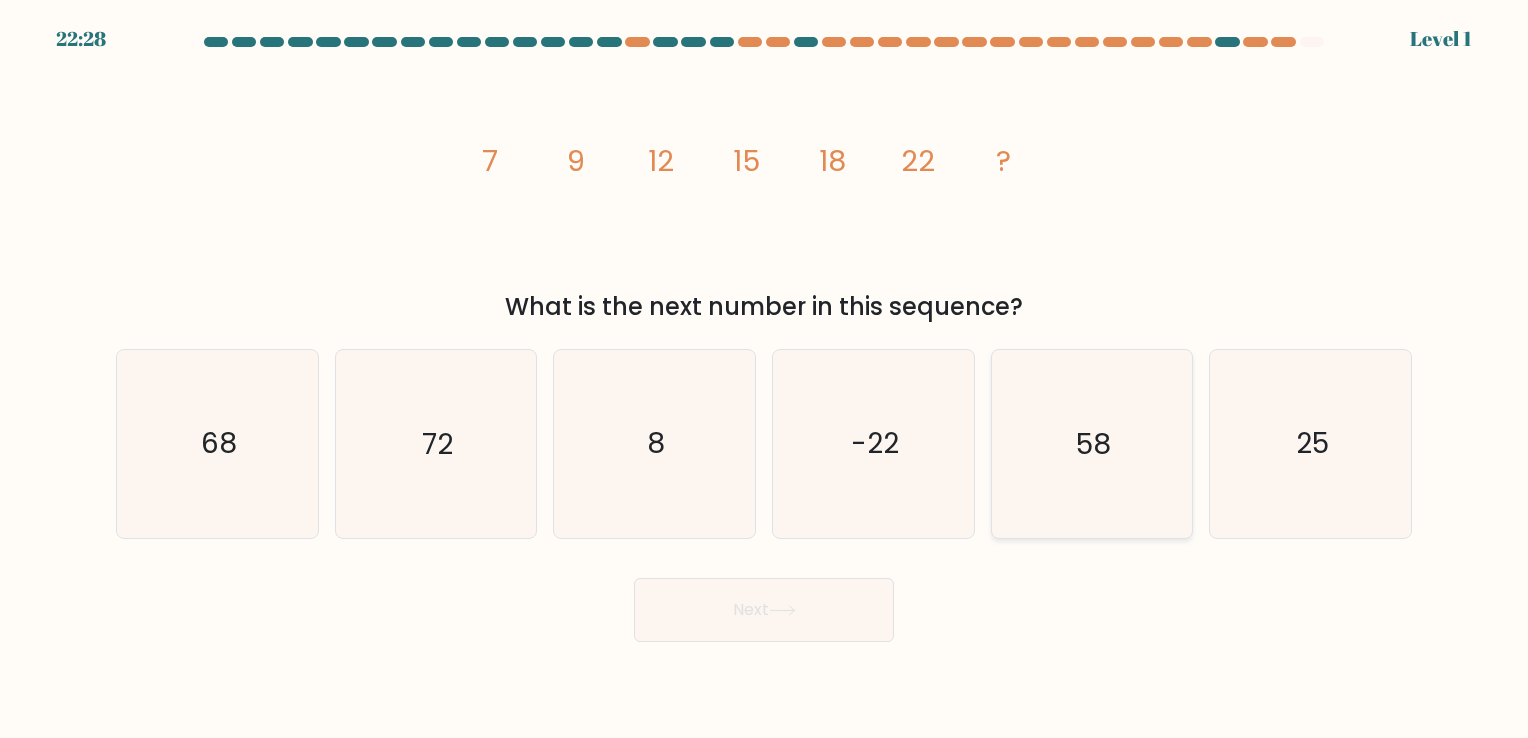click on "58" 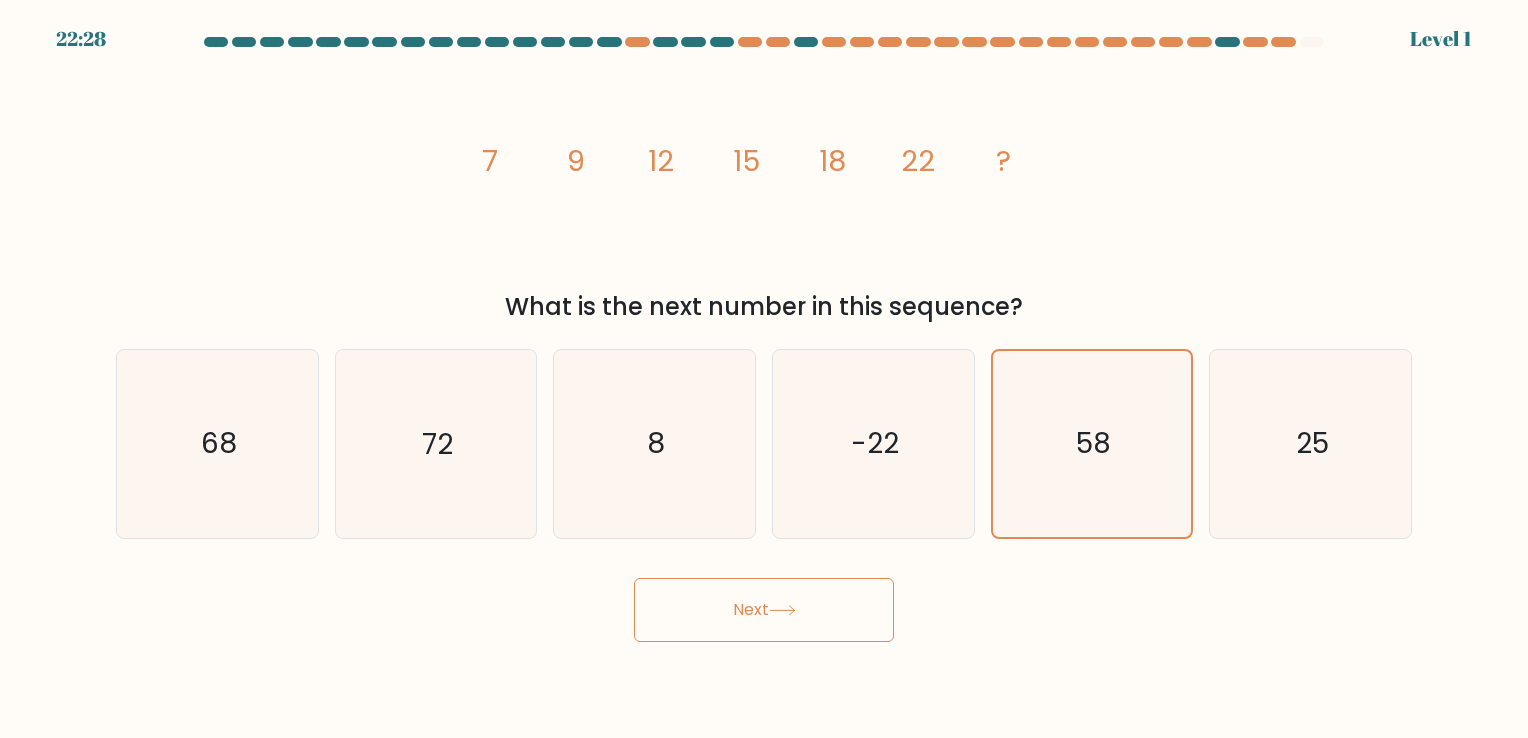 click on "Next" at bounding box center [764, 610] 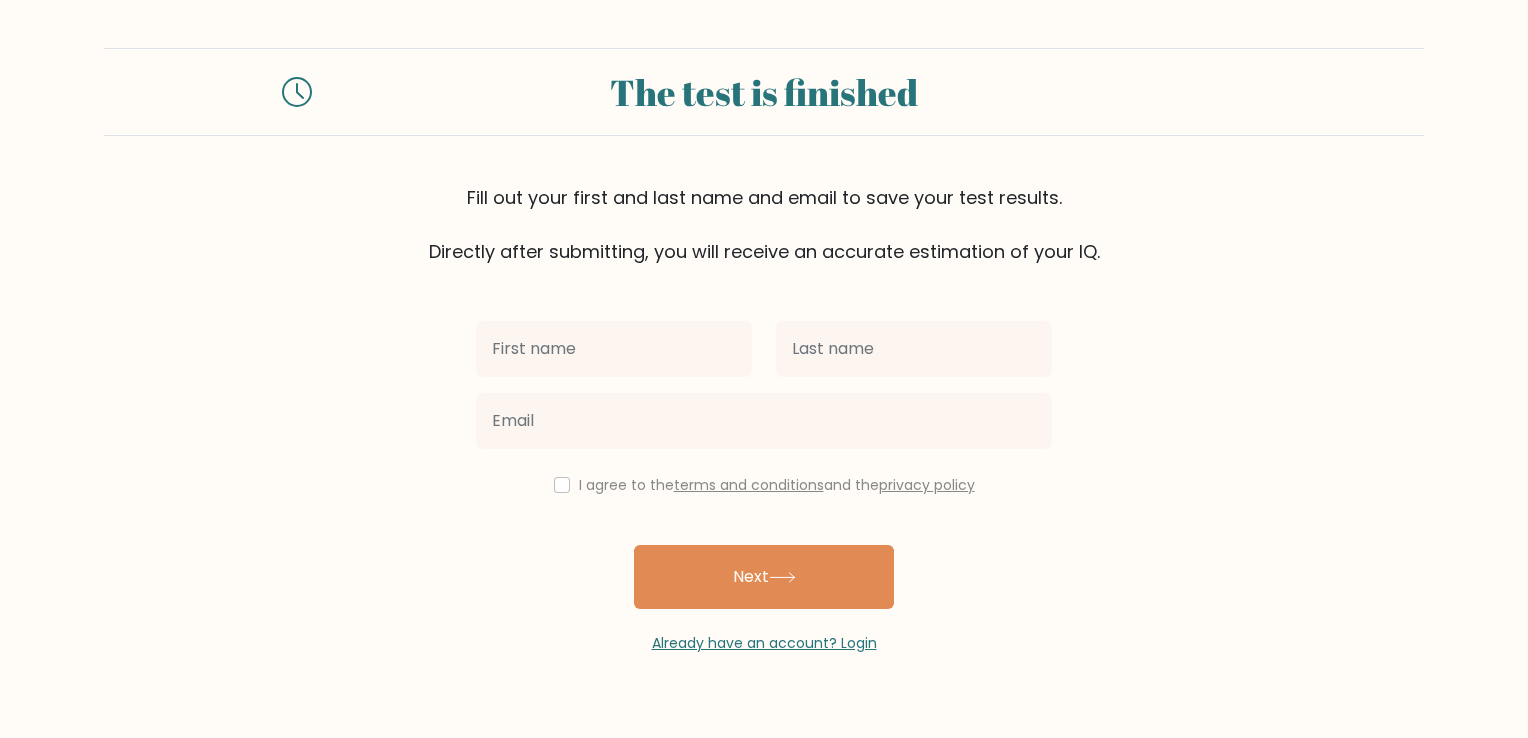 scroll, scrollTop: 0, scrollLeft: 0, axis: both 